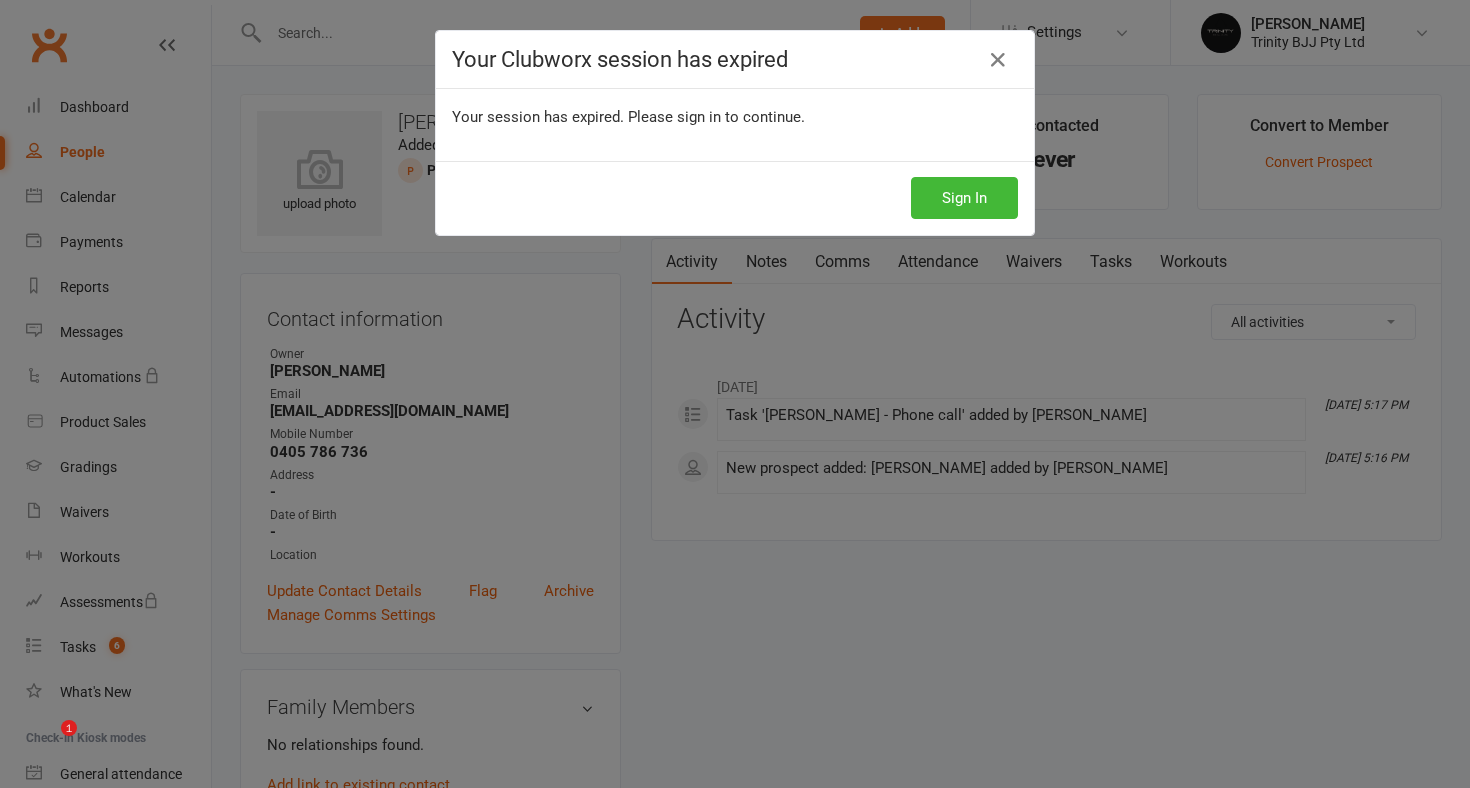 scroll, scrollTop: 0, scrollLeft: 0, axis: both 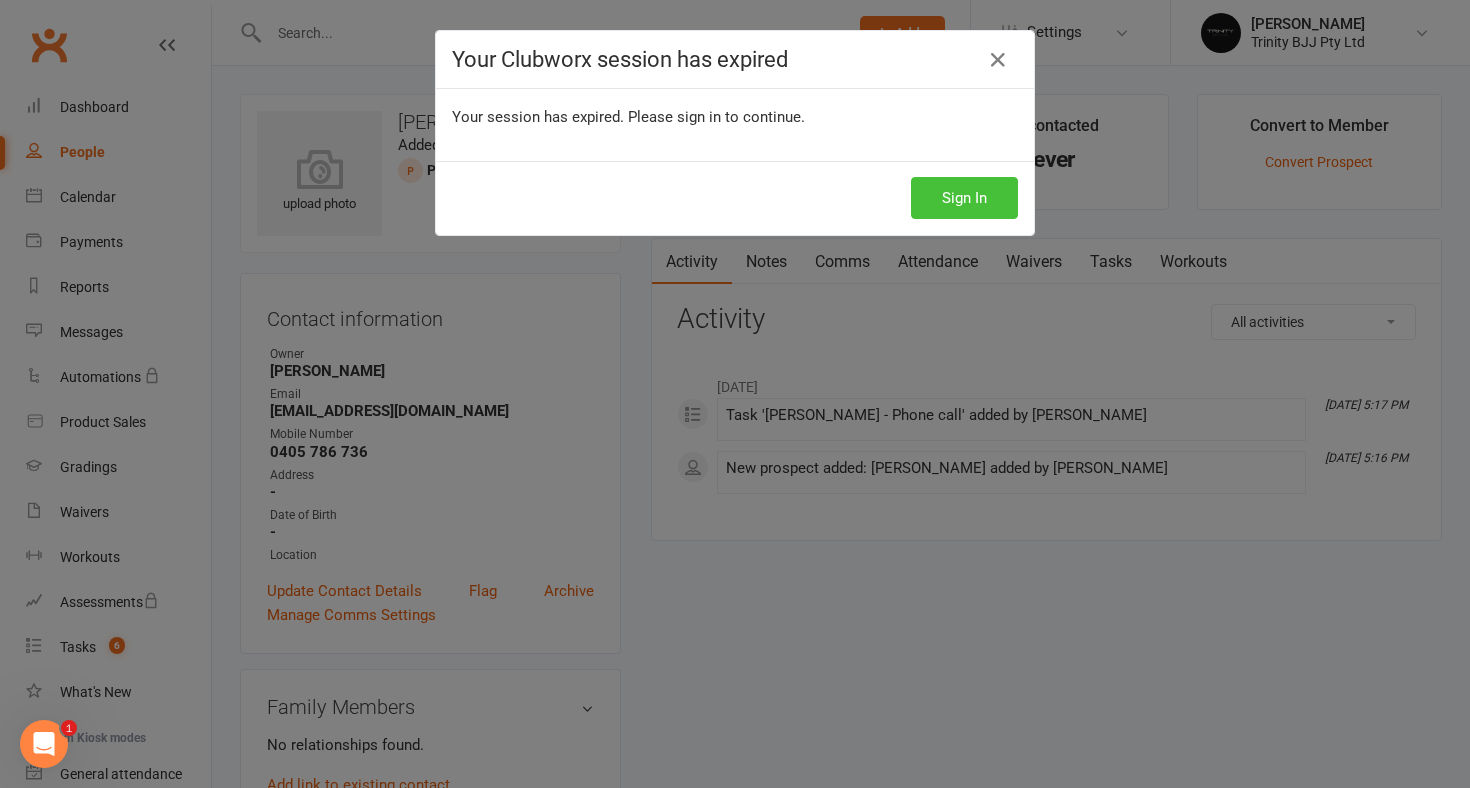 click on "Sign In" at bounding box center [964, 198] 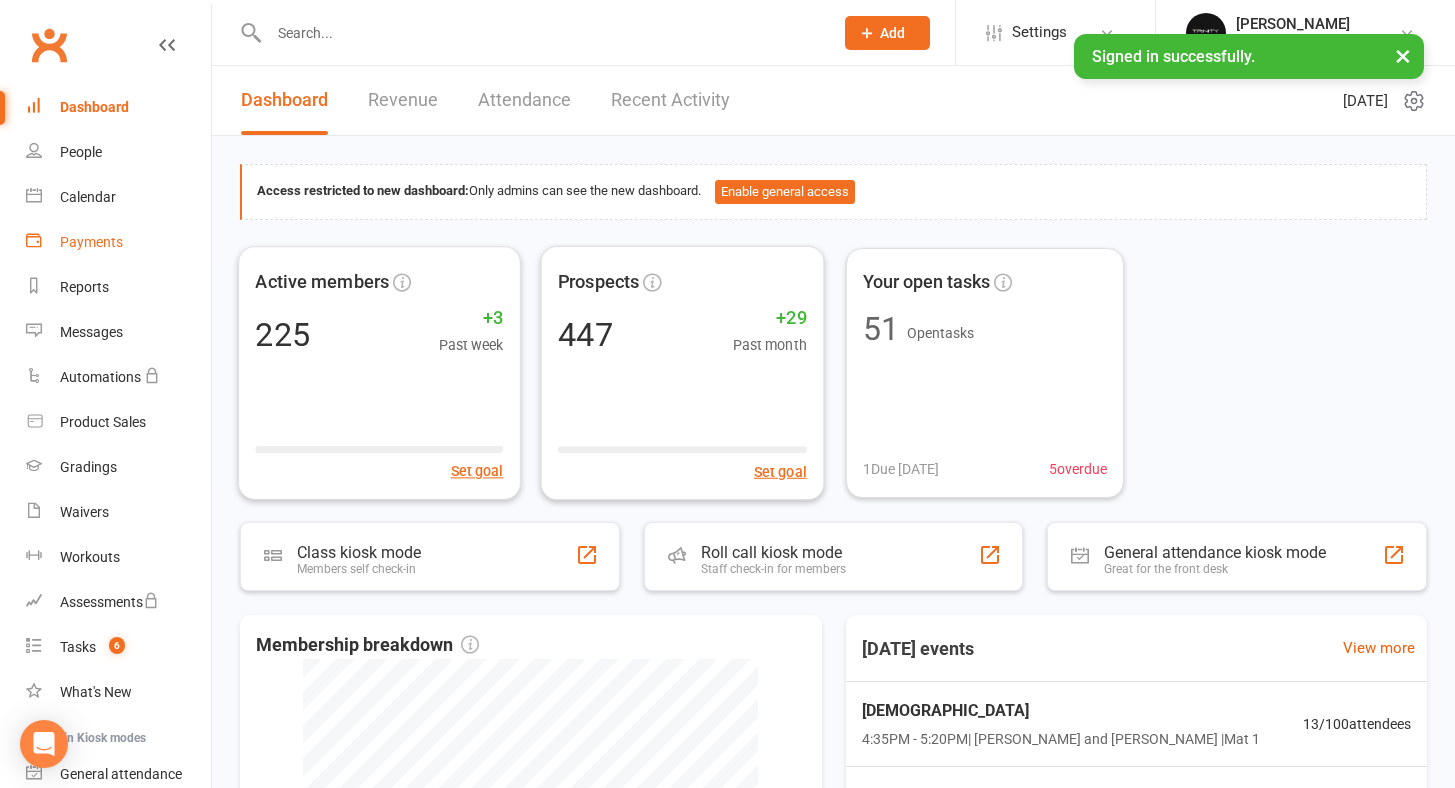 scroll, scrollTop: 0, scrollLeft: 0, axis: both 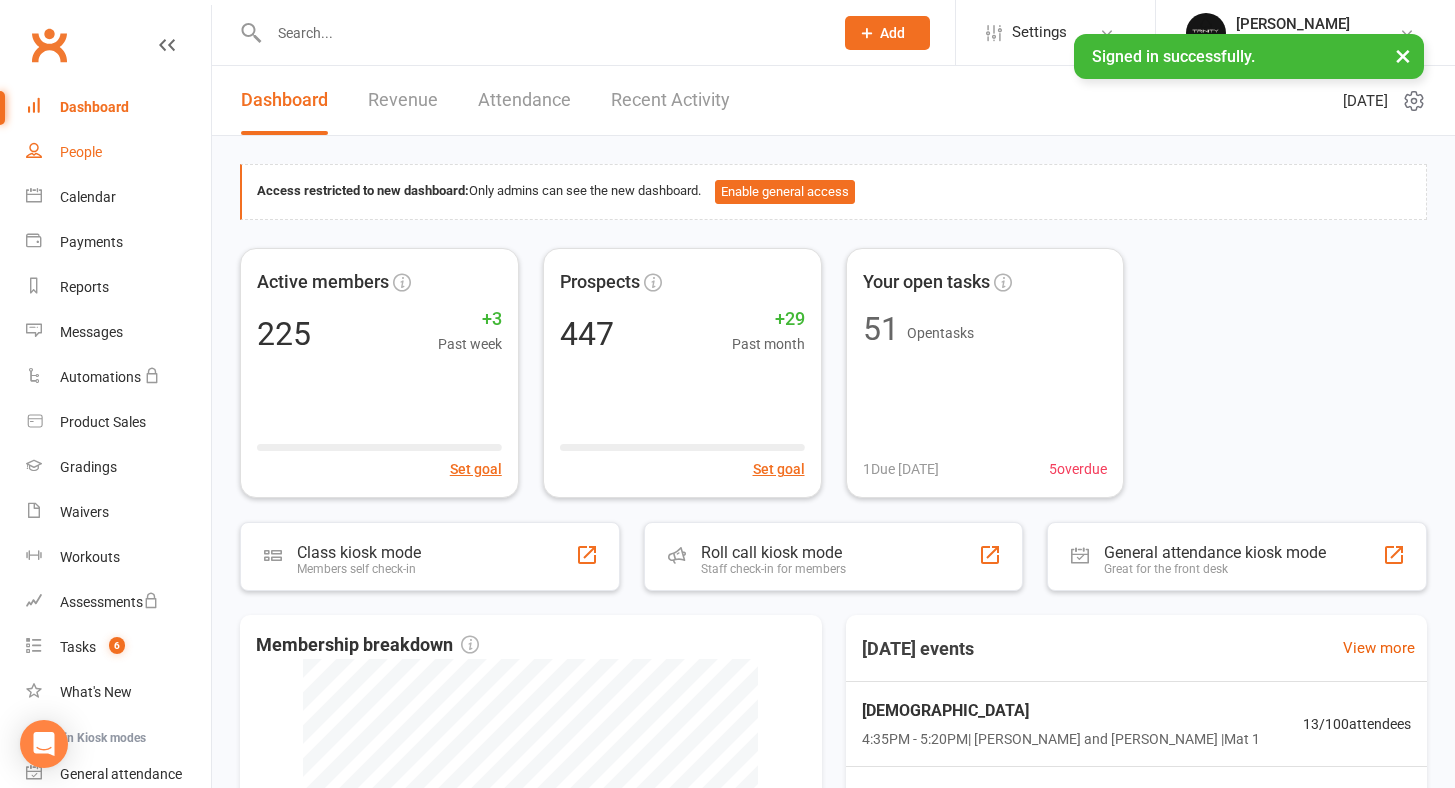 click on "People" at bounding box center (81, 152) 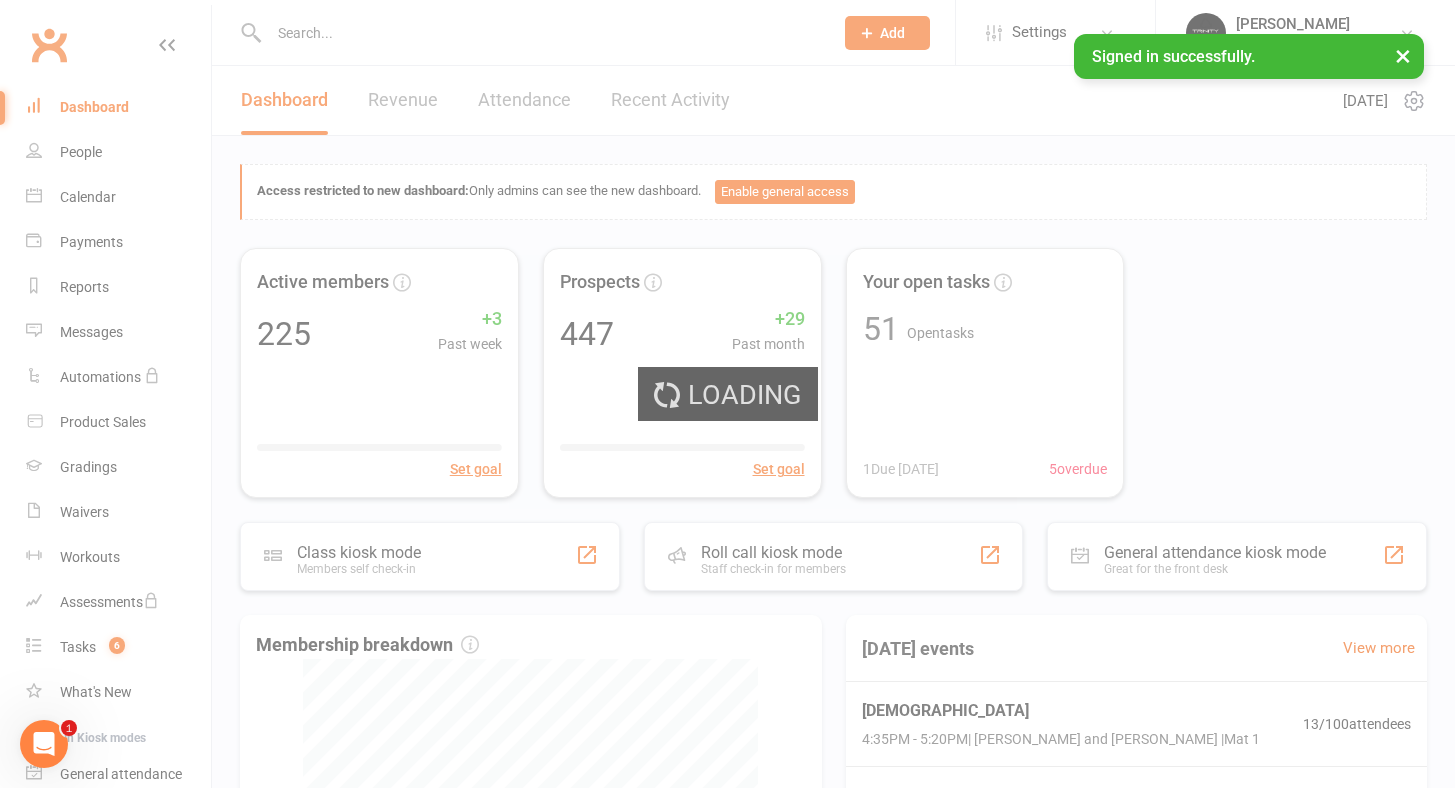 scroll, scrollTop: 0, scrollLeft: 0, axis: both 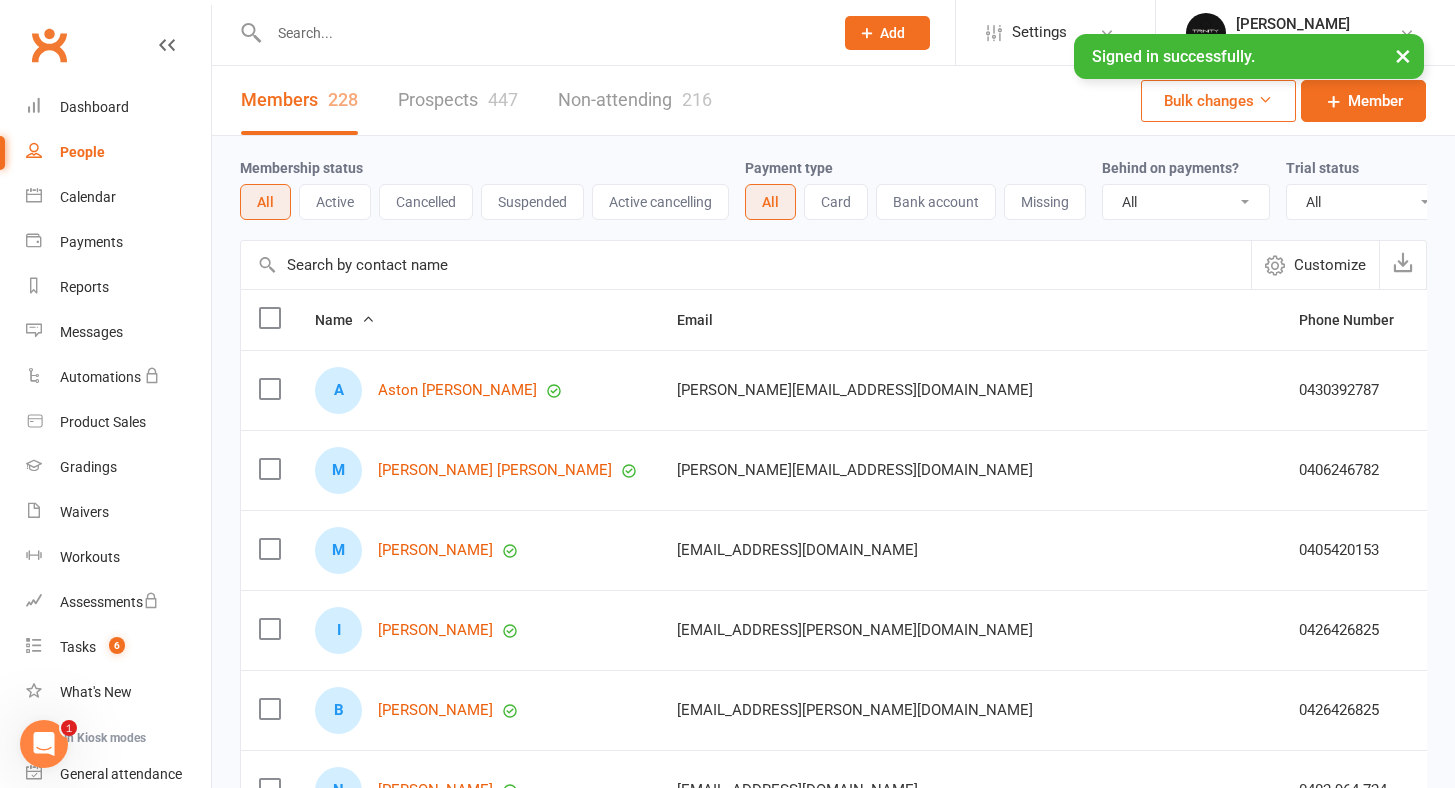 click on "Prospects 447" at bounding box center (458, 100) 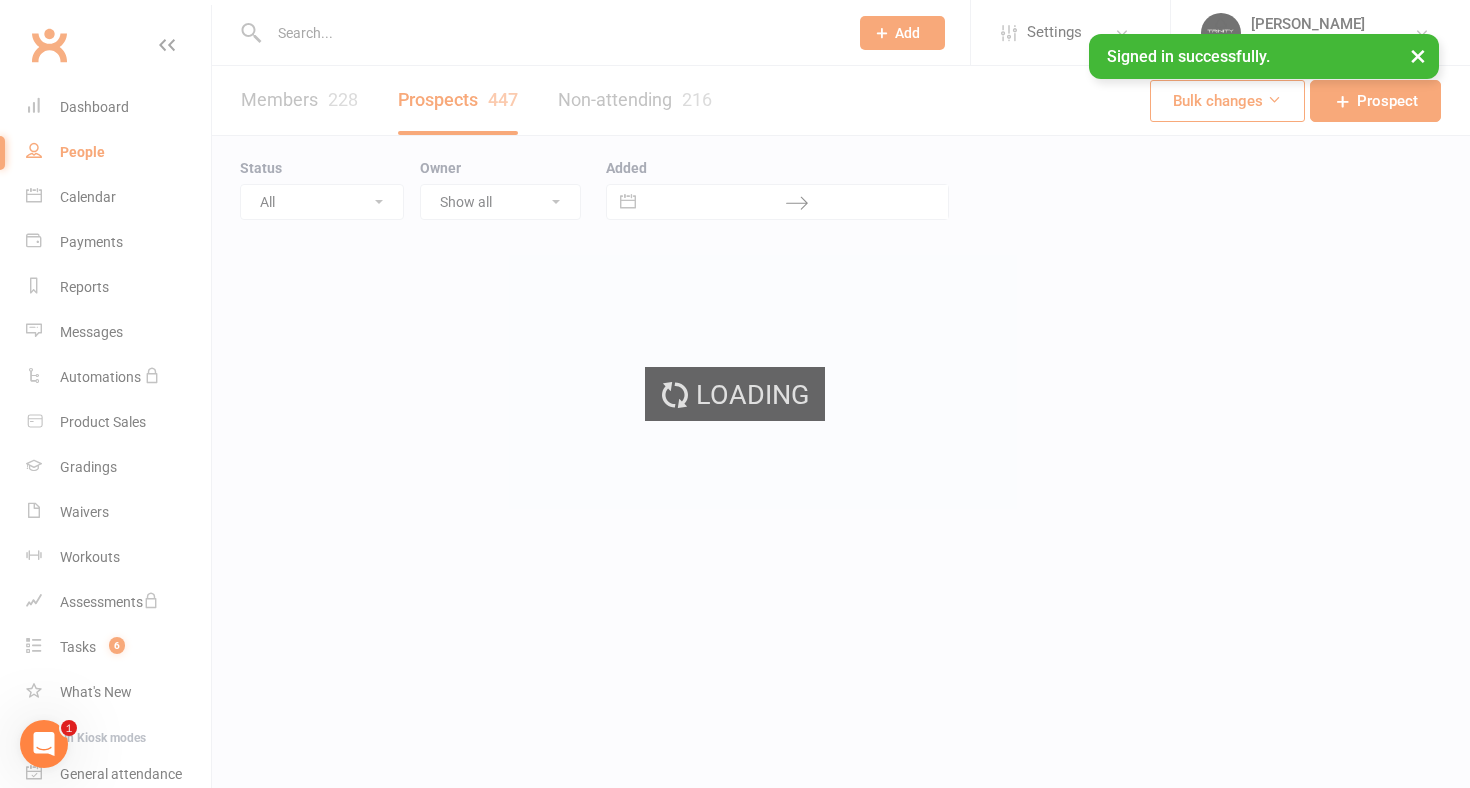 select on "100" 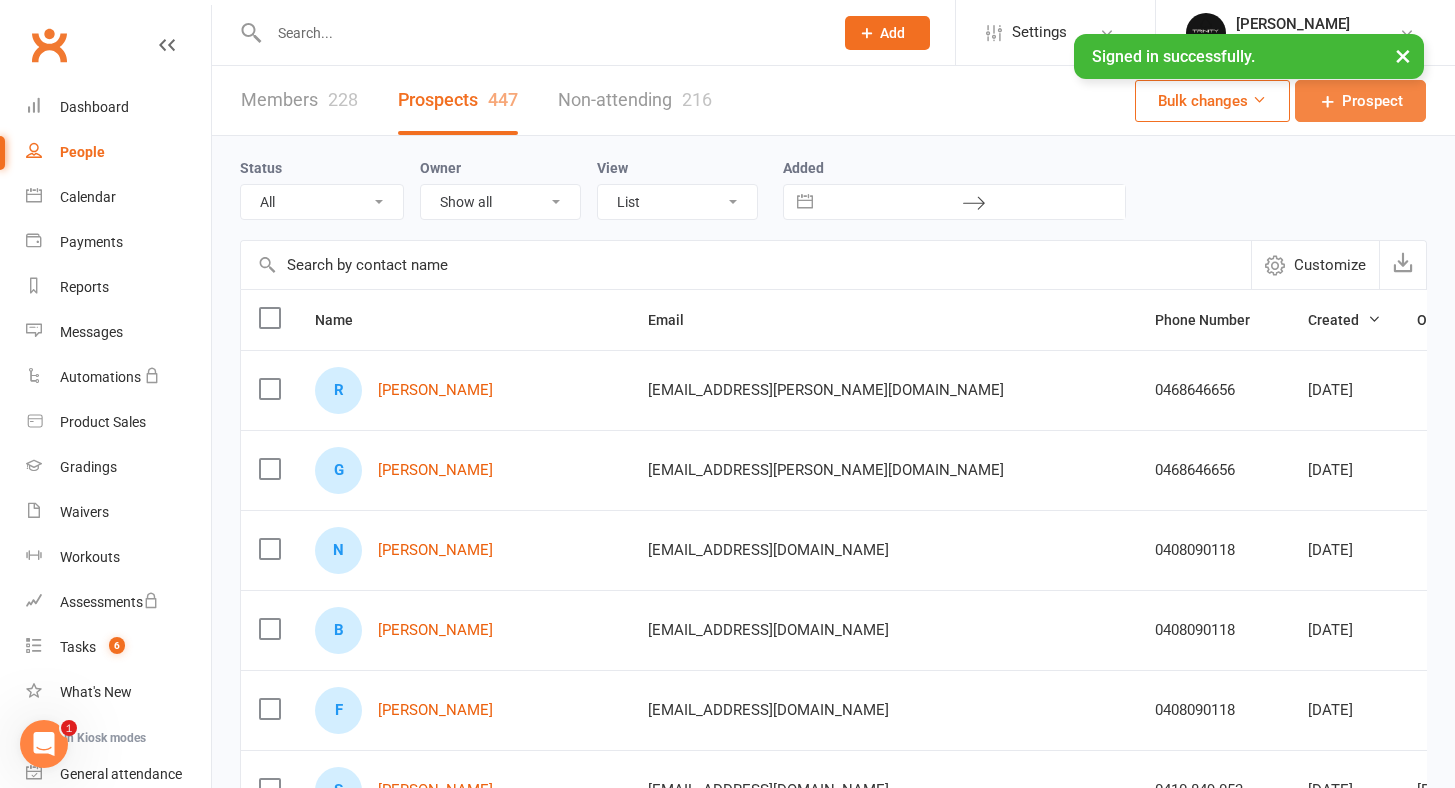 click on "Prospect" at bounding box center [1372, 101] 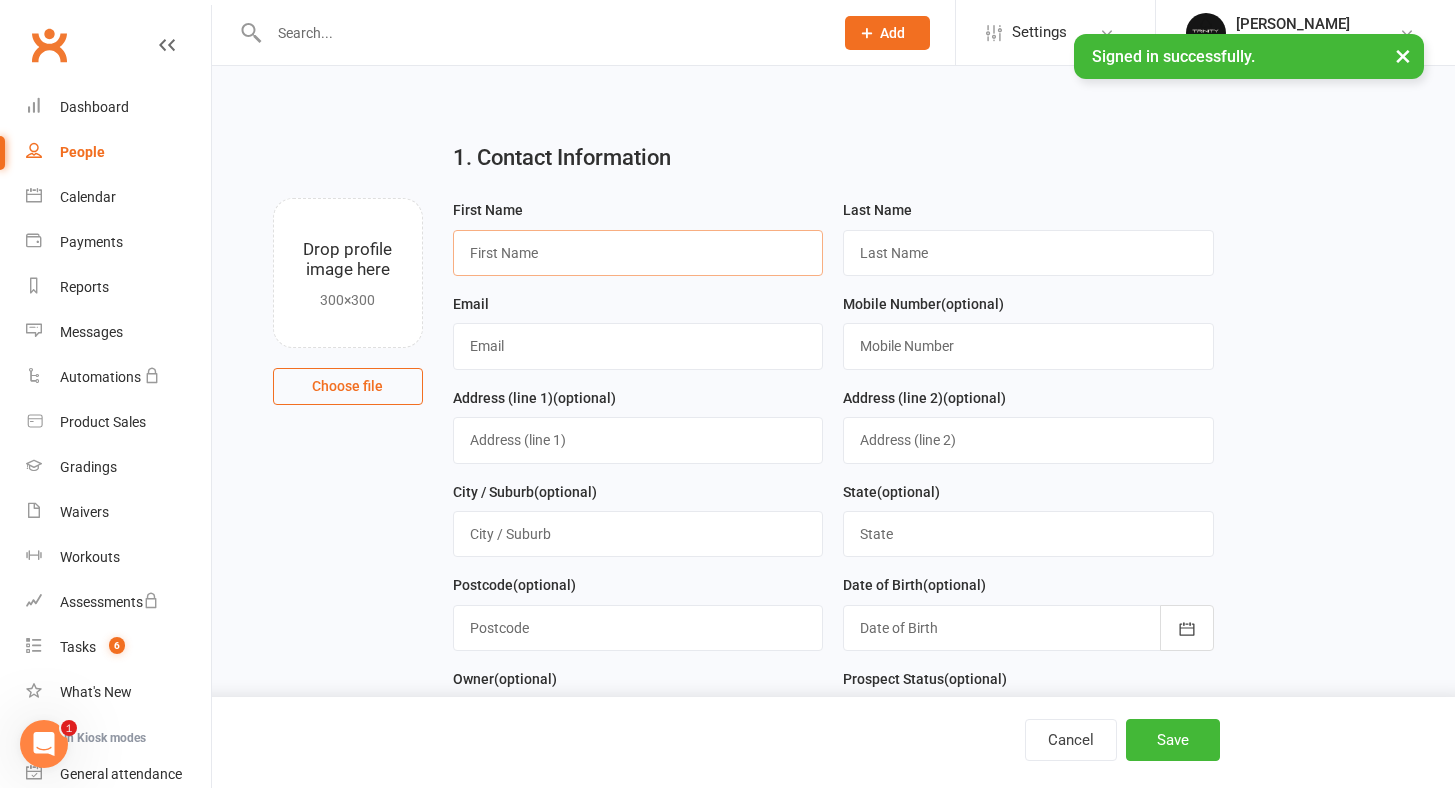 paste on "[PERSON_NAME]" 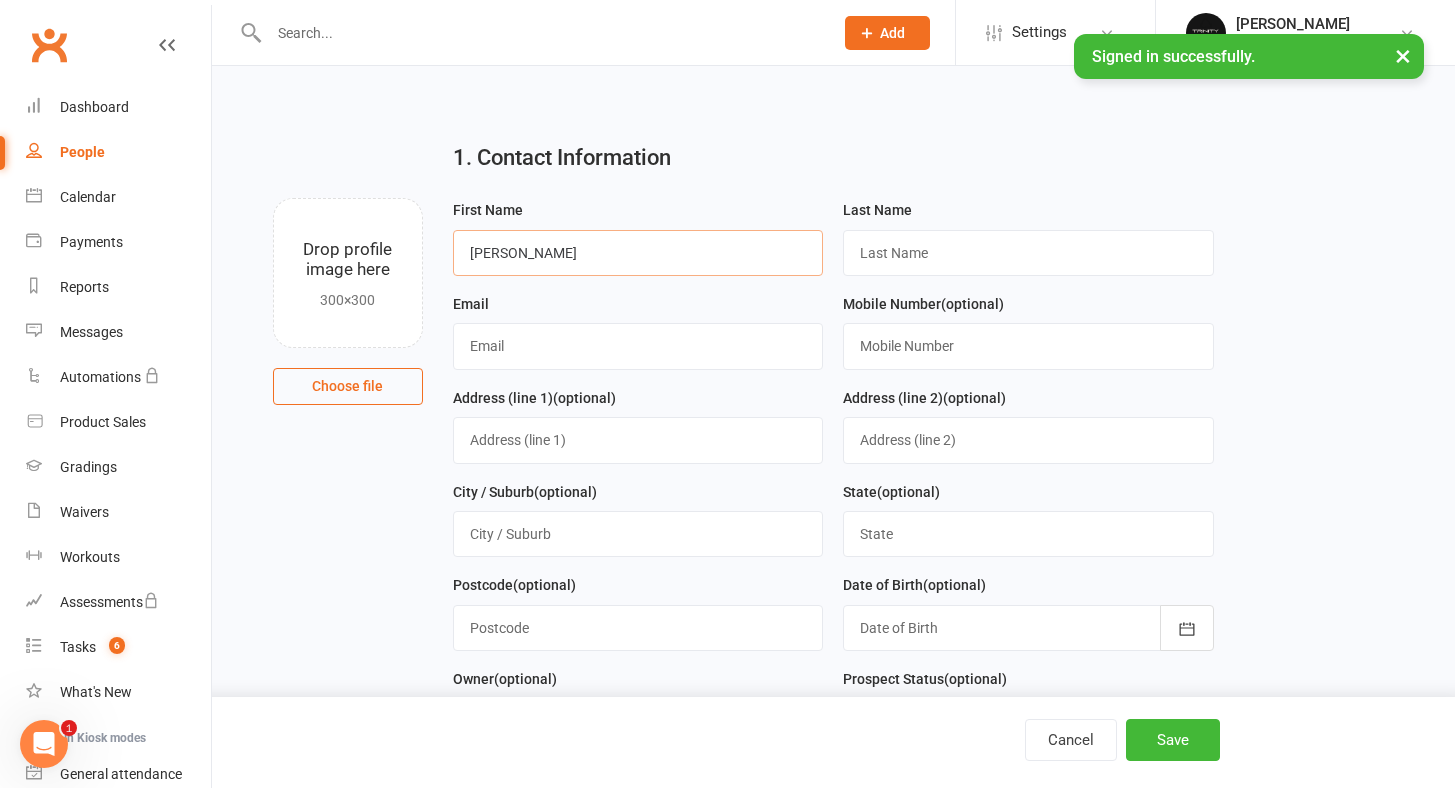 click on "[PERSON_NAME]" at bounding box center [638, 253] 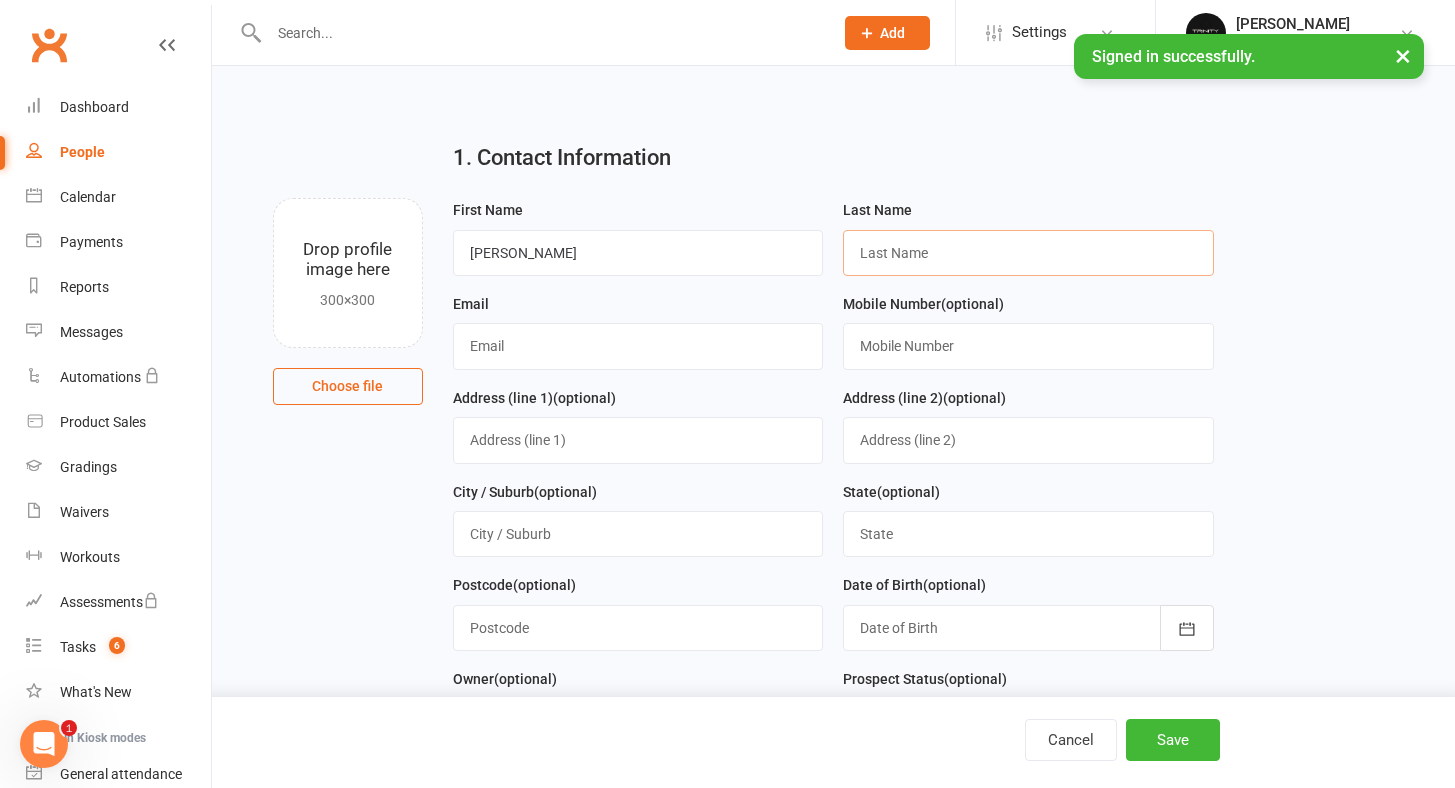 paste on "[PERSON_NAME]" 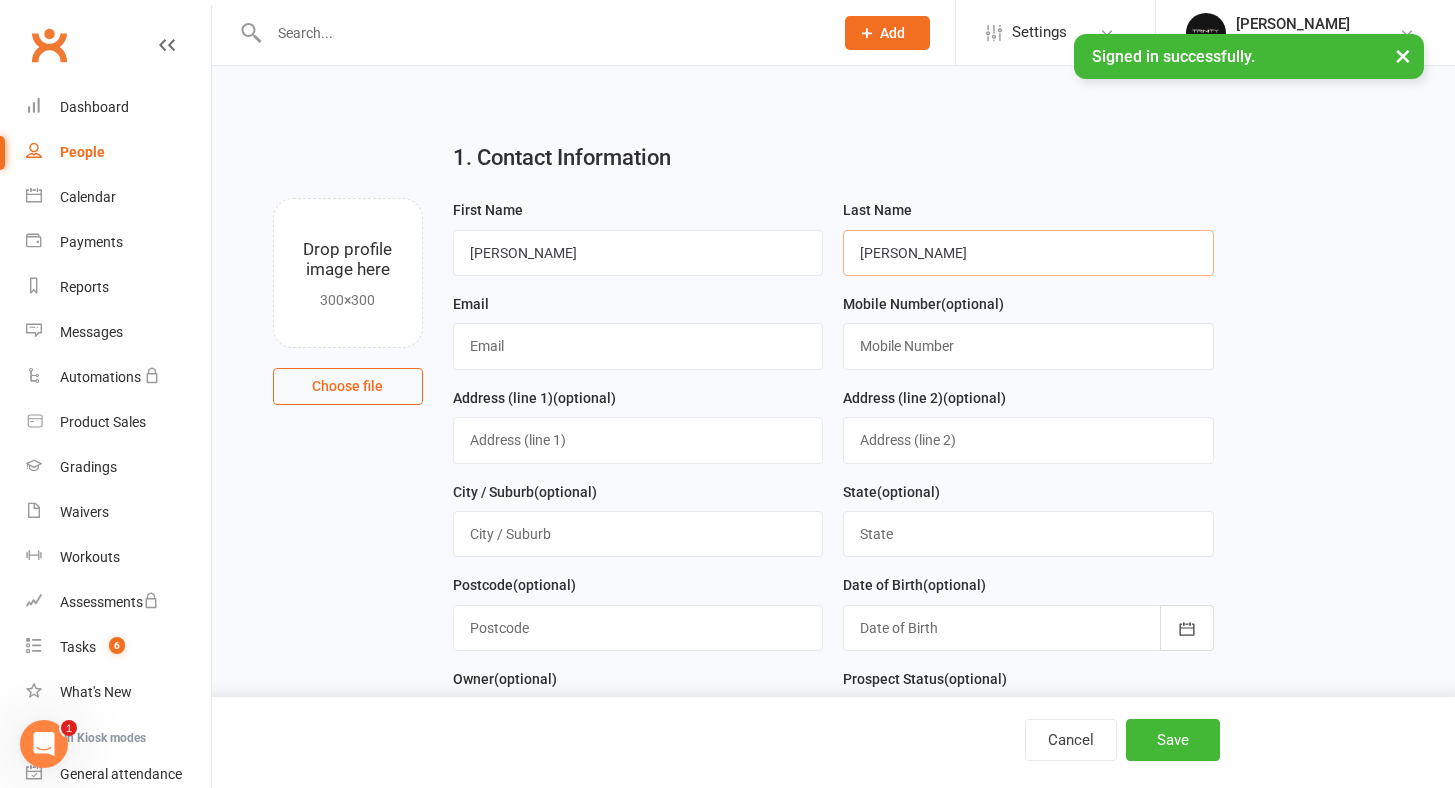 type on "[PERSON_NAME]" 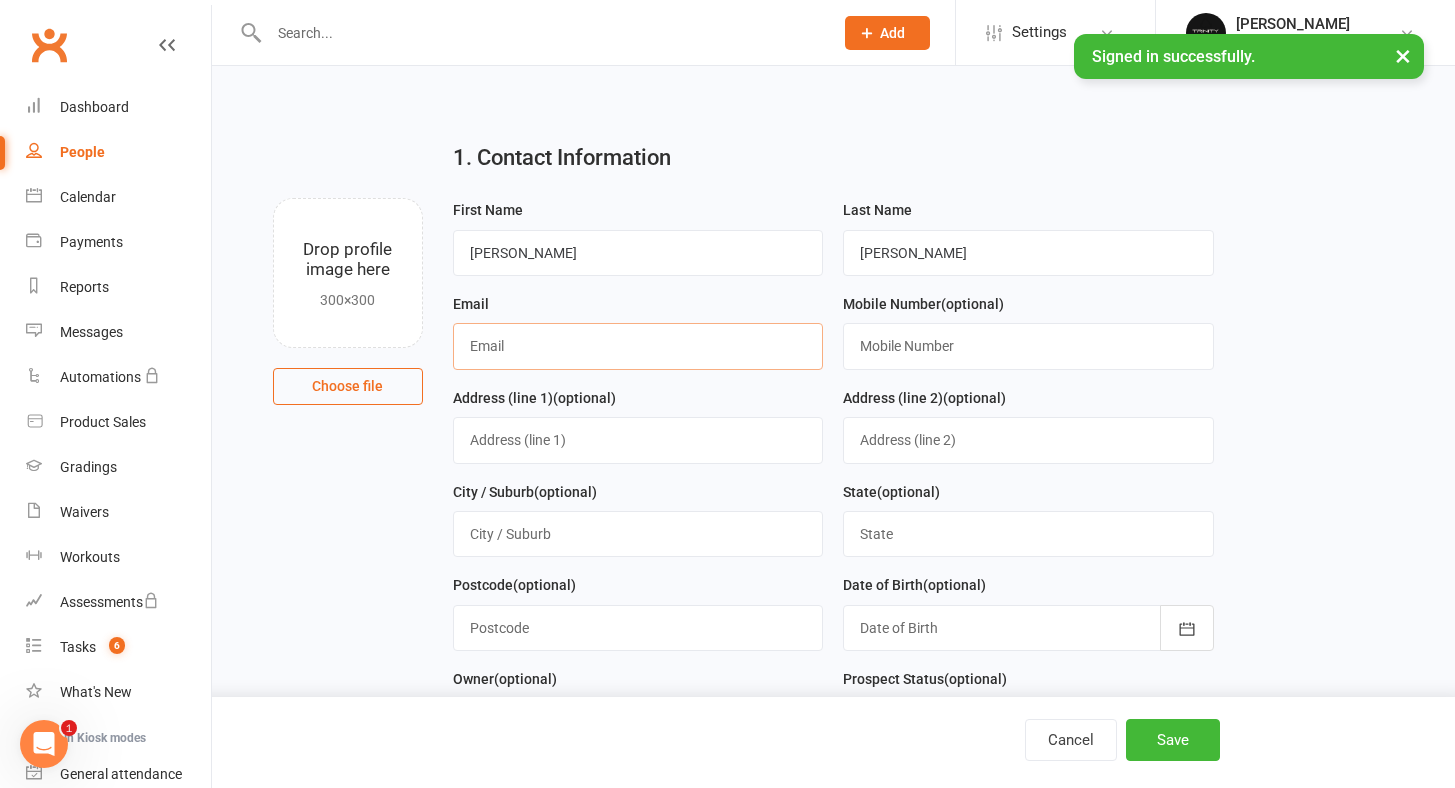paste on "[EMAIL_ADDRESS][DOMAIN_NAME]" 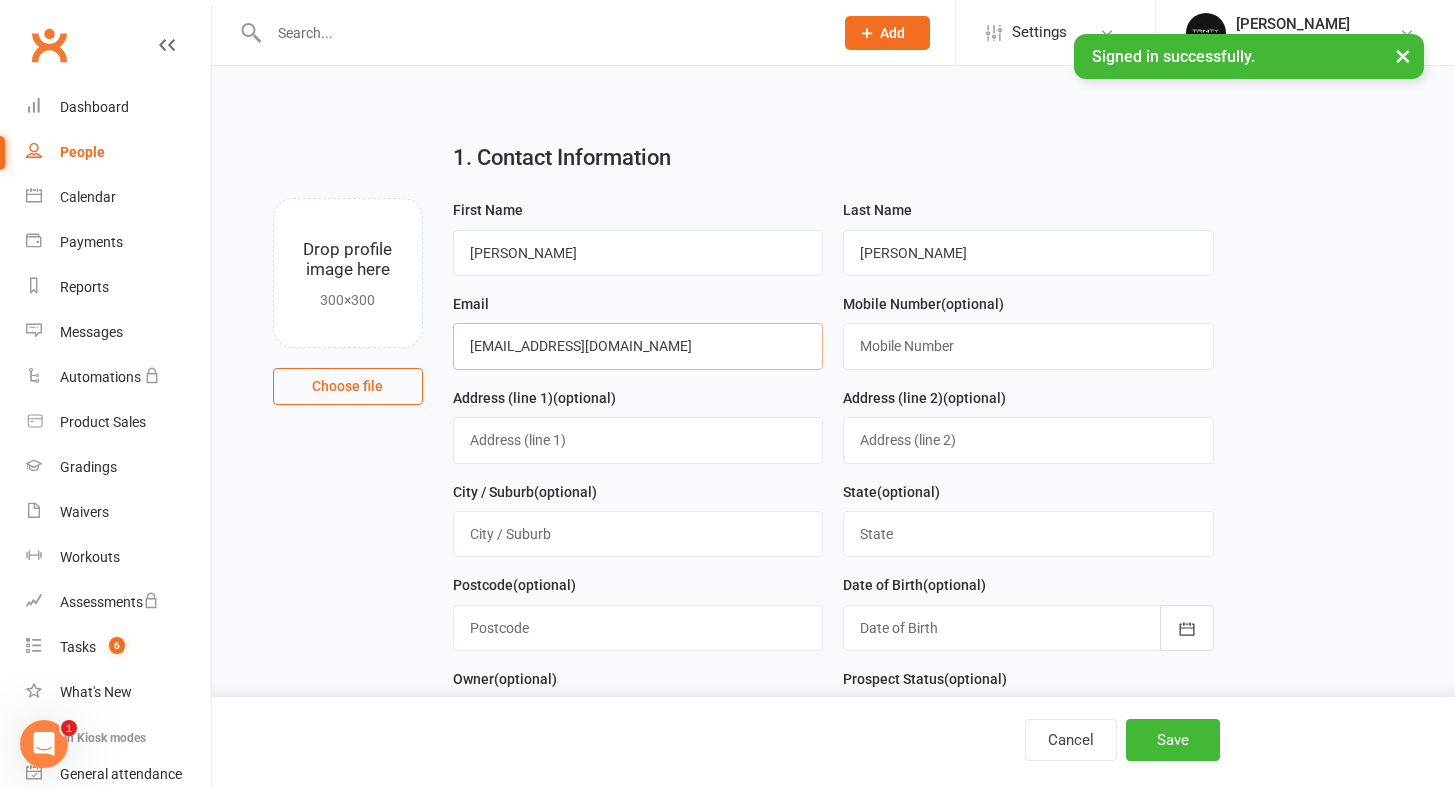 type on "[EMAIL_ADDRESS][DOMAIN_NAME]" 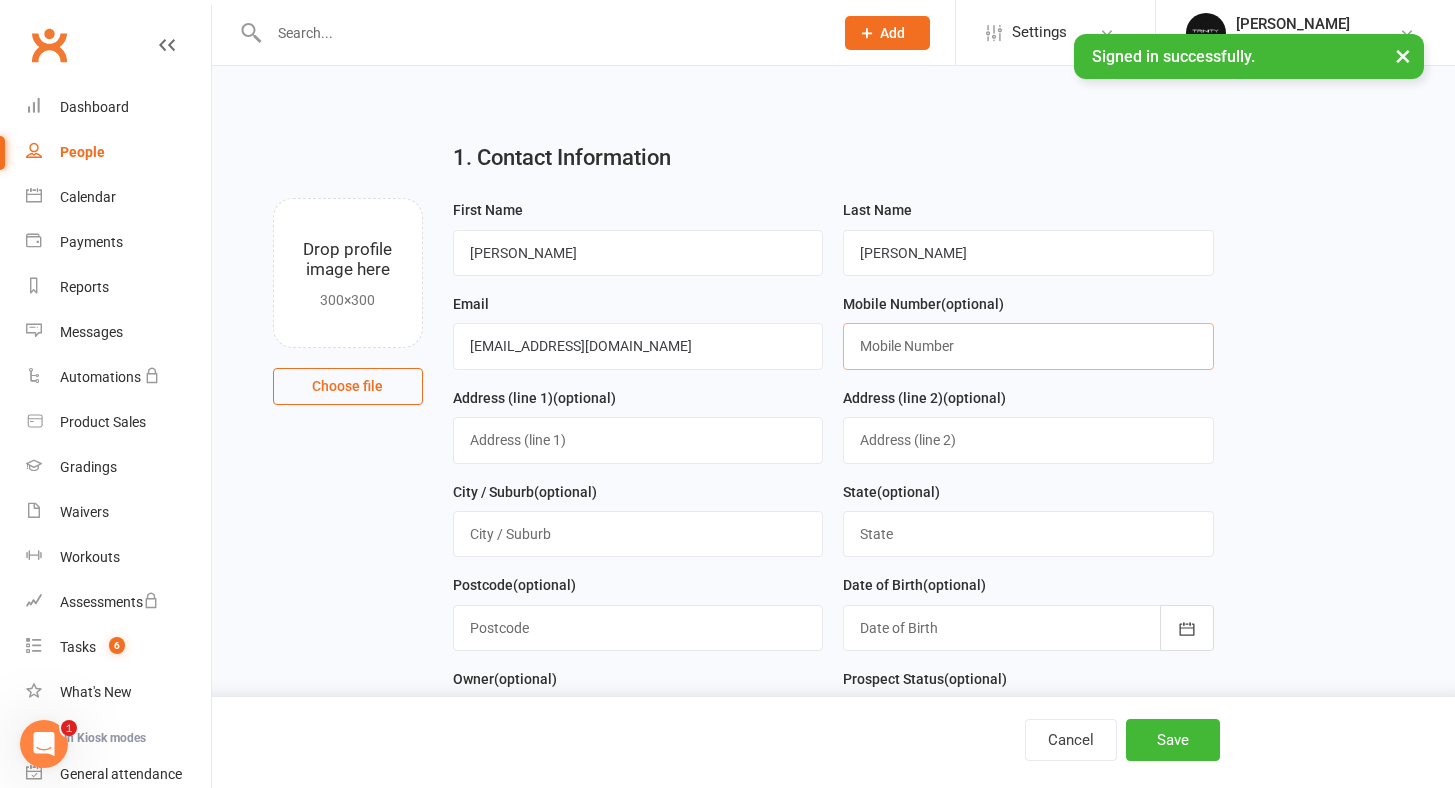 paste on "0 4124 18202" 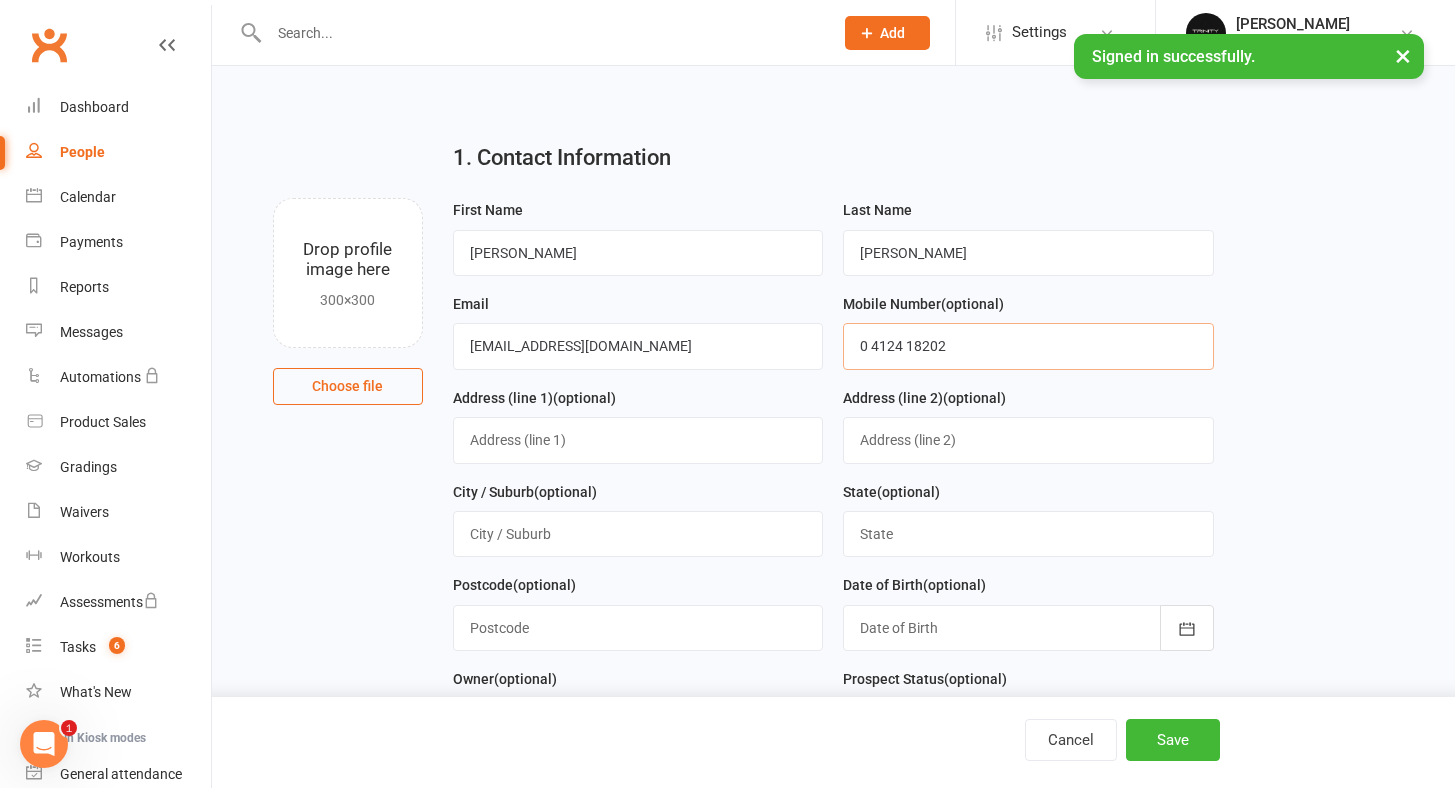 drag, startPoint x: 877, startPoint y: 344, endPoint x: 939, endPoint y: 423, distance: 100.4241 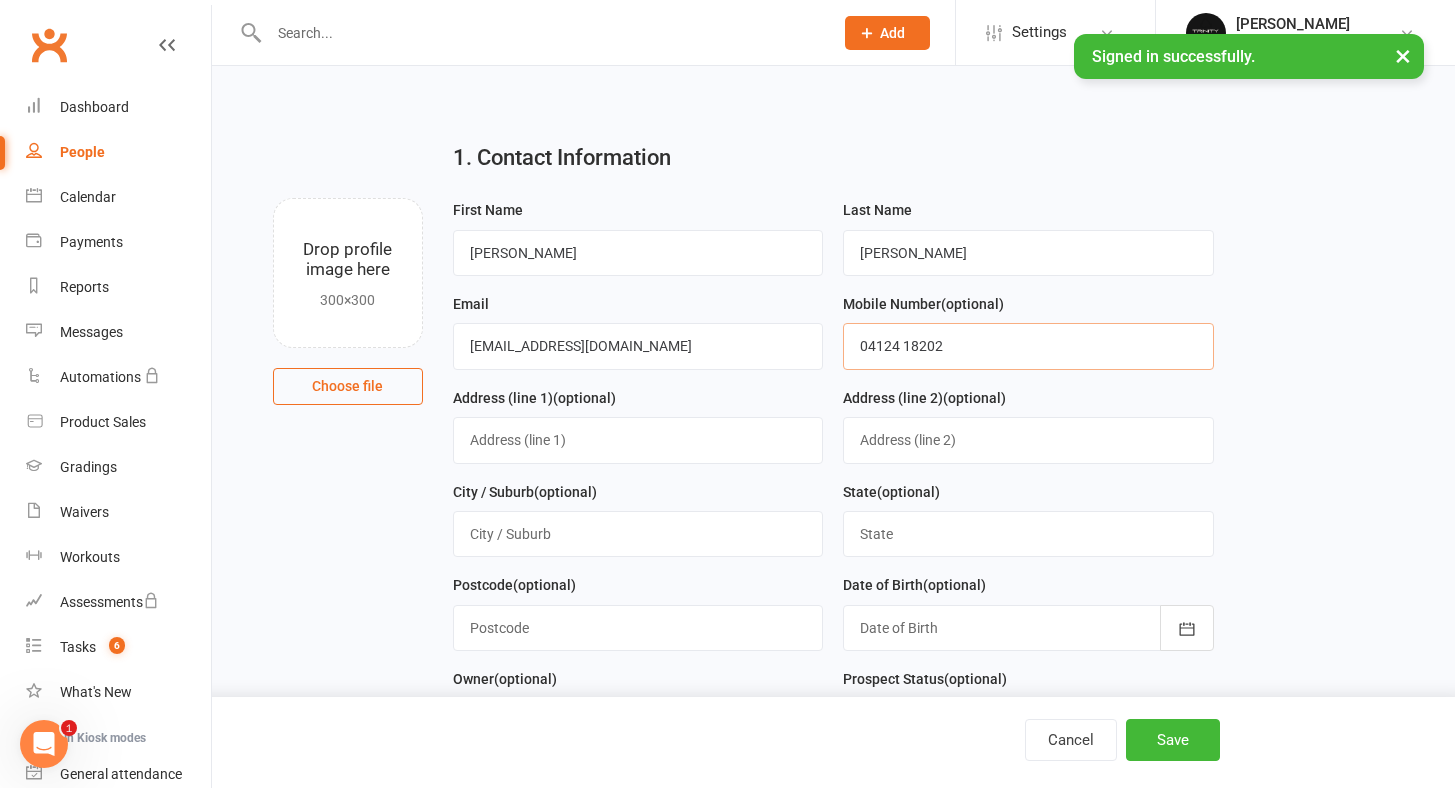 click on "04124 18202" at bounding box center [1028, 346] 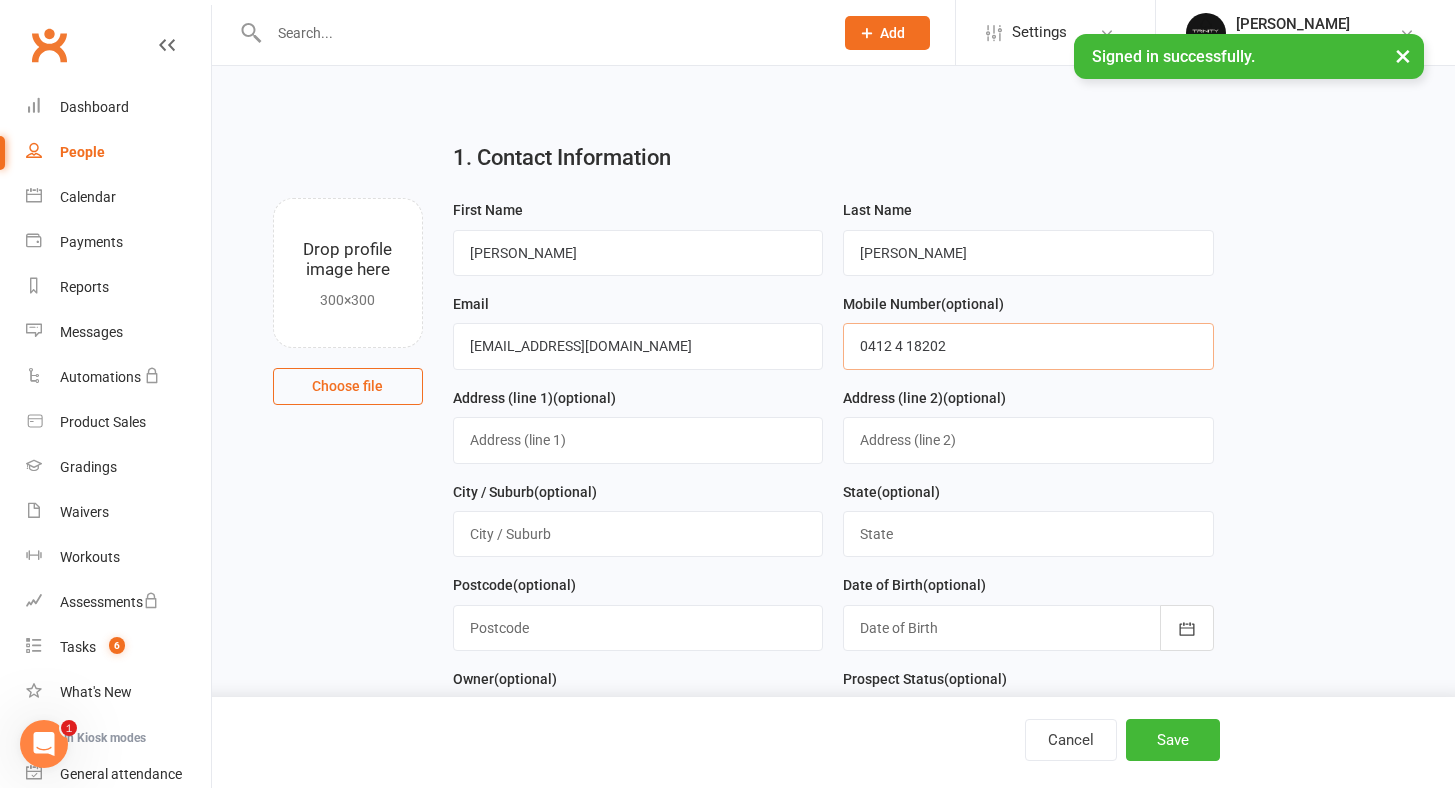 click on "0412 4 18202" at bounding box center (1028, 346) 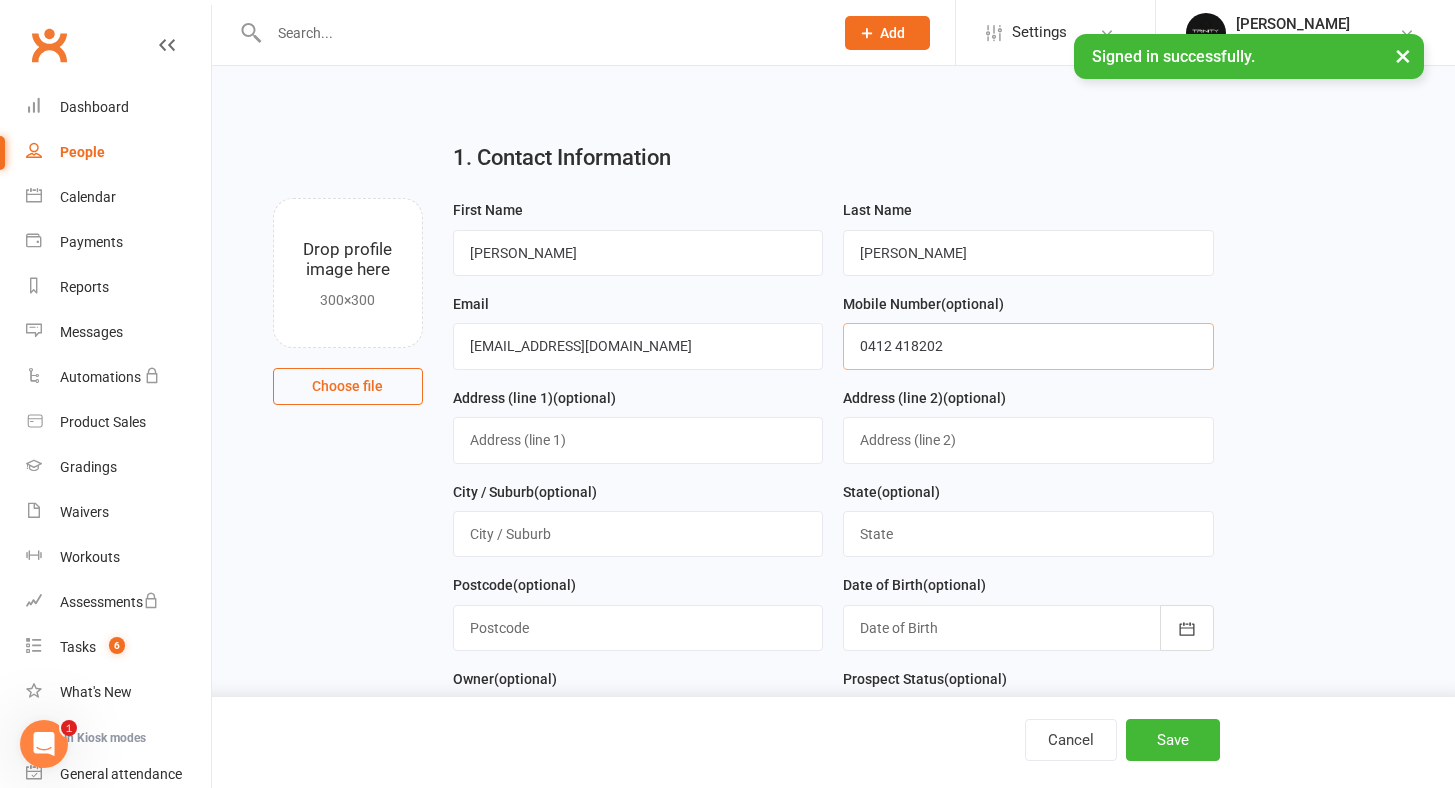 click on "0412 418202" at bounding box center [1028, 346] 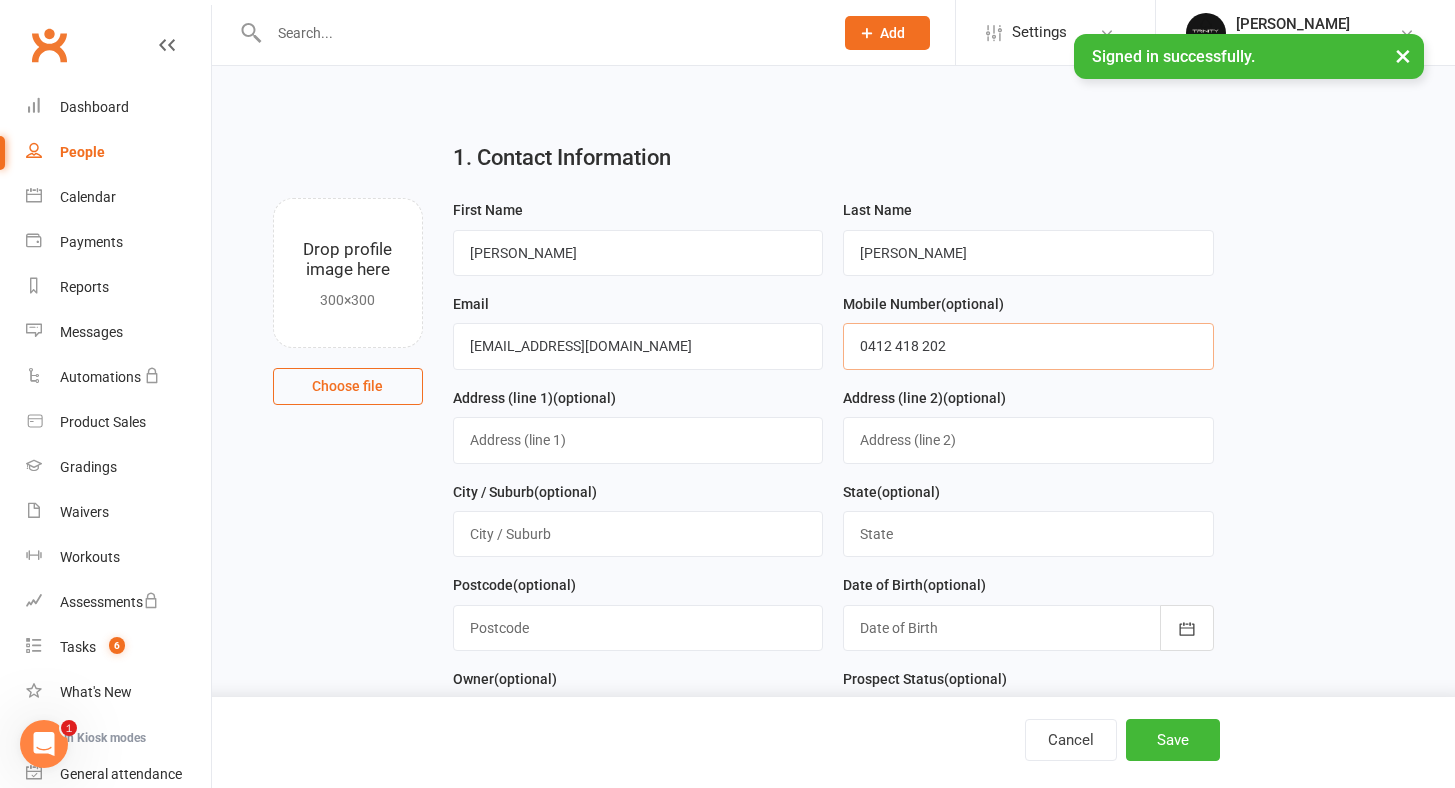 type on "0412 418 202" 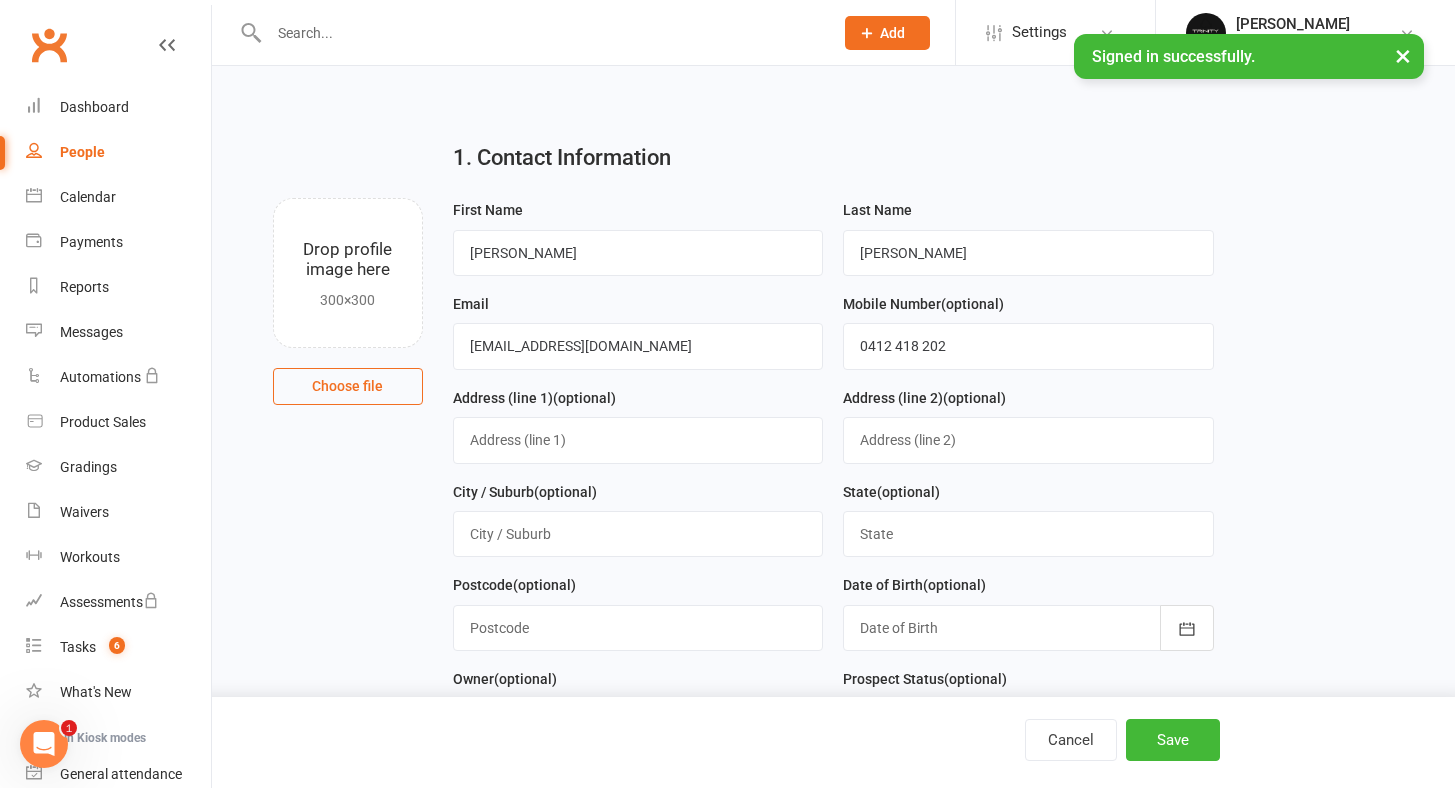 click on "1. Contact Information  Drop profile image here 300×300 Choose file
First Name  [PERSON_NAME]
Last Name  [PERSON_NAME]
Email  [EMAIL_ADDRESS][DOMAIN_NAME]
Mobile Number  (optional) [PHONE_NUMBER]
Address (line 1)  (optional)
Address (line 2)  (optional)
City / Suburb  (optional)
State  (optional)
Postcode  (optional)
Date of Birth  (optional)
[DATE] - [DATE]
2021
2022
2023
2024
2025
2026
2027
2028
2029
2030
2031
2032
2033
2034
2035
2036
2037
2038
2039
2040
Owner  (optional) Select Owner [PERSON_NAME] [PERSON_NAME]" at bounding box center (833, 656) 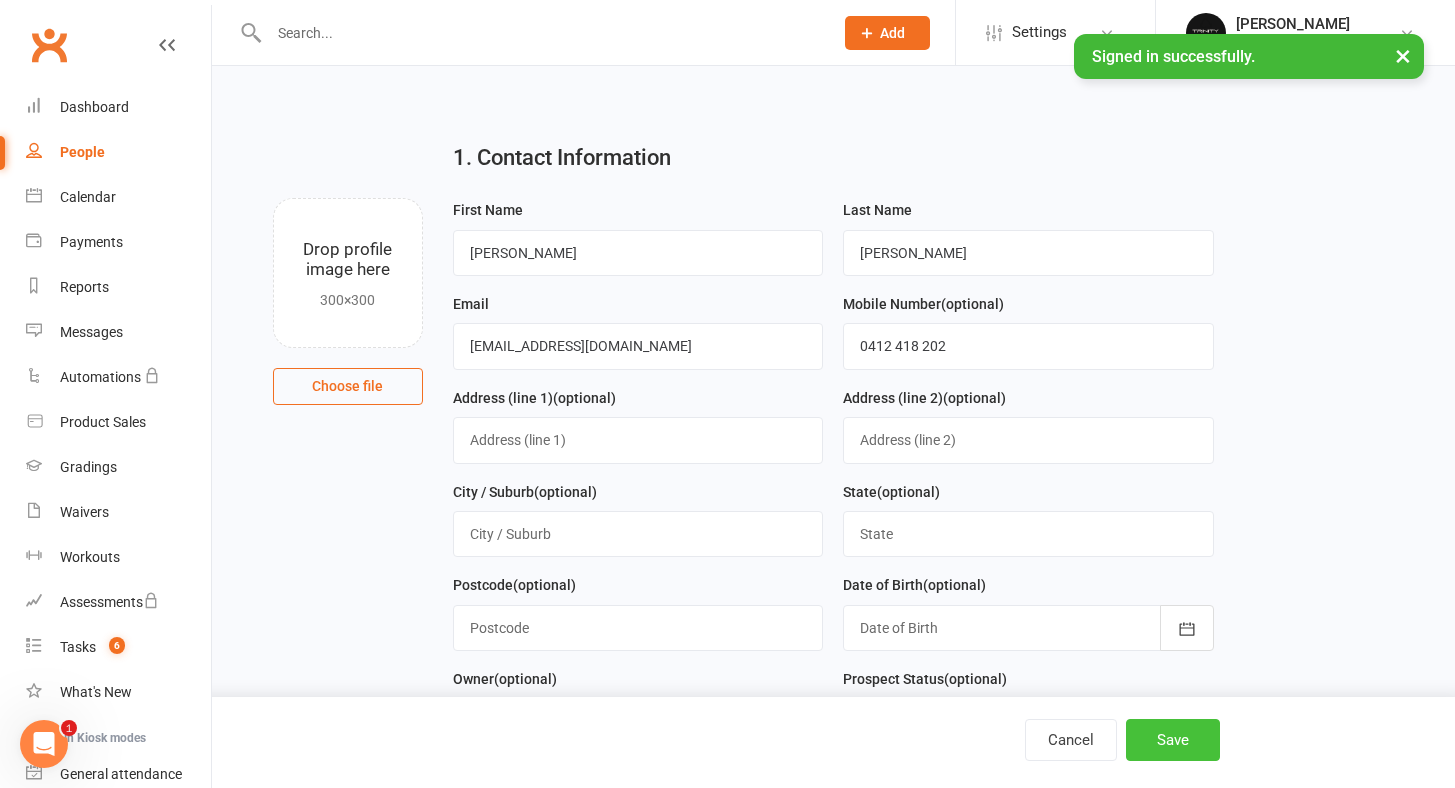 click on "Save" at bounding box center [1173, 740] 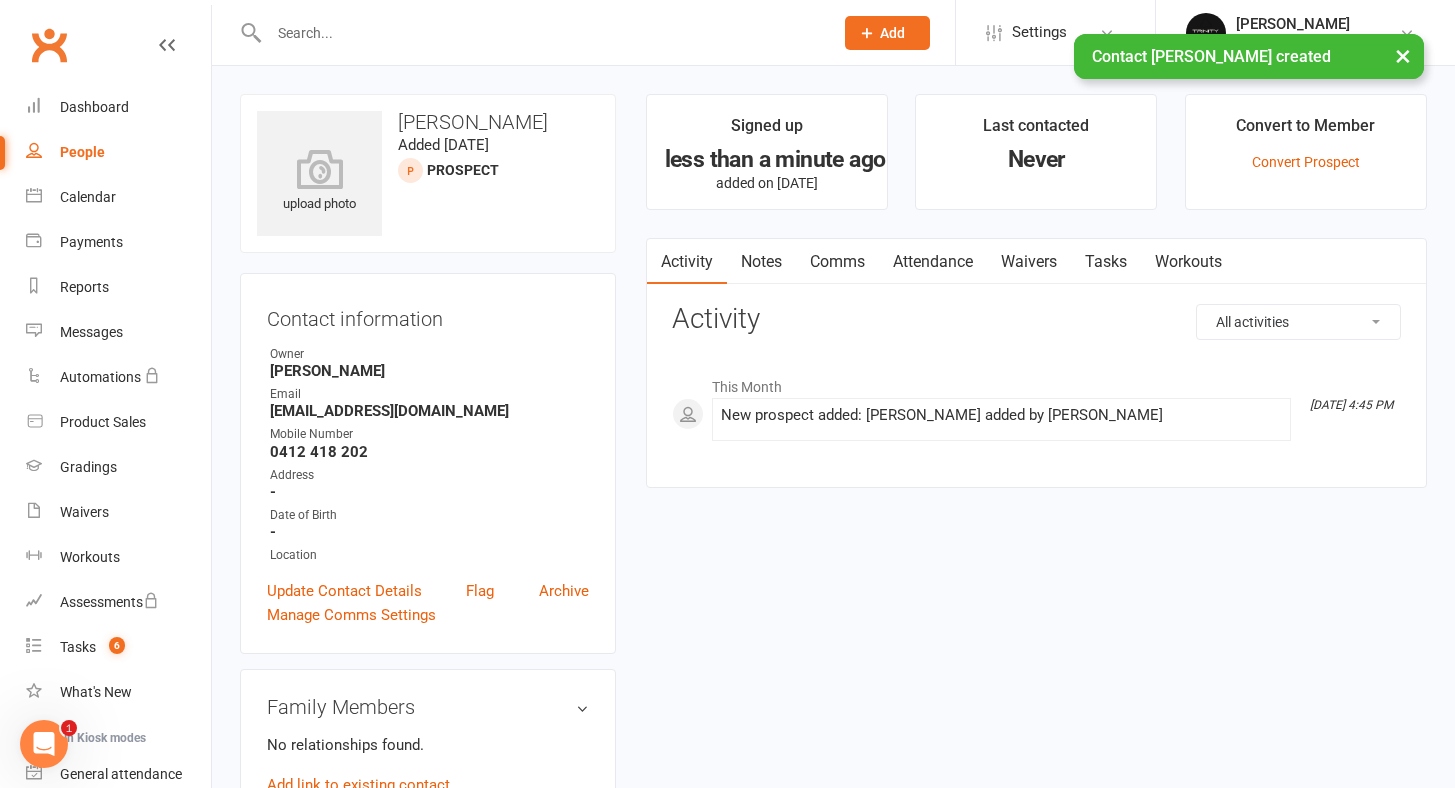 click on "Tasks" at bounding box center (1106, 262) 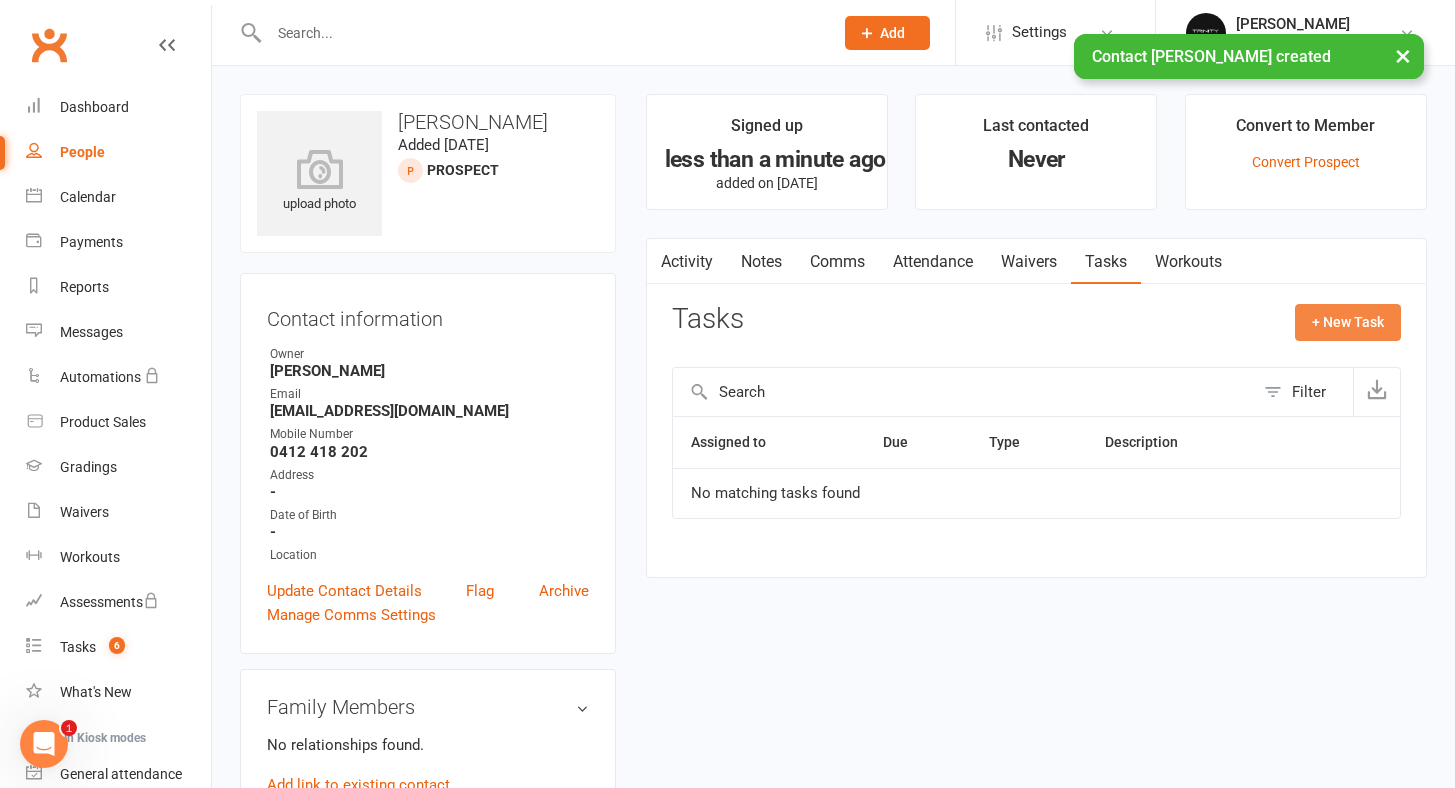click on "+ New Task" at bounding box center [1348, 322] 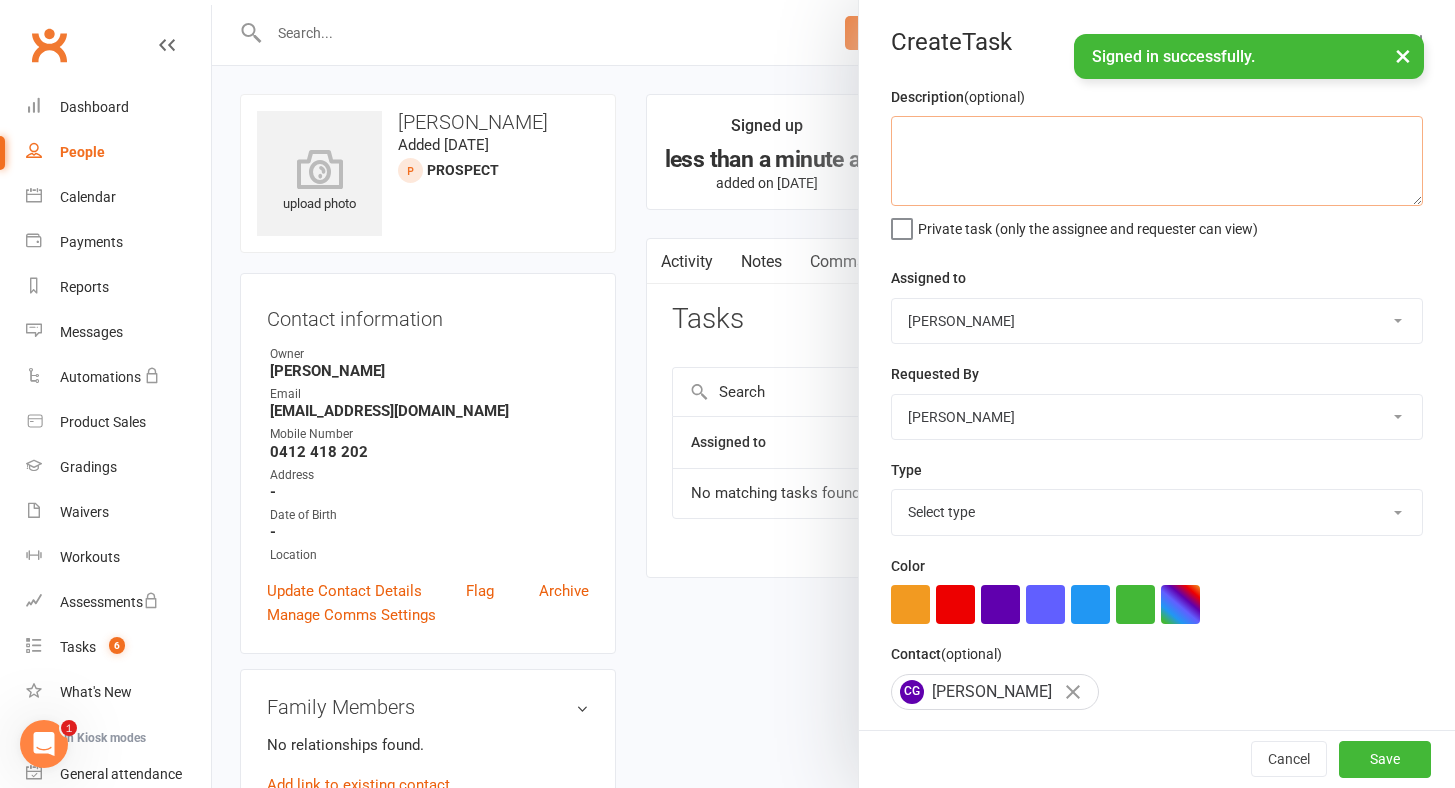 click at bounding box center [1157, 161] 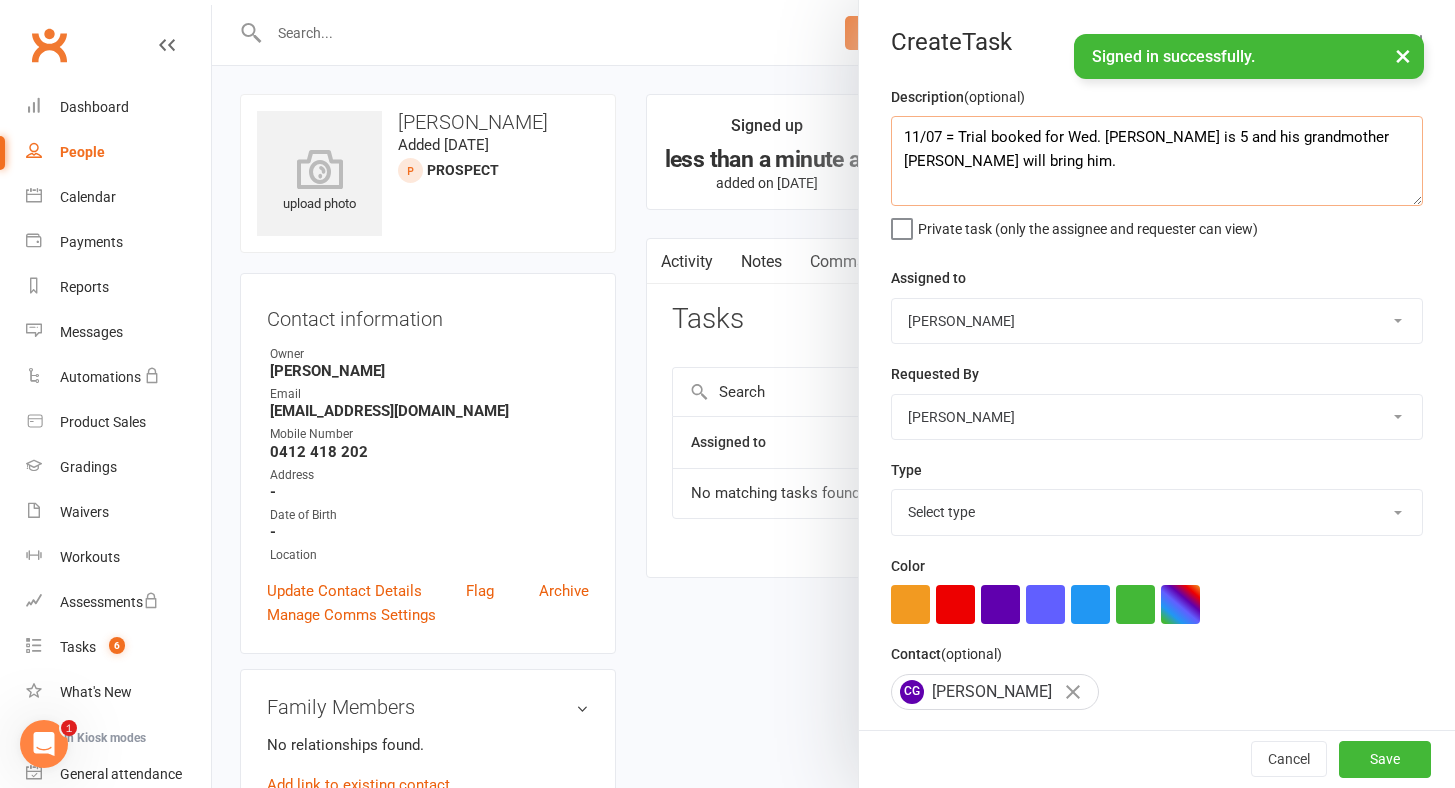 type on "11/07 = Trial booked for Wed. [PERSON_NAME] is 5 and his grandmother [PERSON_NAME] will bring him." 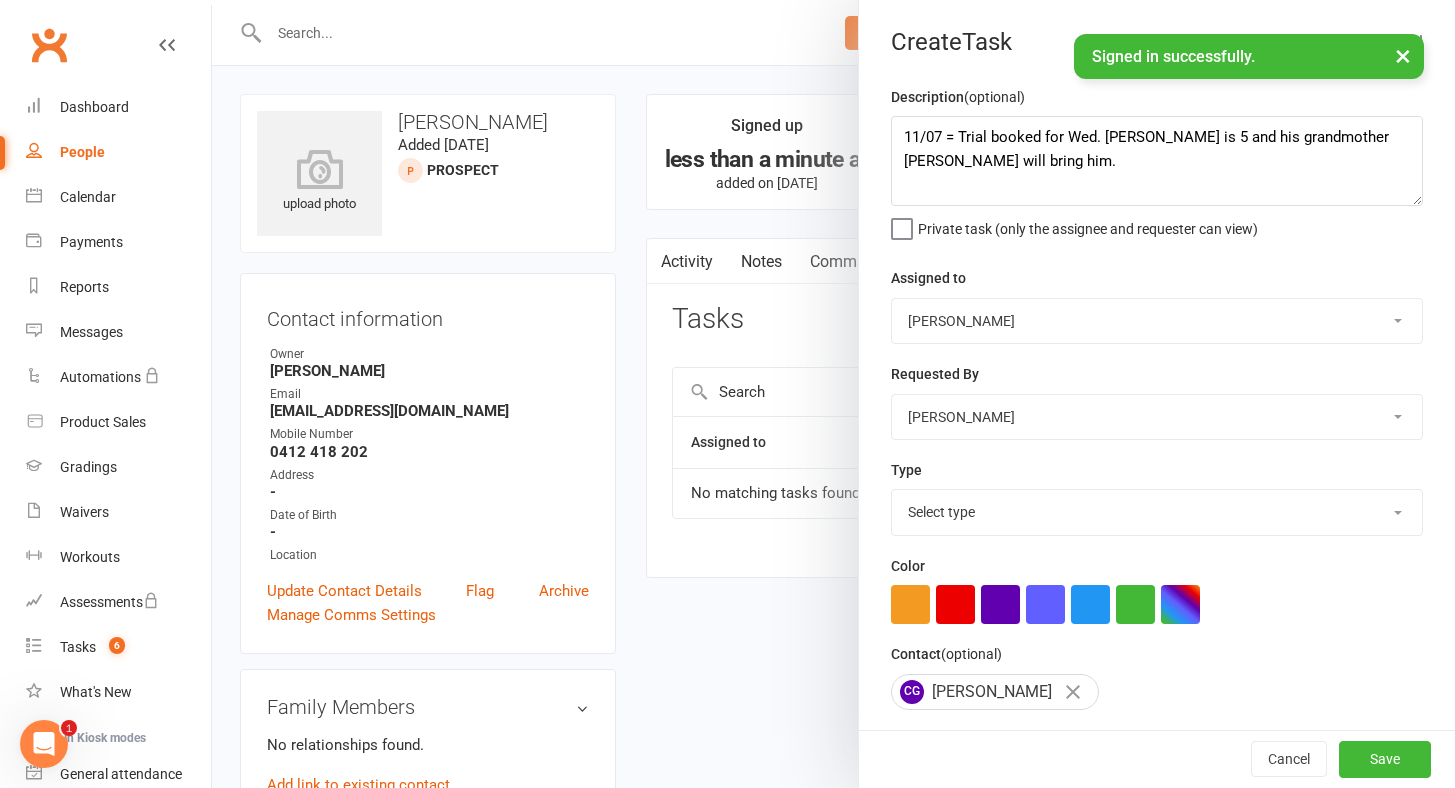 select on "30477" 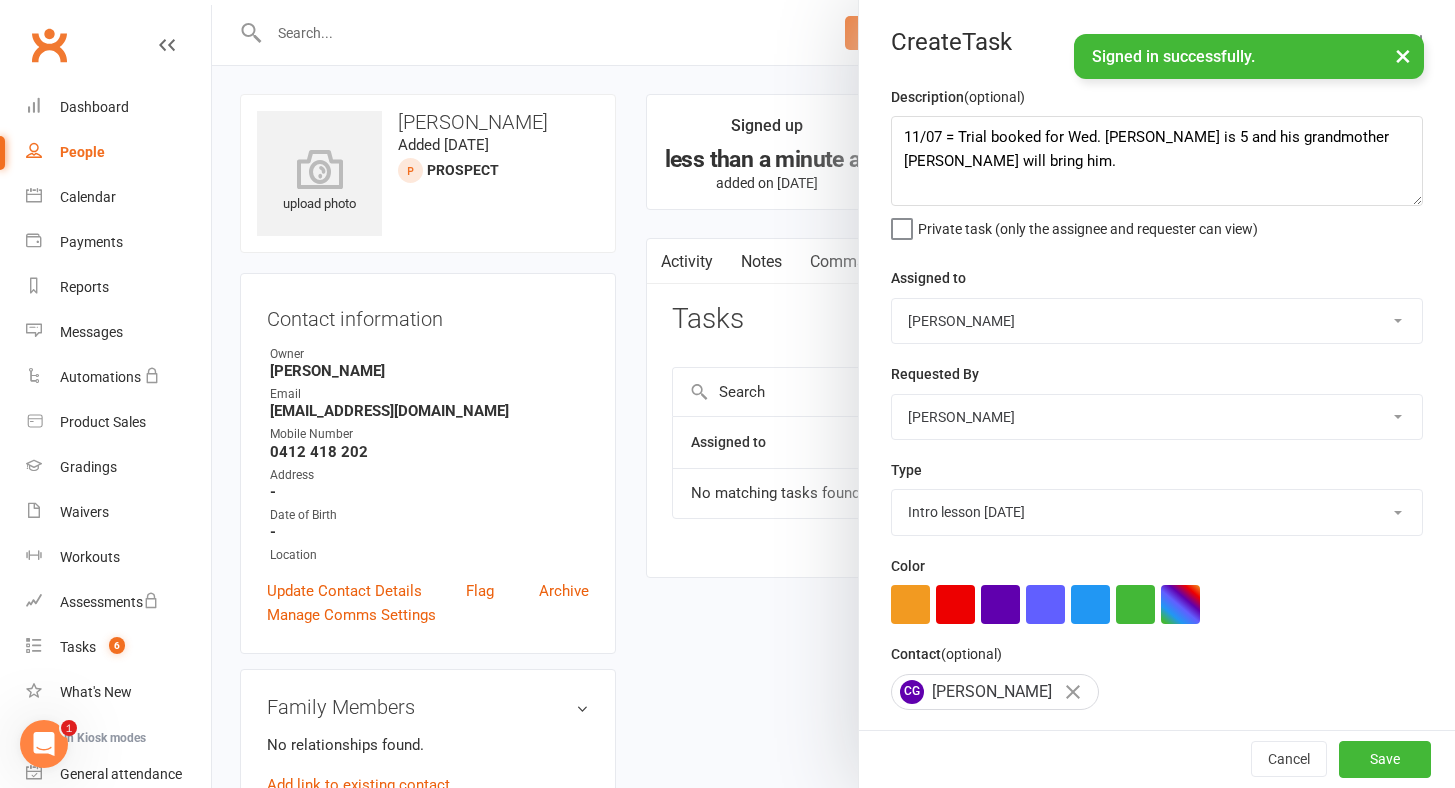 scroll, scrollTop: 129, scrollLeft: 0, axis: vertical 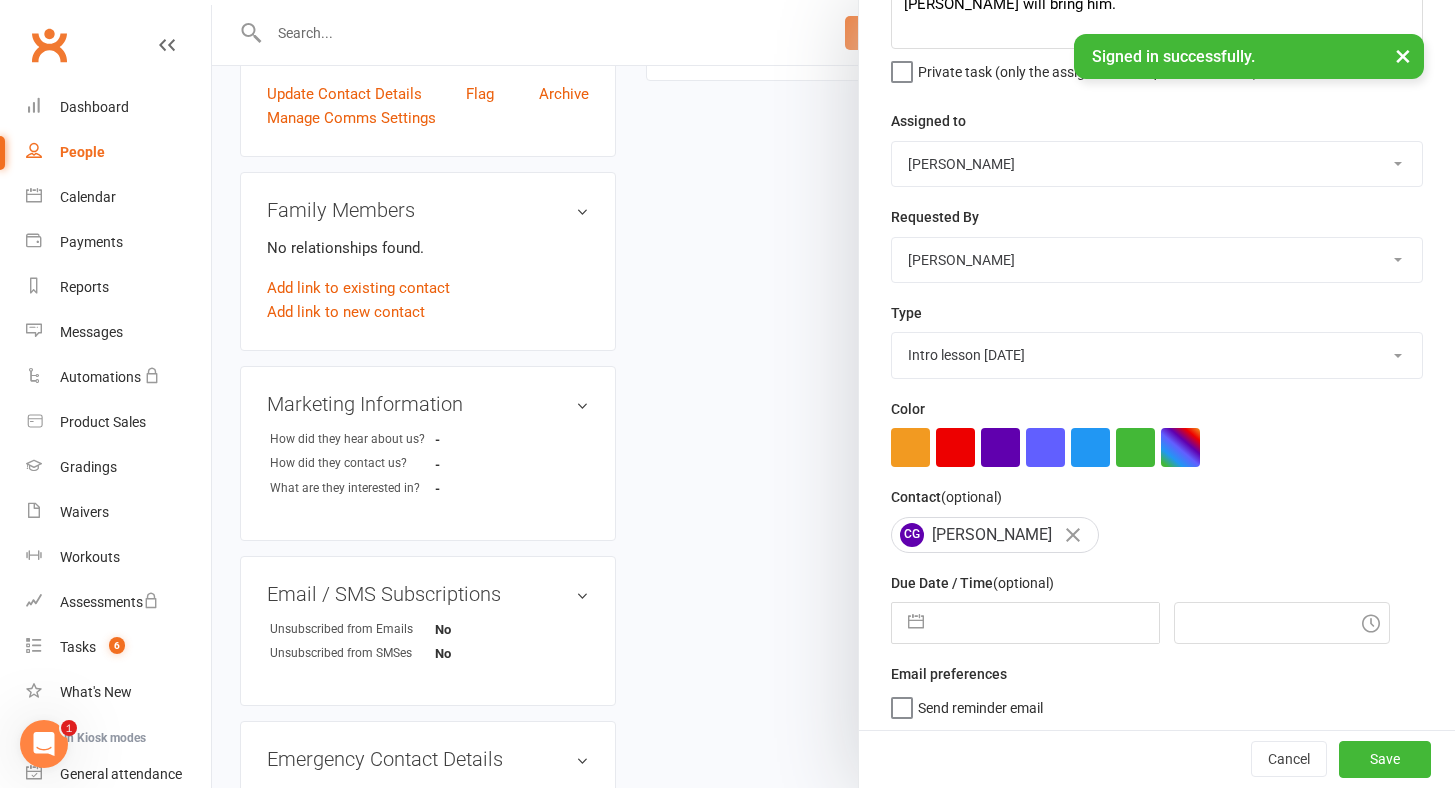 click at bounding box center [916, 623] 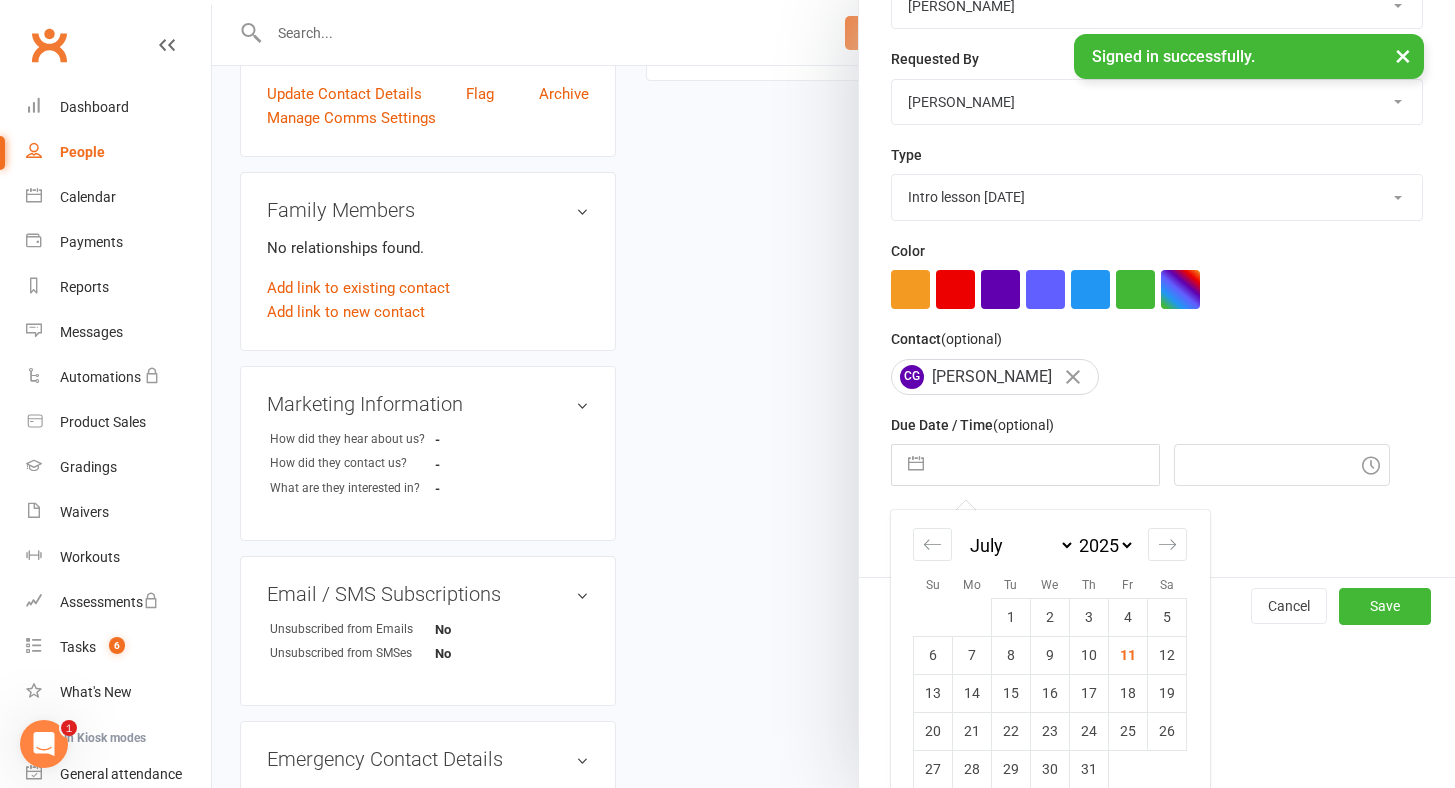 scroll, scrollTop: 334, scrollLeft: 0, axis: vertical 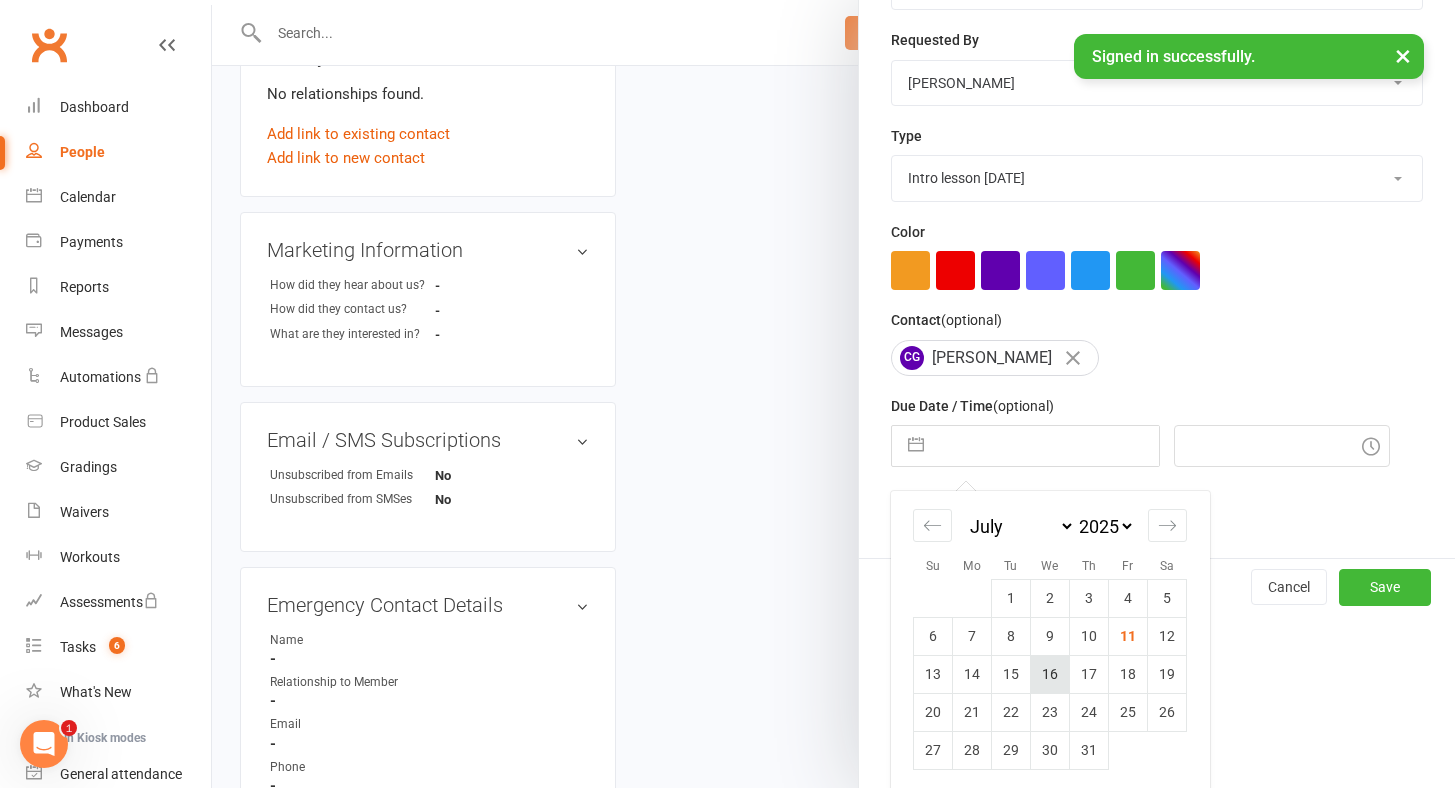 click on "16" at bounding box center (1050, 674) 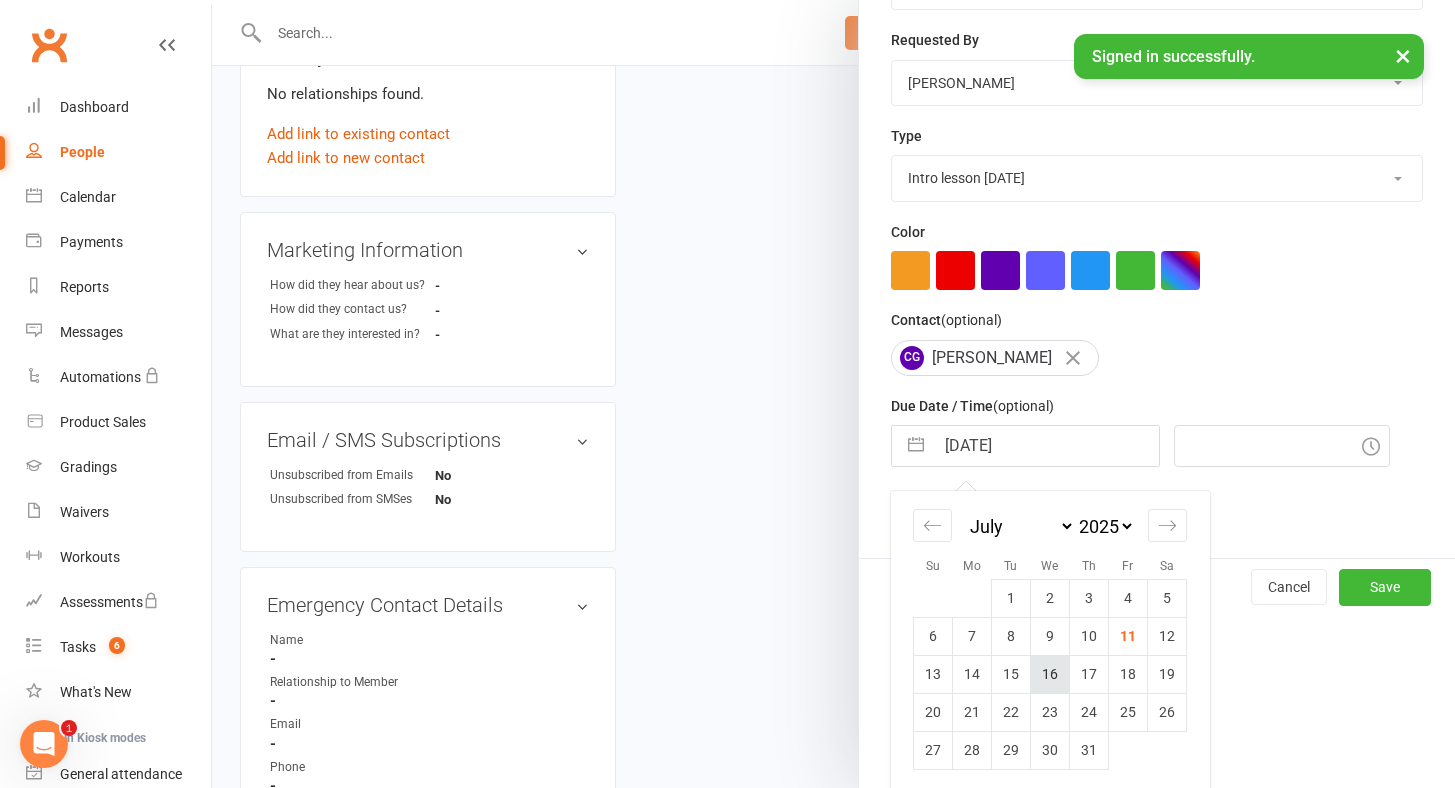 type on "4:45pm" 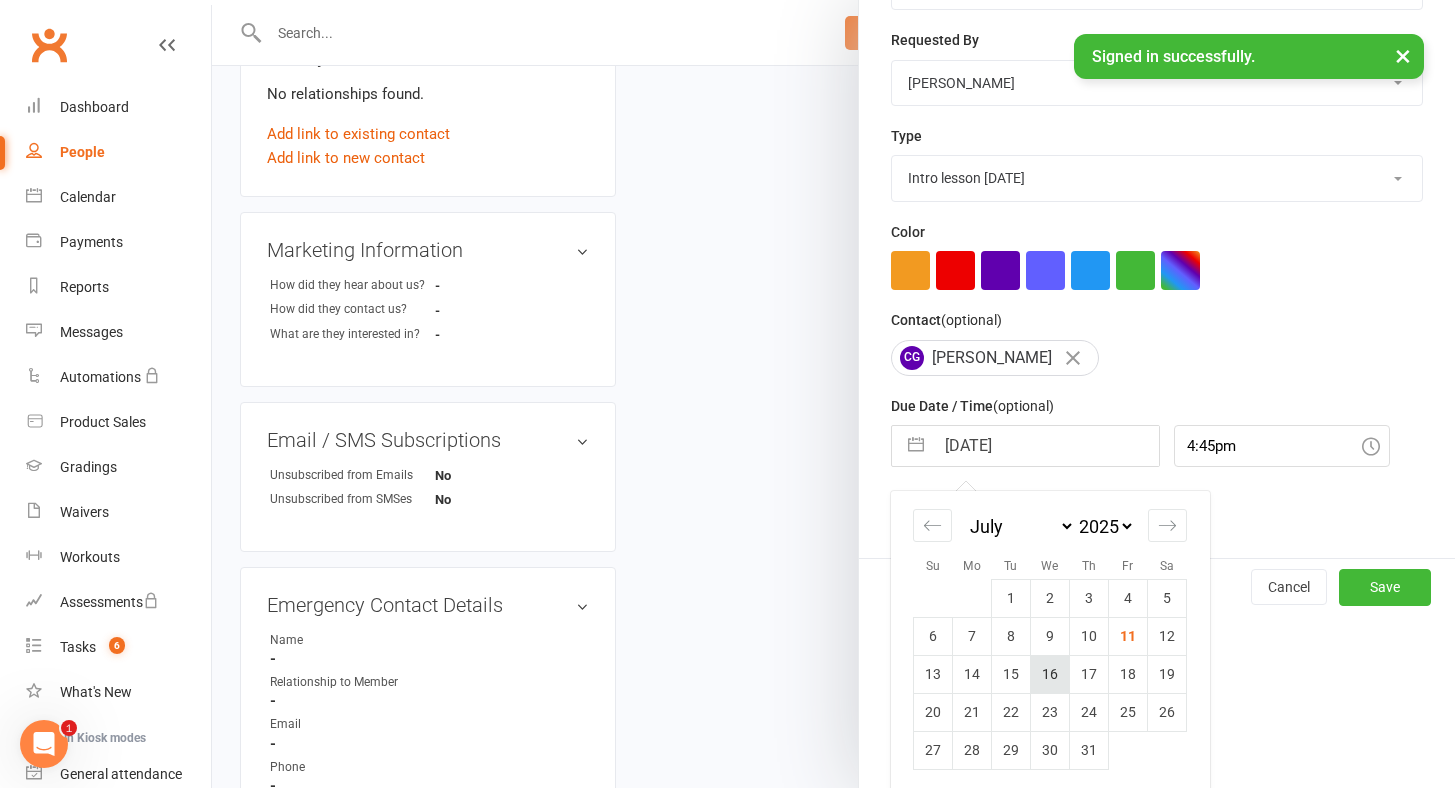 scroll, scrollTop: 157, scrollLeft: 0, axis: vertical 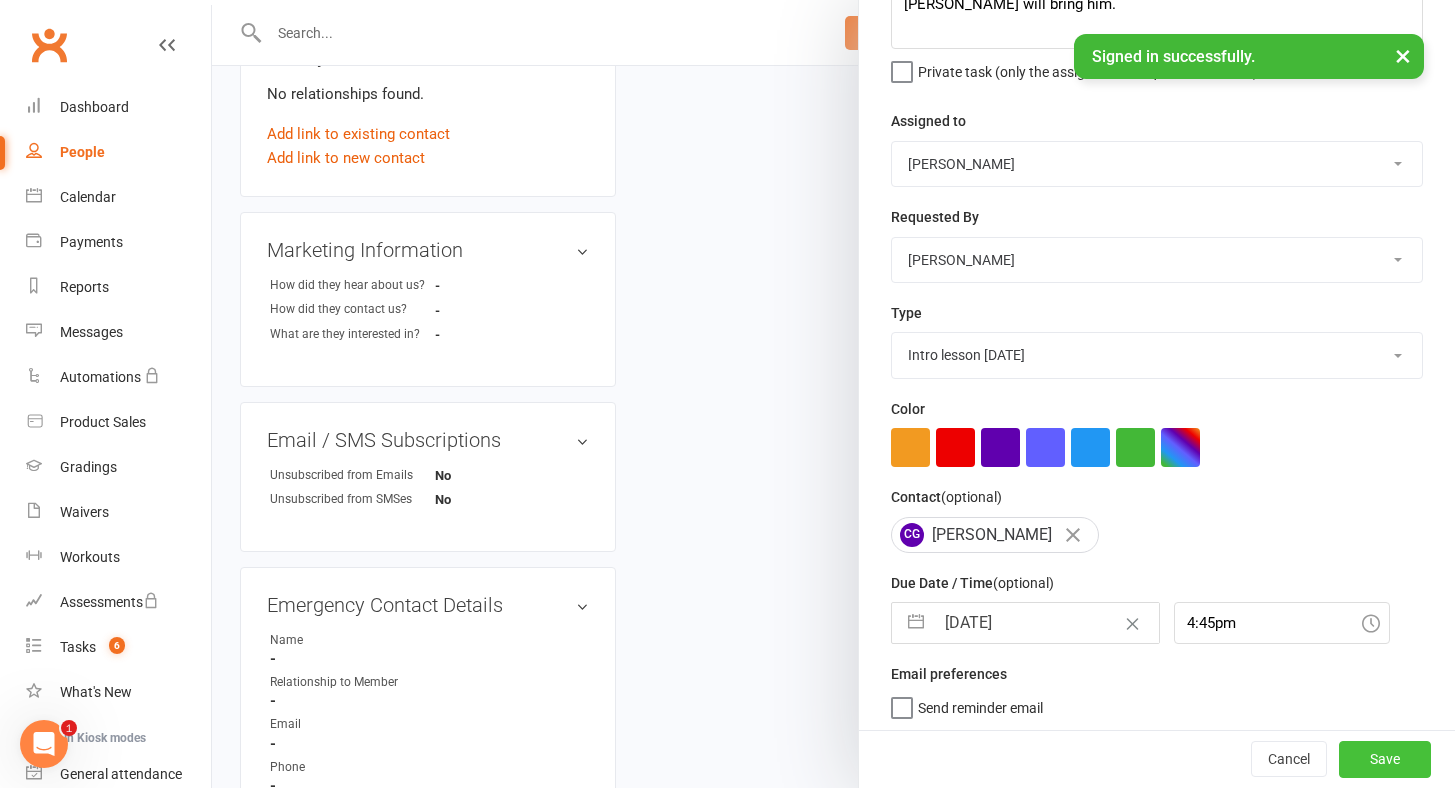 click on "Save" at bounding box center [1385, 760] 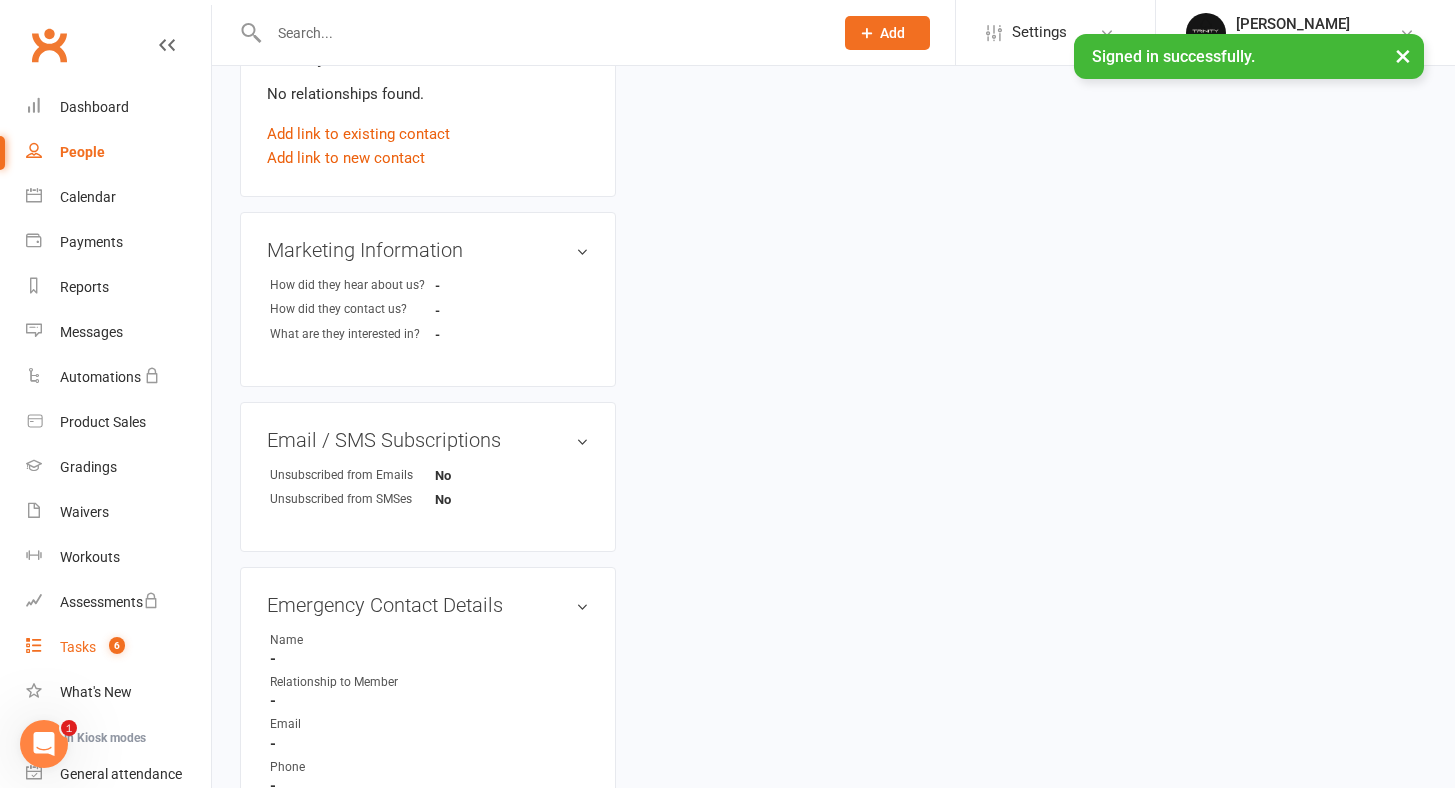drag, startPoint x: 0, startPoint y: 513, endPoint x: 105, endPoint y: 646, distance: 169.45206 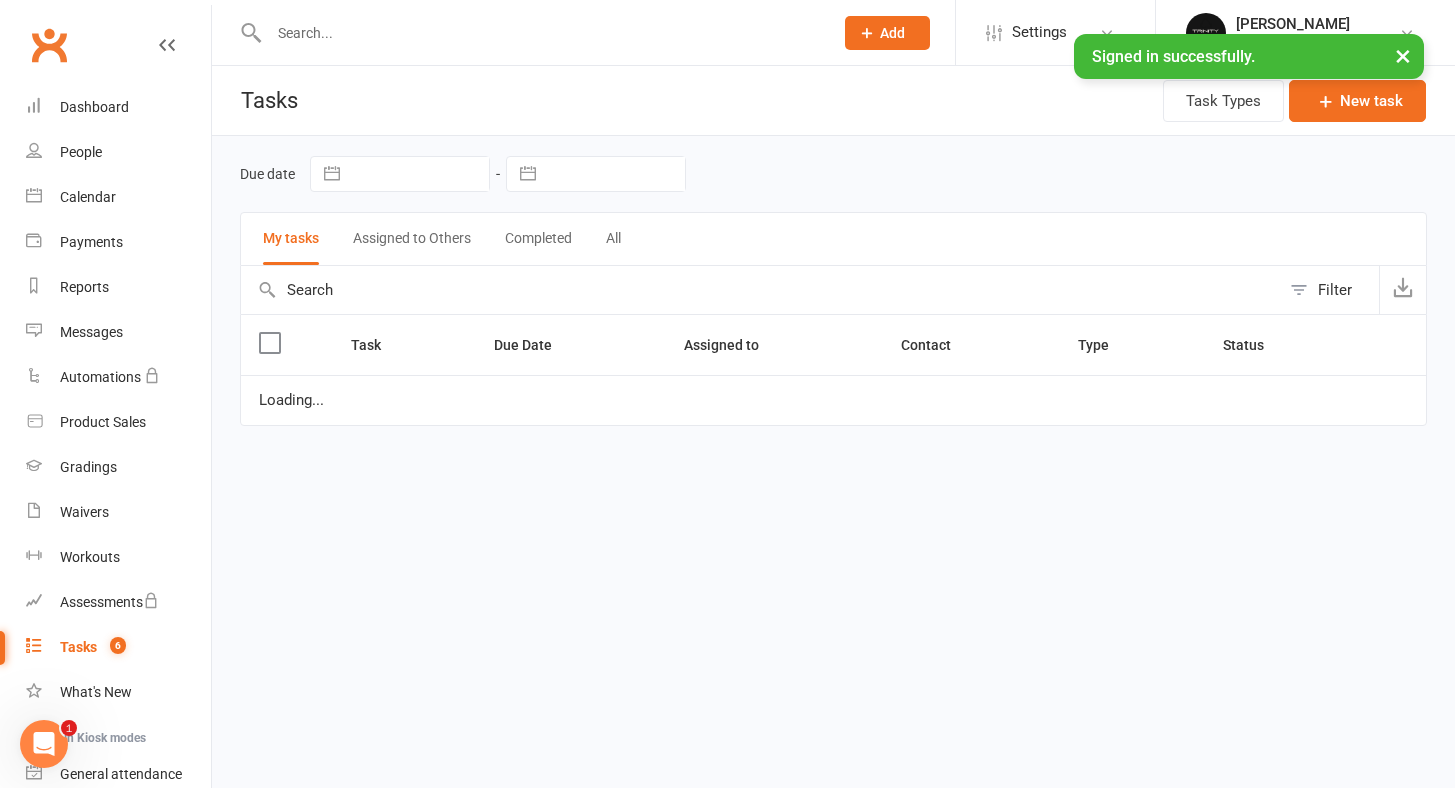 scroll, scrollTop: 0, scrollLeft: 0, axis: both 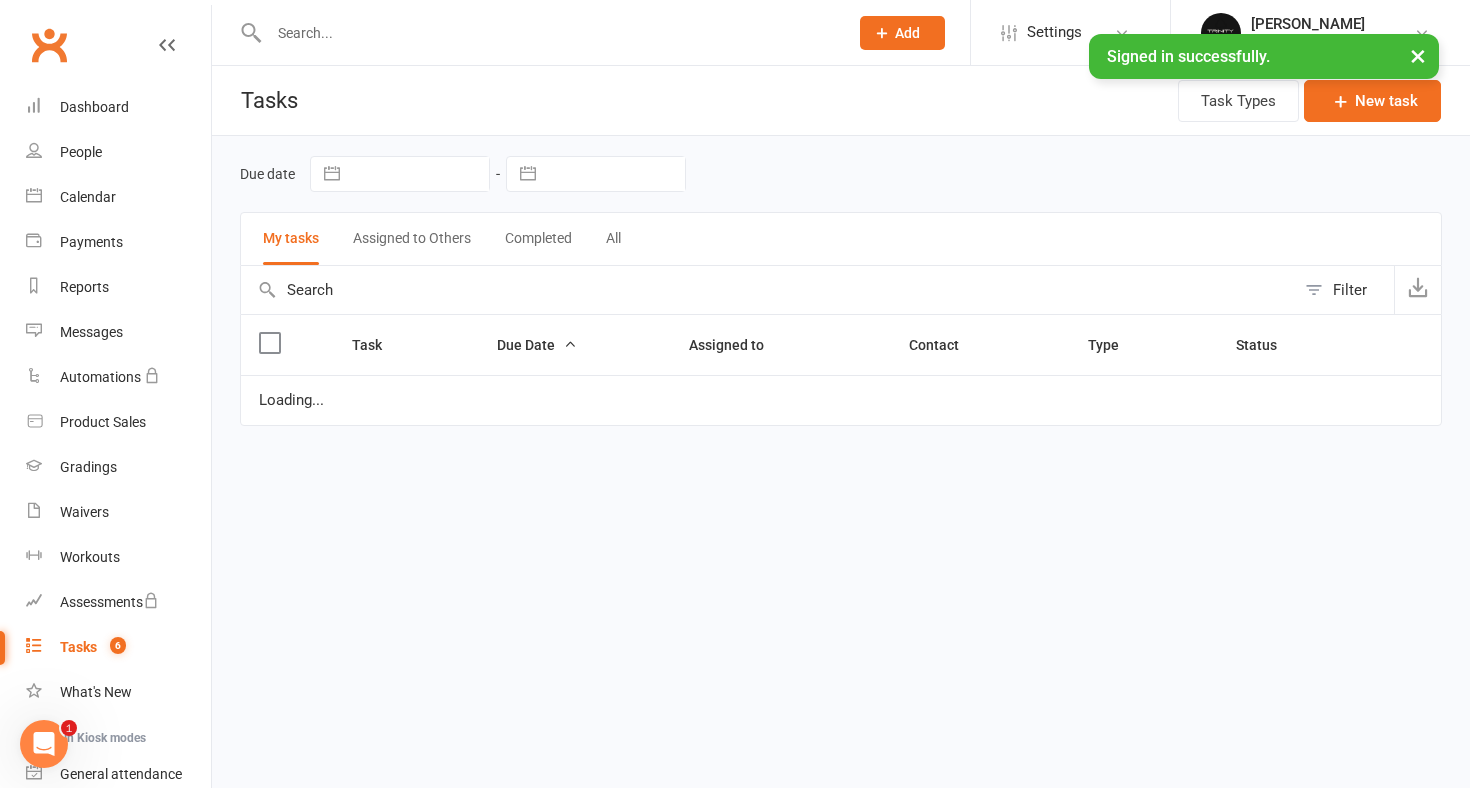 drag, startPoint x: 313, startPoint y: 643, endPoint x: 343, endPoint y: 631, distance: 32.31099 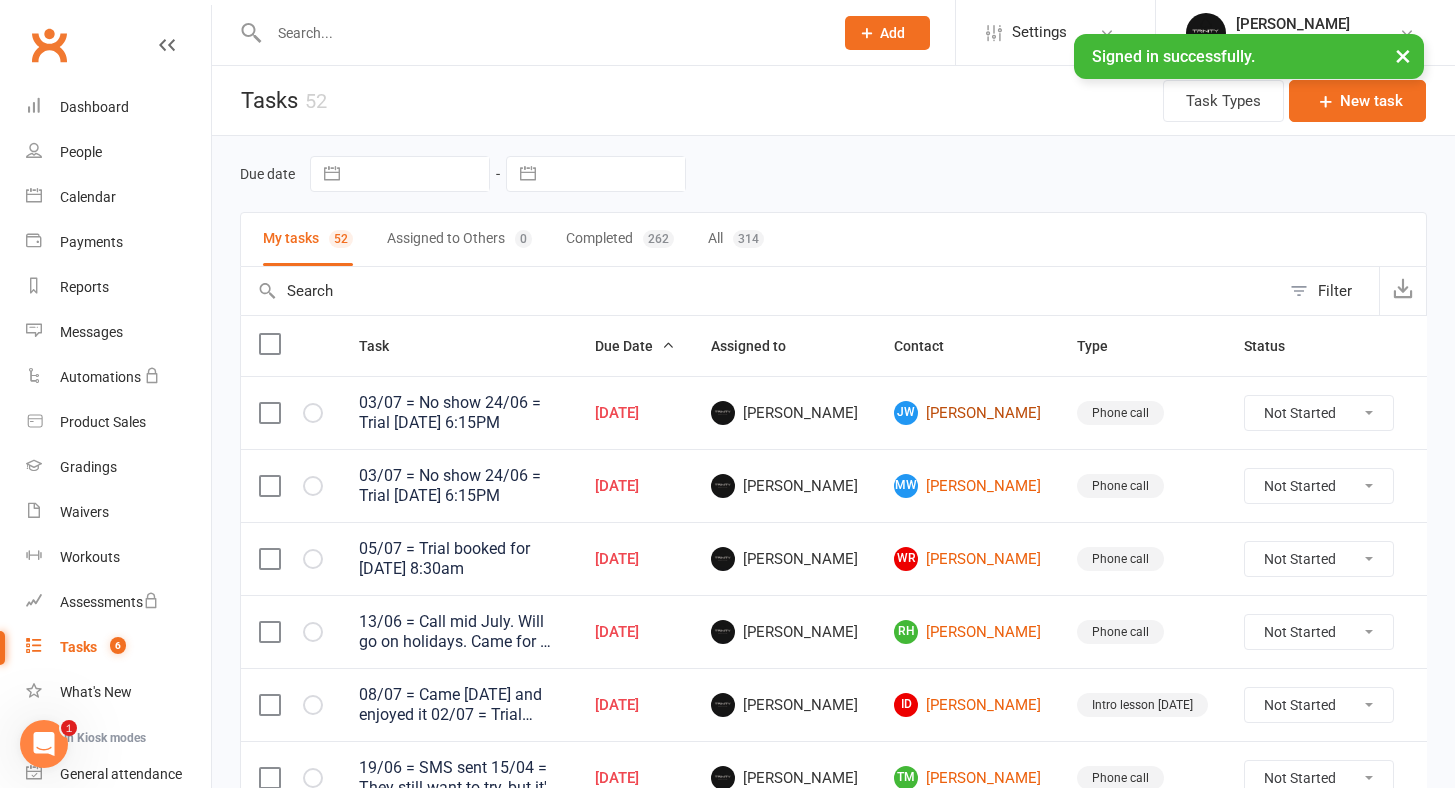 click on "[PERSON_NAME]" at bounding box center [967, 413] 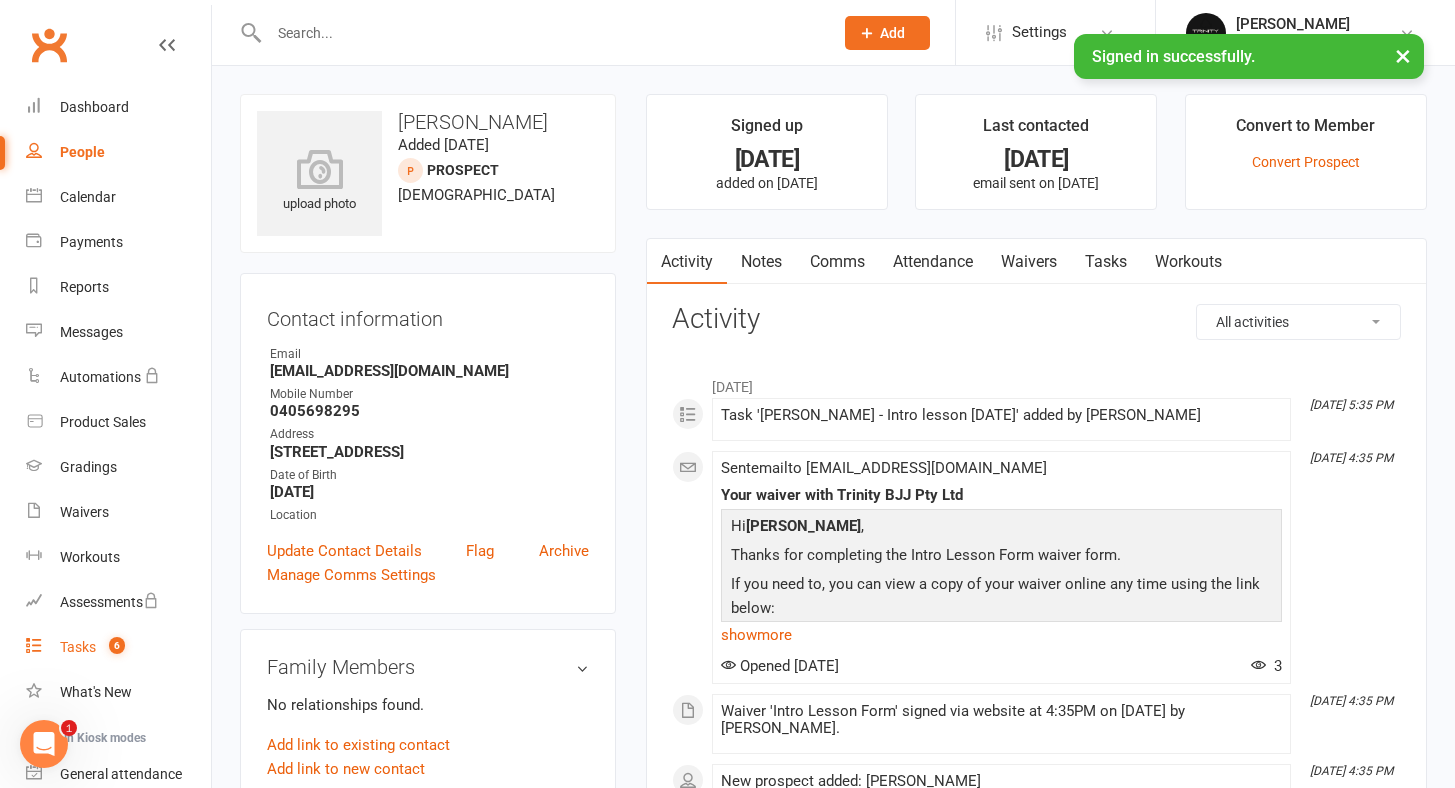 click on "Tasks" at bounding box center (78, 647) 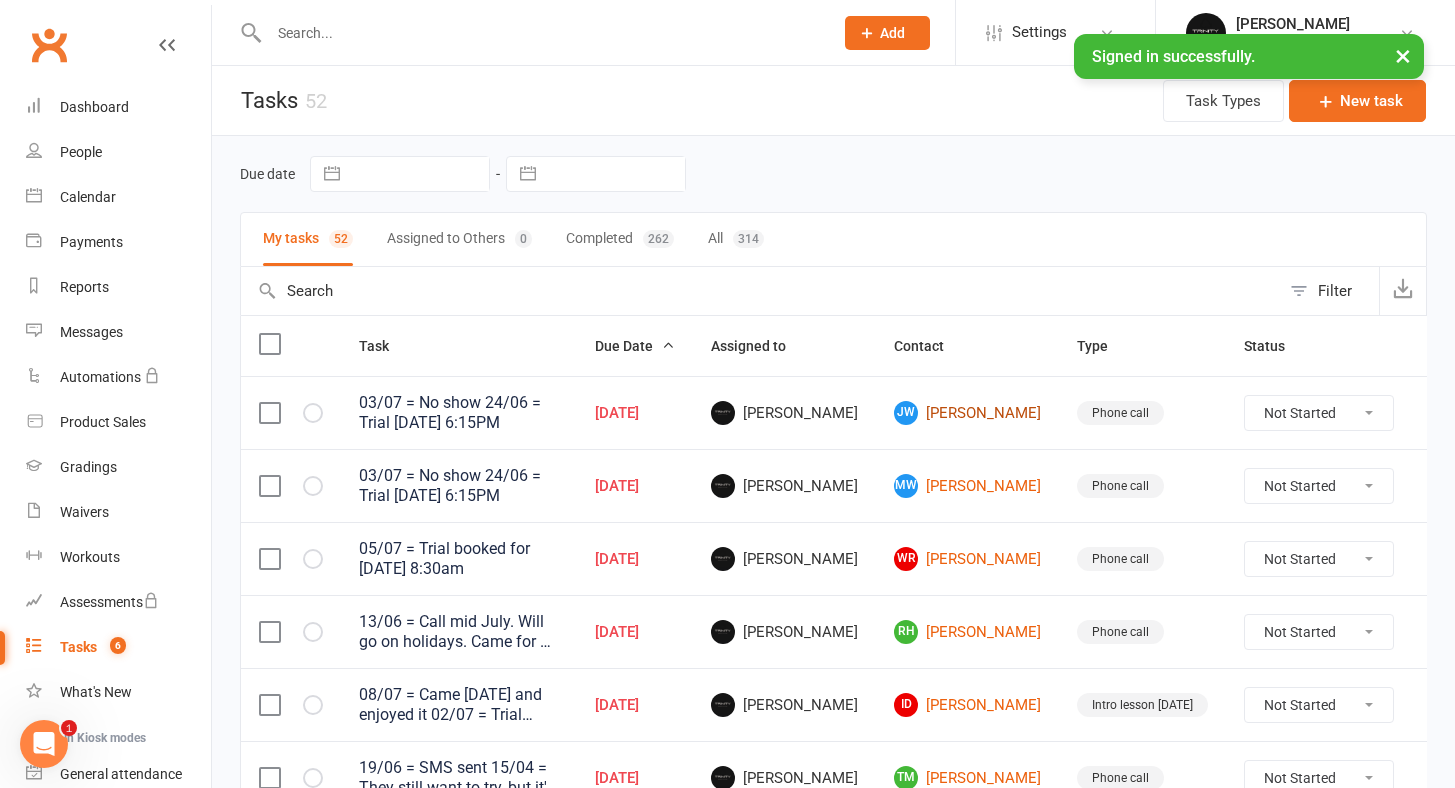 click on "[PERSON_NAME]" at bounding box center (967, 413) 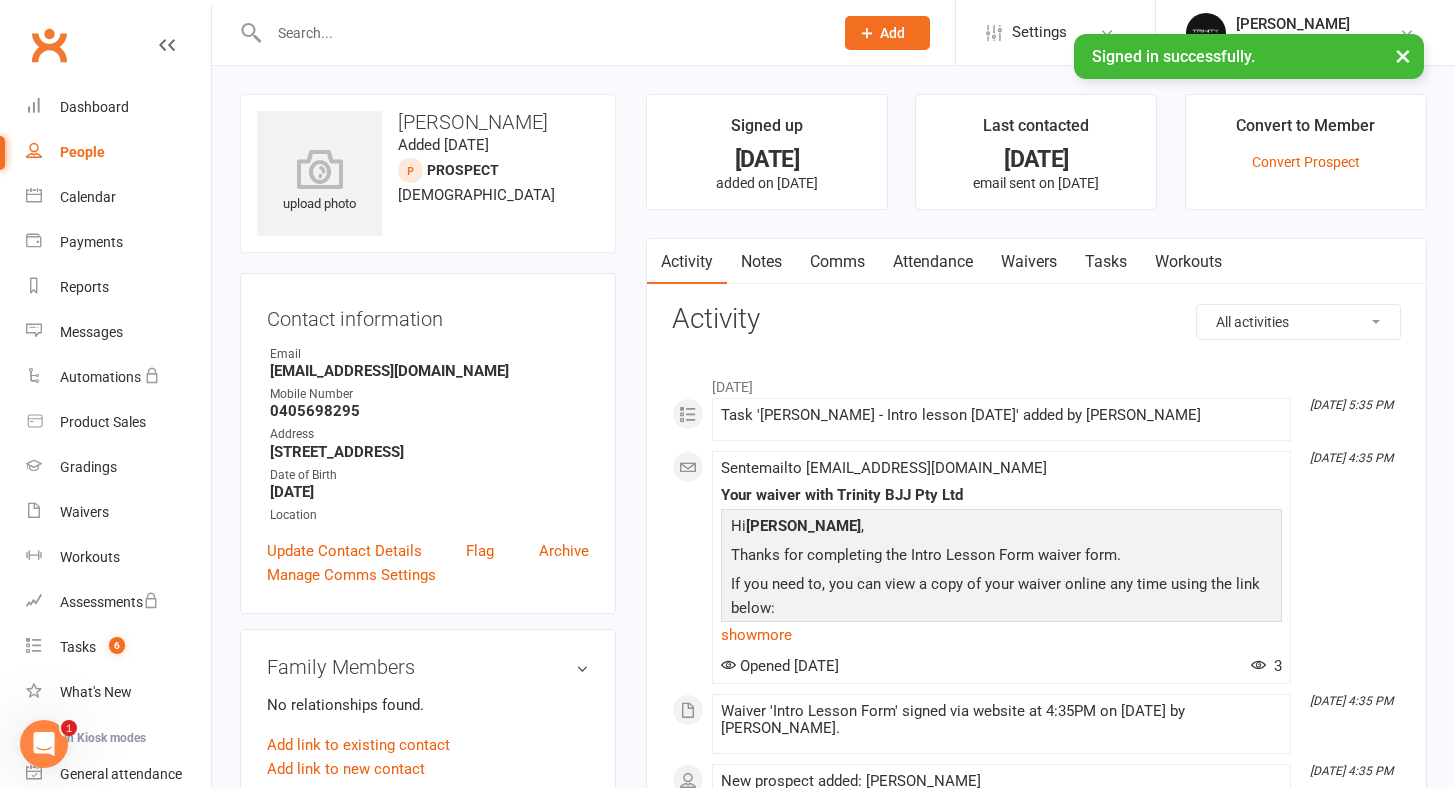 click on "Tasks" at bounding box center [1106, 262] 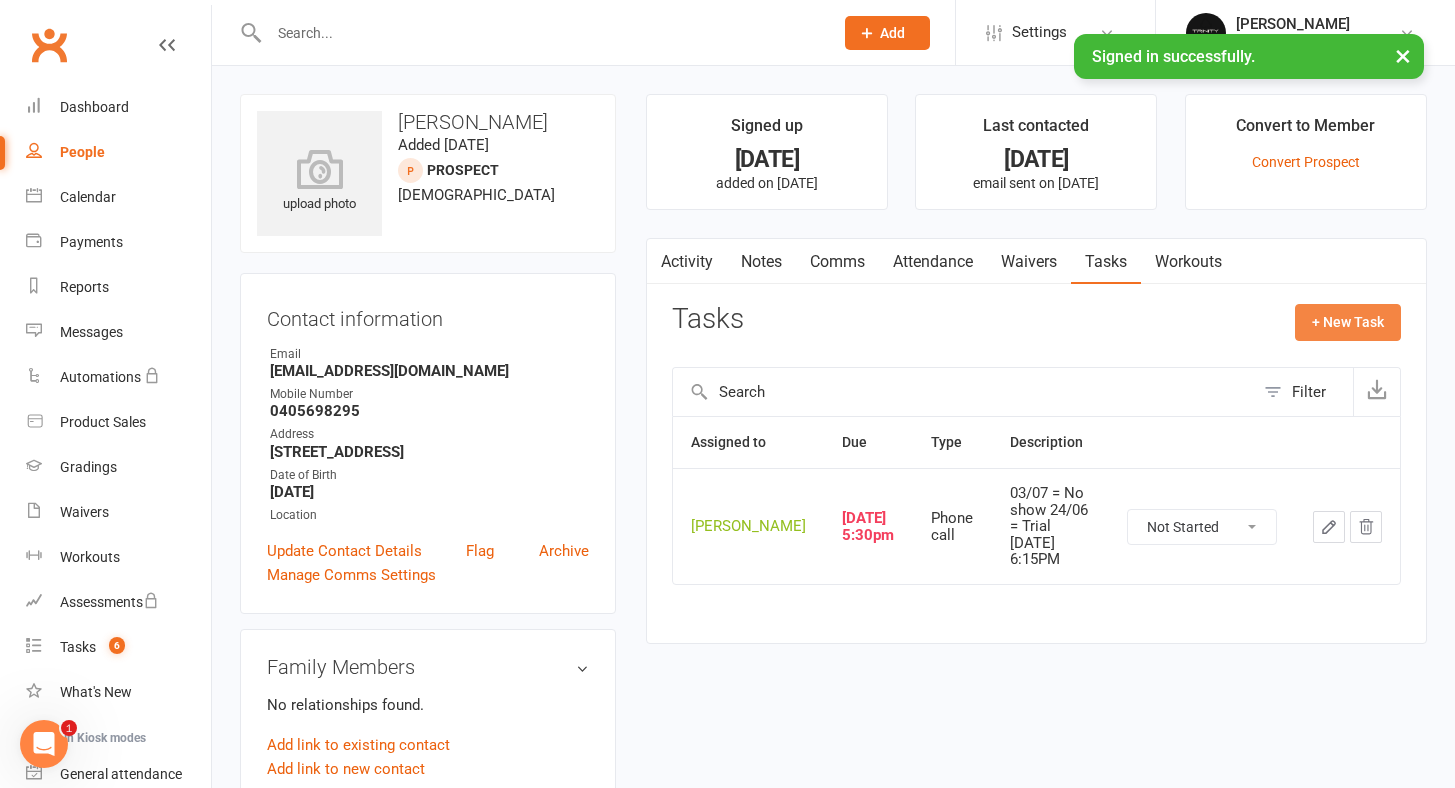 click on "+ New Task" at bounding box center (1348, 322) 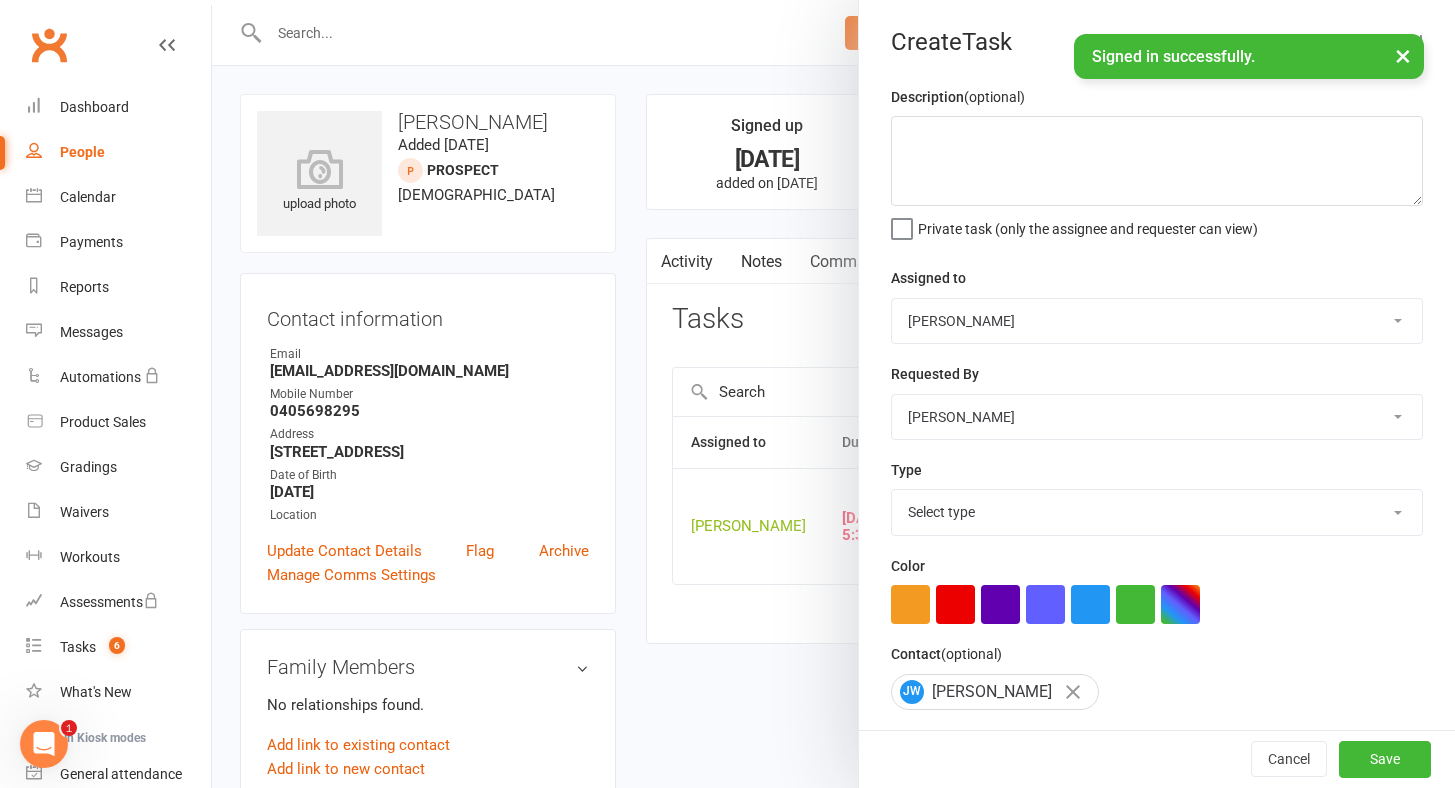 click at bounding box center (1157, 161) 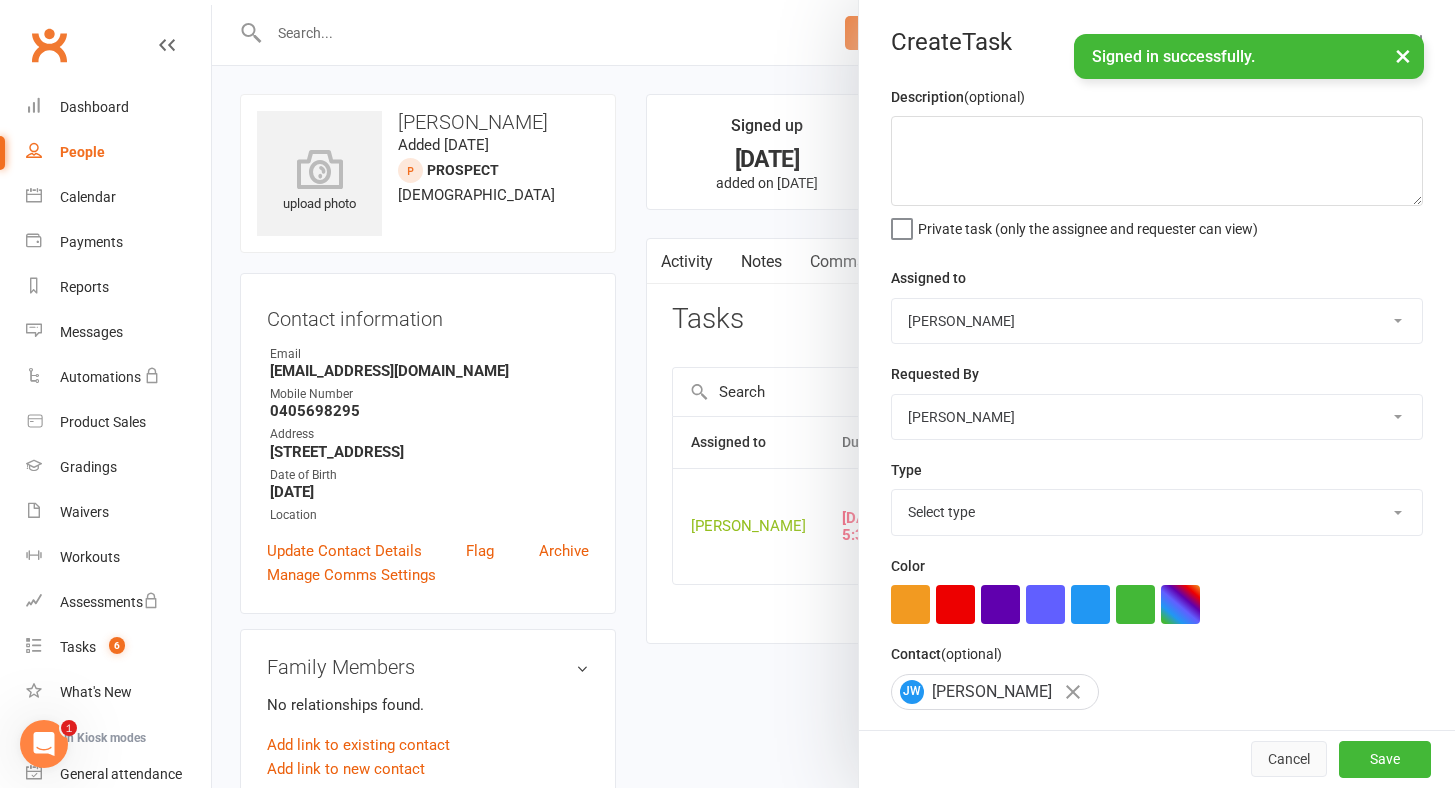 click on "Cancel" at bounding box center (1289, 760) 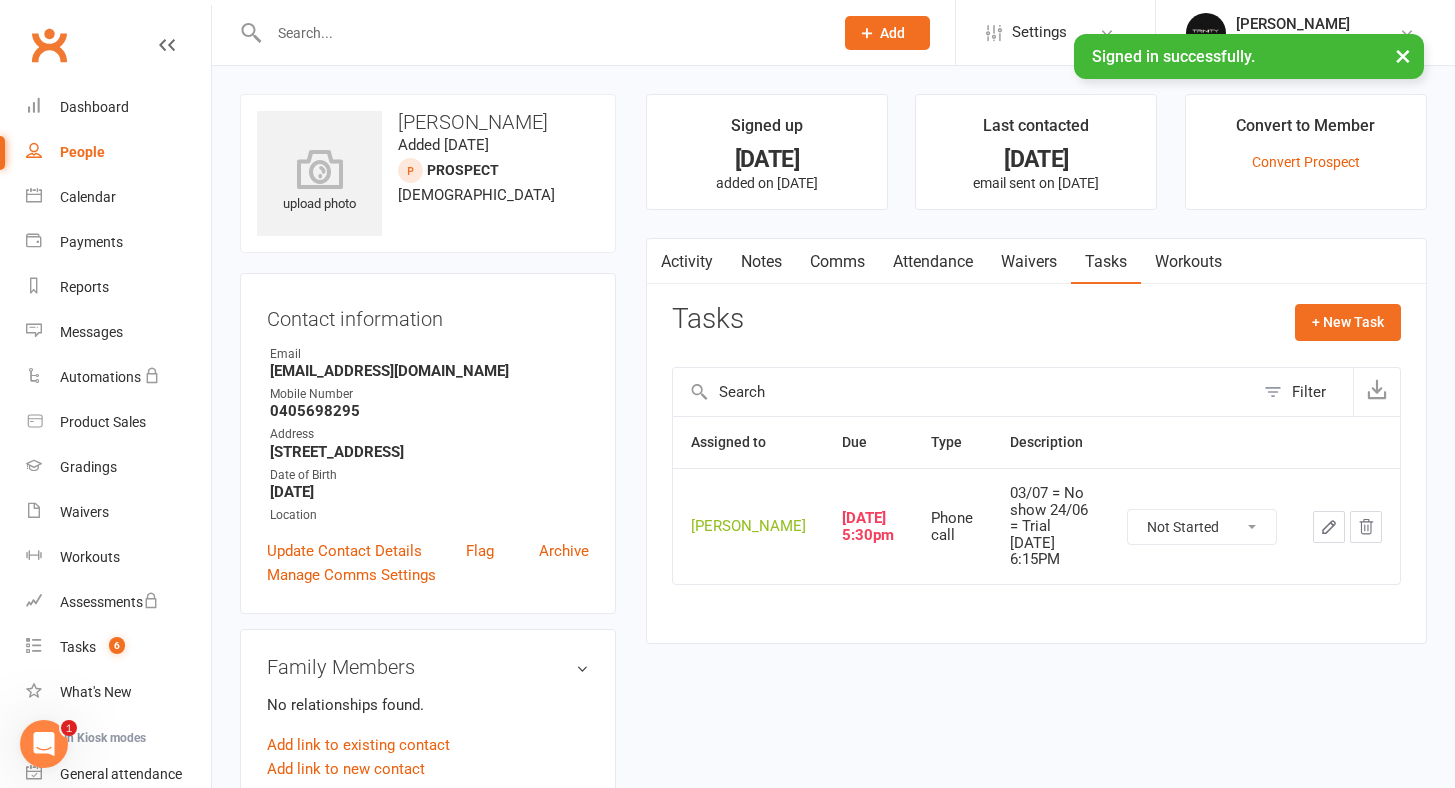 click at bounding box center [1329, 527] 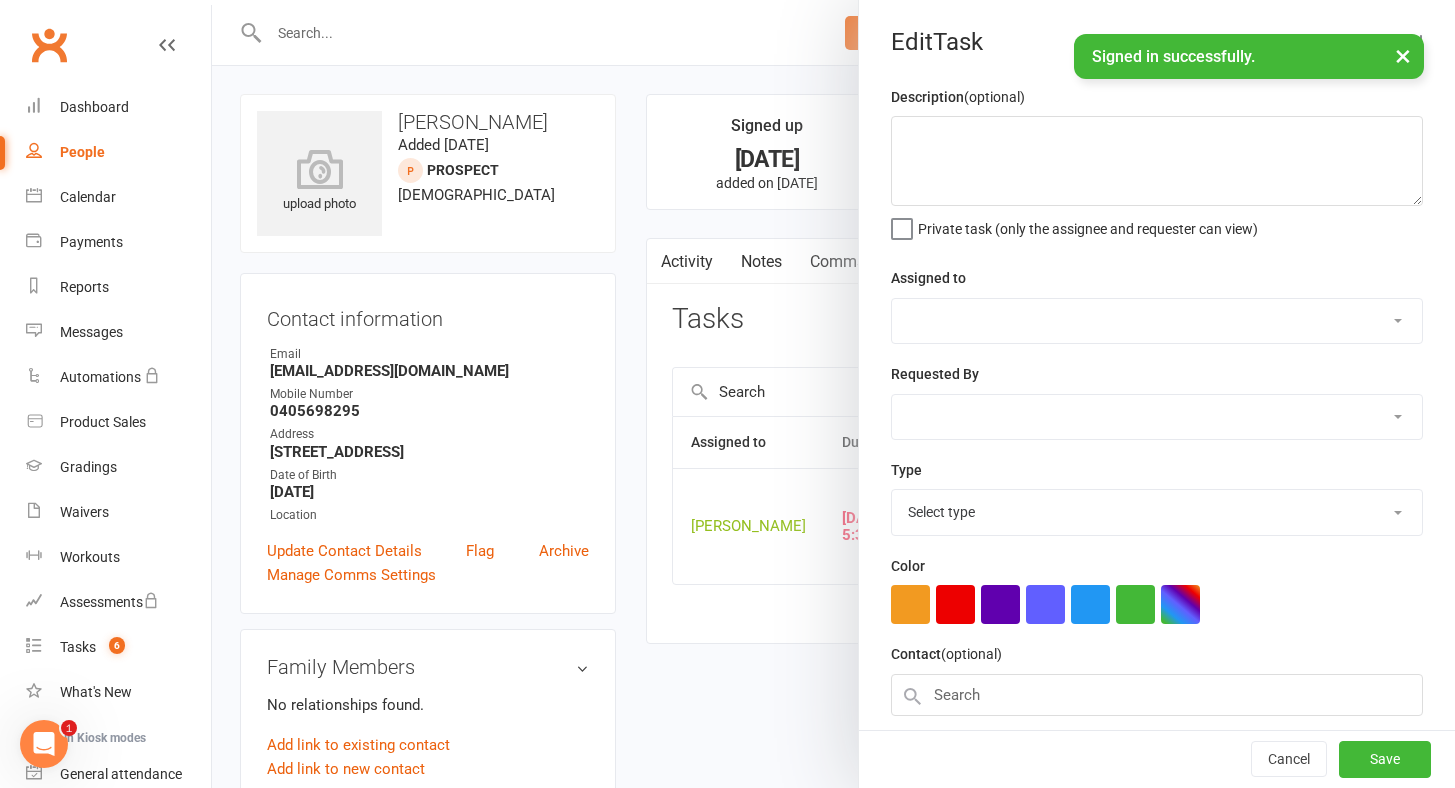type on "03/07 = No show
24/06 = Trial [DATE] 6:15PM" 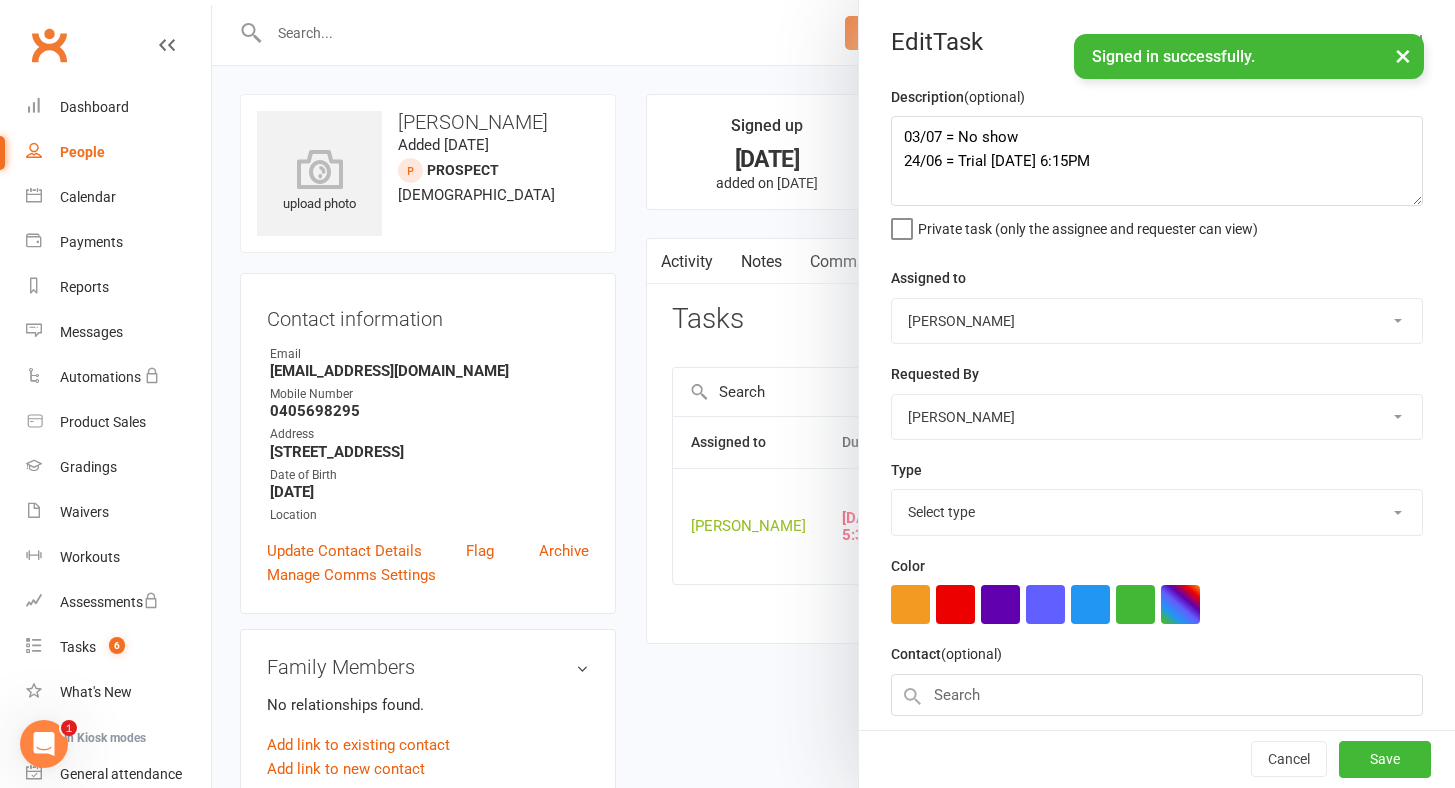 type on "[DATE]" 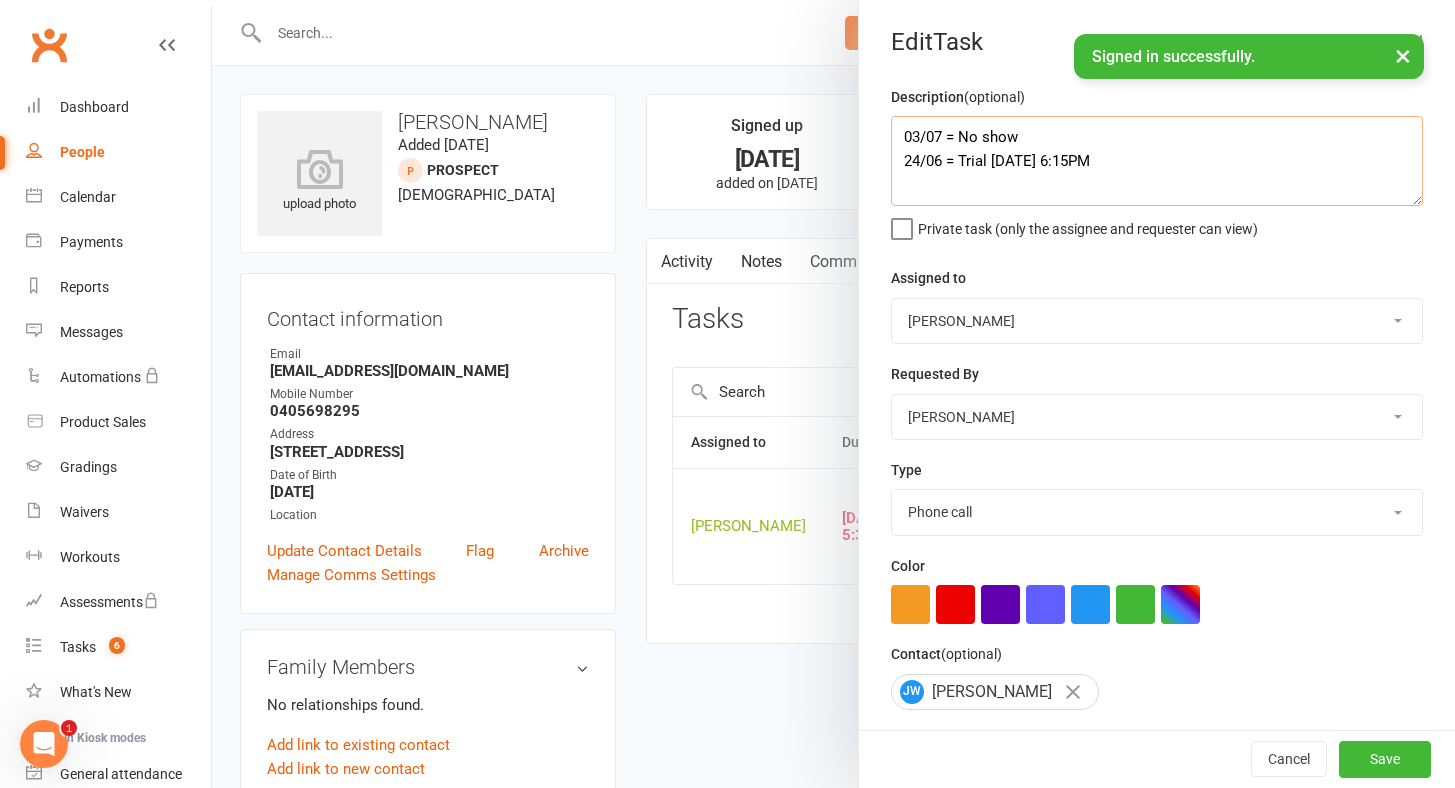 drag, startPoint x: 899, startPoint y: 134, endPoint x: 908, endPoint y: 153, distance: 21.023796 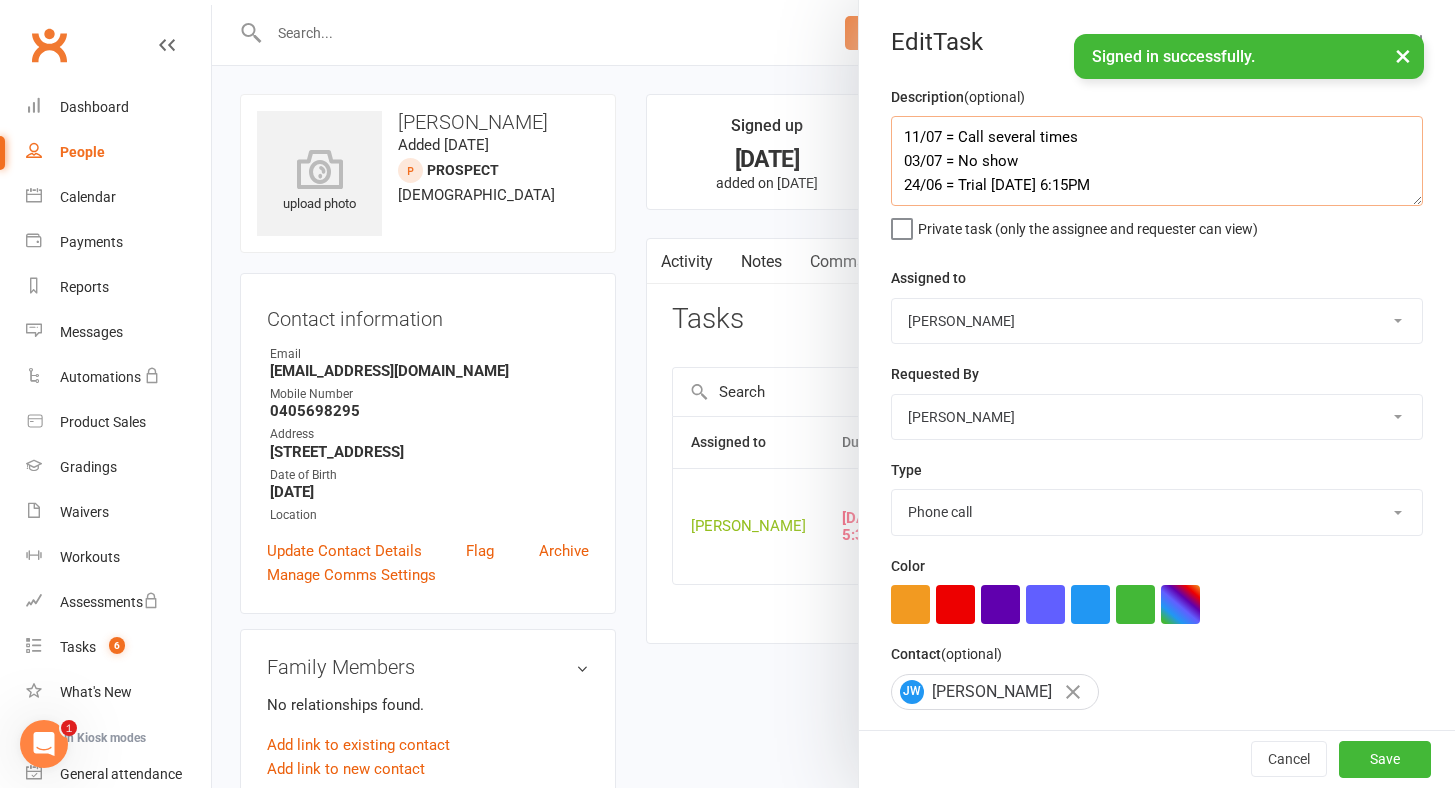 click on "11/07 = Call several times
03/07 = No show
24/06 = Trial [DATE] 6:15PM" at bounding box center (1157, 161) 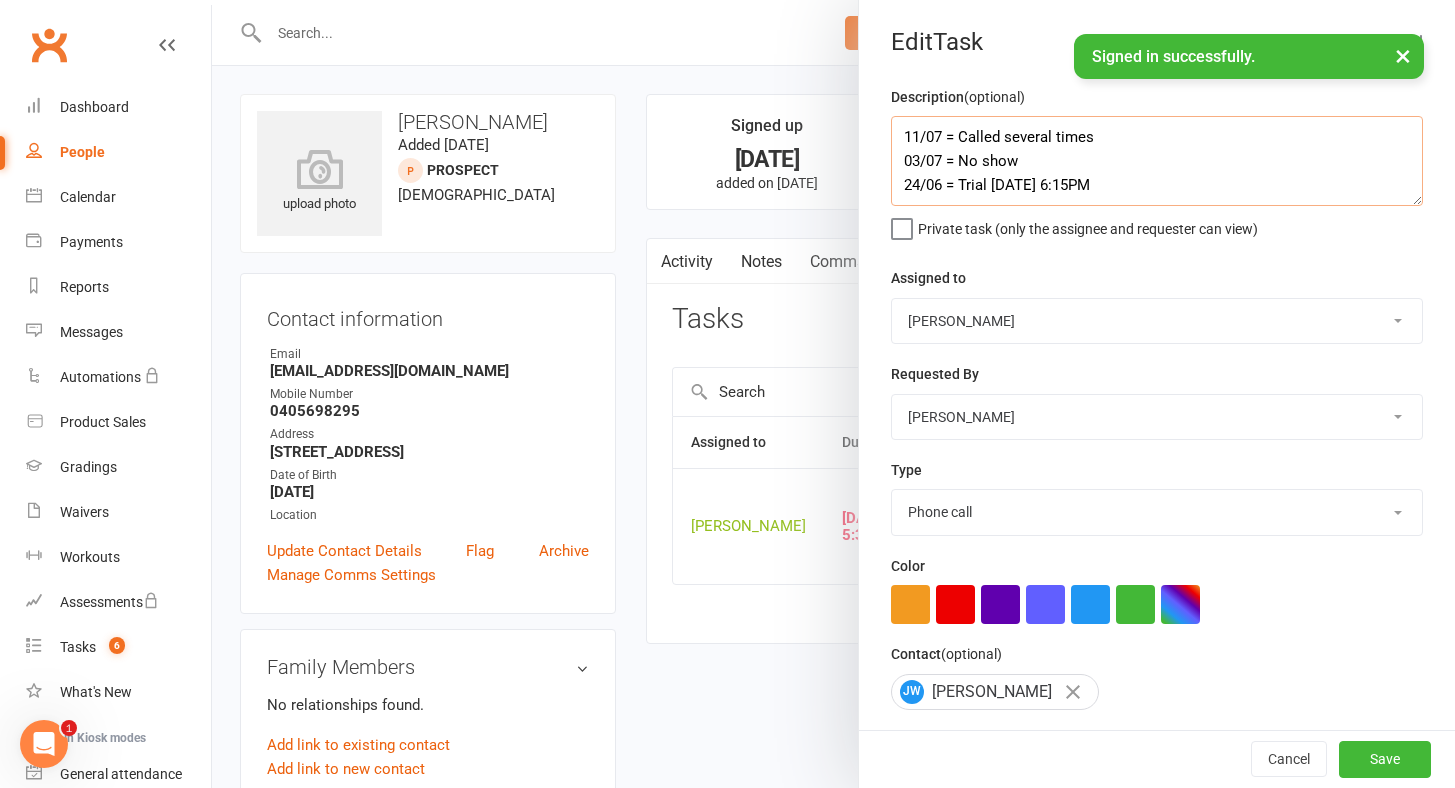 click on "11/07 = Called several times
03/07 = No show
24/06 = Trial [DATE] 6:15PM" at bounding box center [1157, 161] 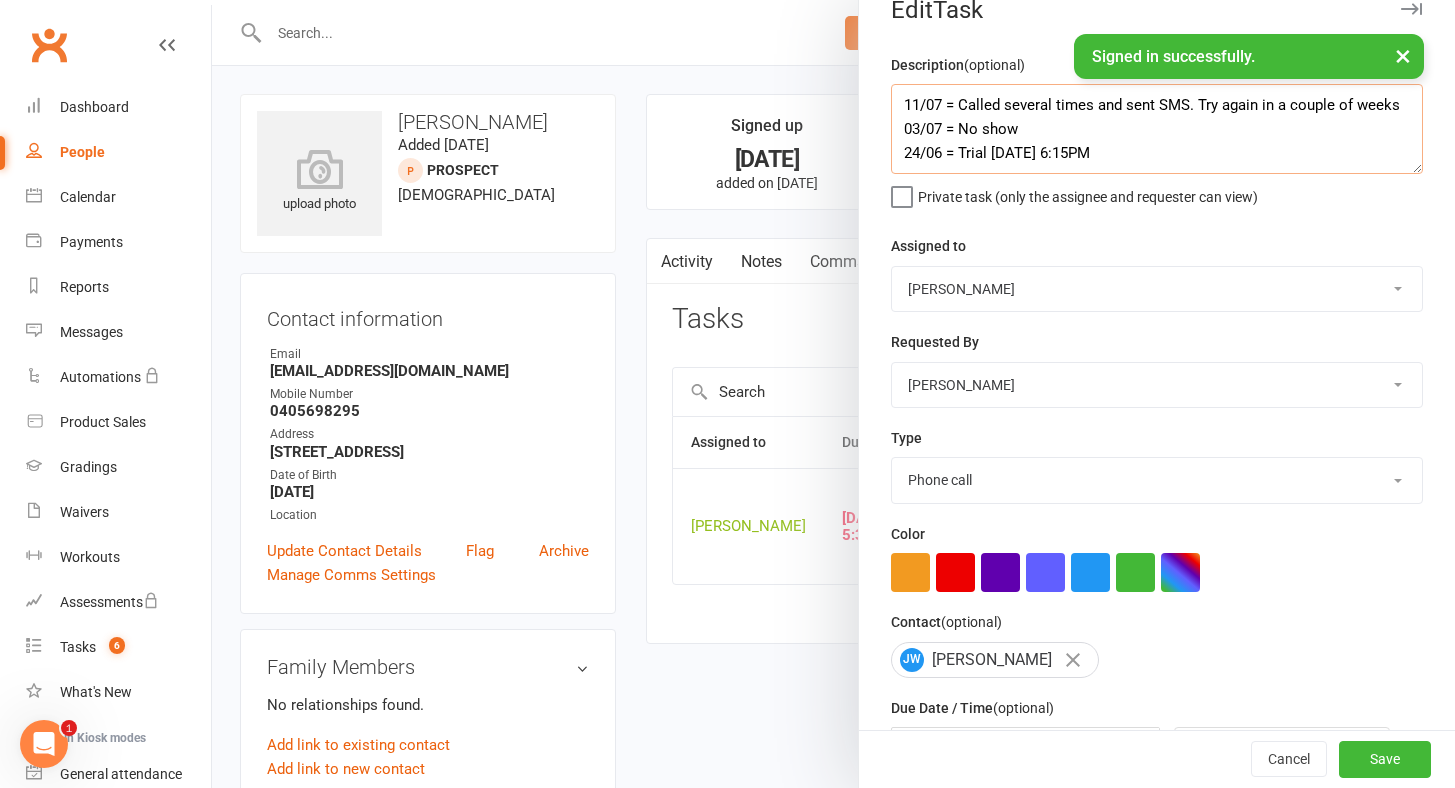 scroll, scrollTop: 157, scrollLeft: 0, axis: vertical 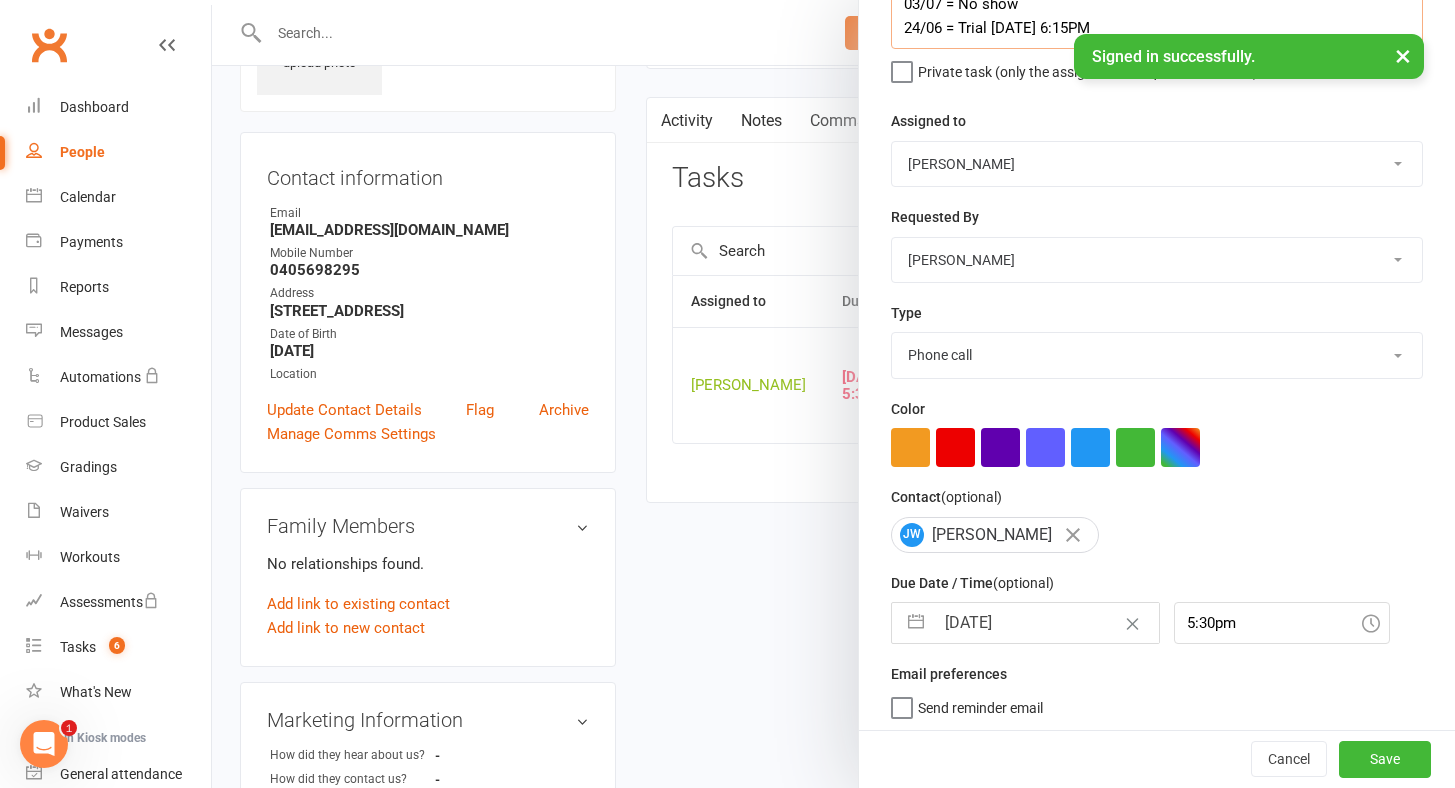 type on "11/07 = Called several times and sent SMS. Try again in a couple of weeks
03/07 = No show
24/06 = Trial [DATE] 6:15PM" 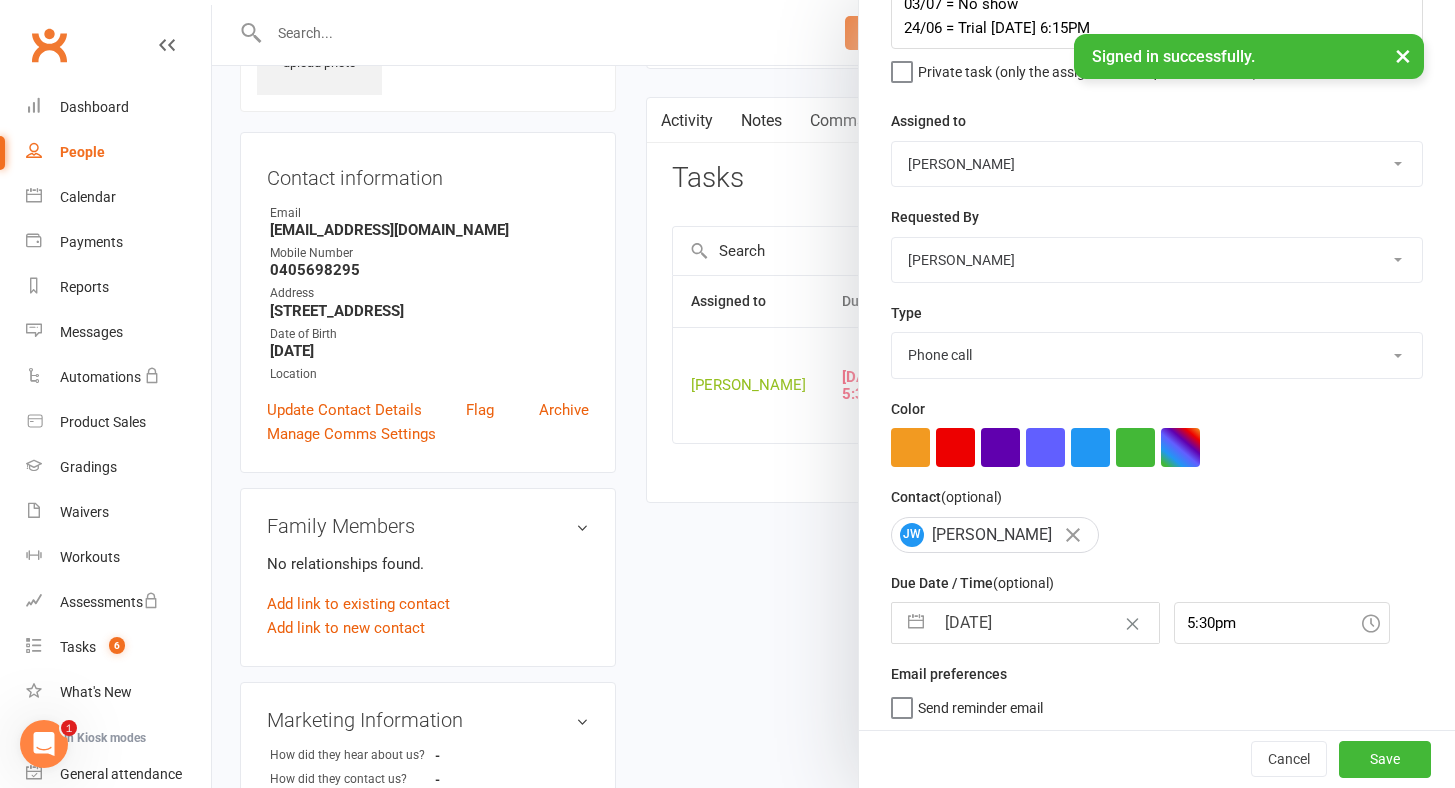 click at bounding box center (916, 623) 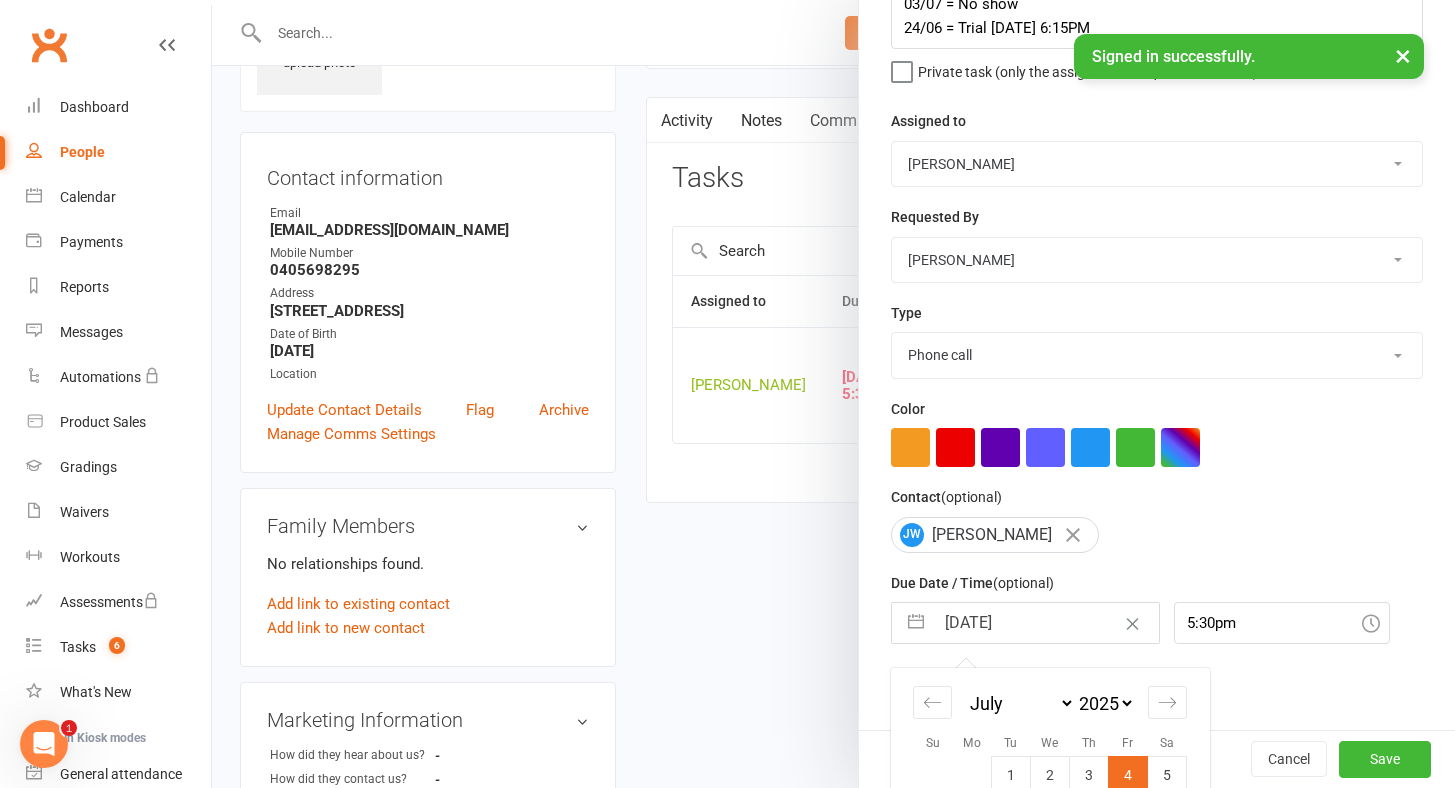 scroll, scrollTop: 334, scrollLeft: 0, axis: vertical 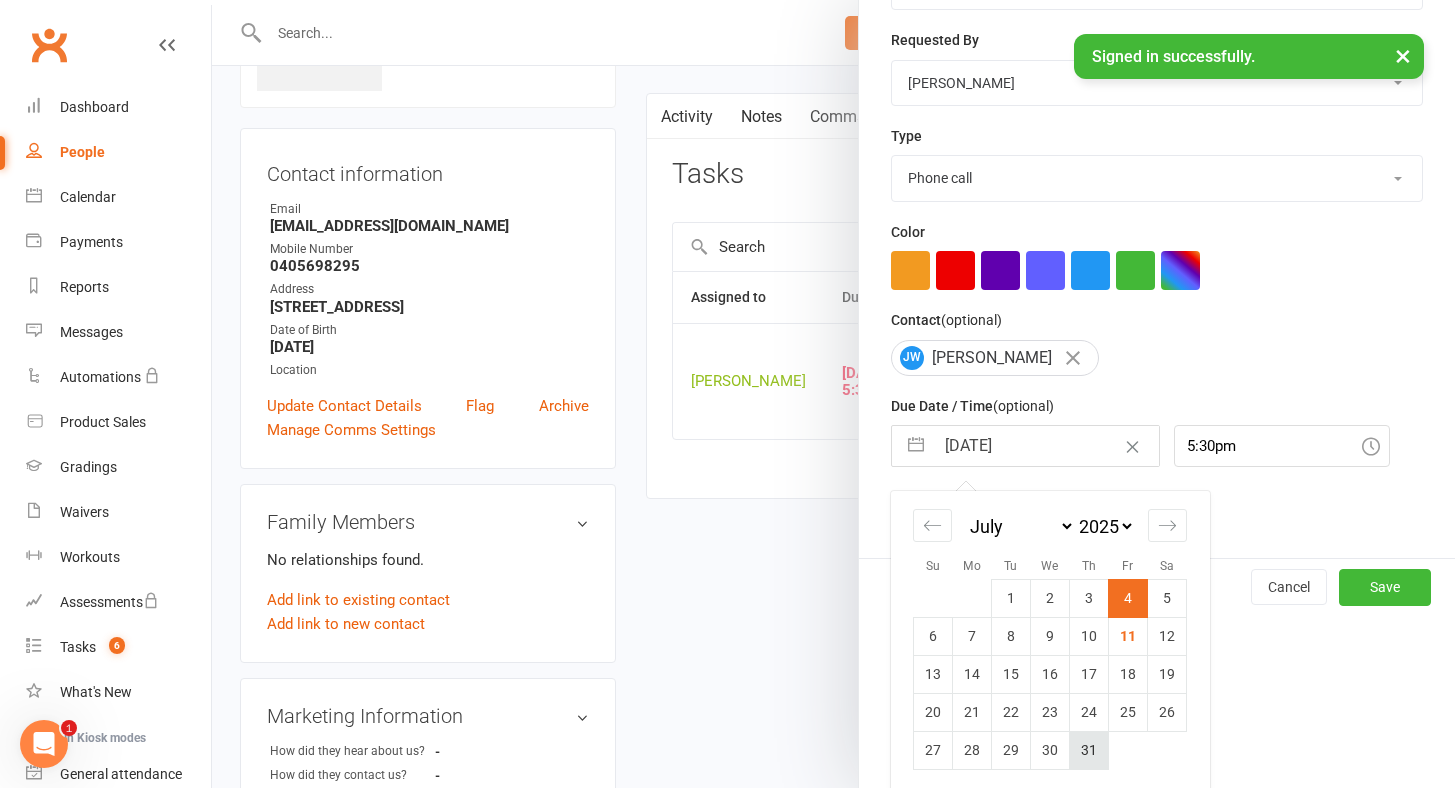 click on "31" at bounding box center (1089, 750) 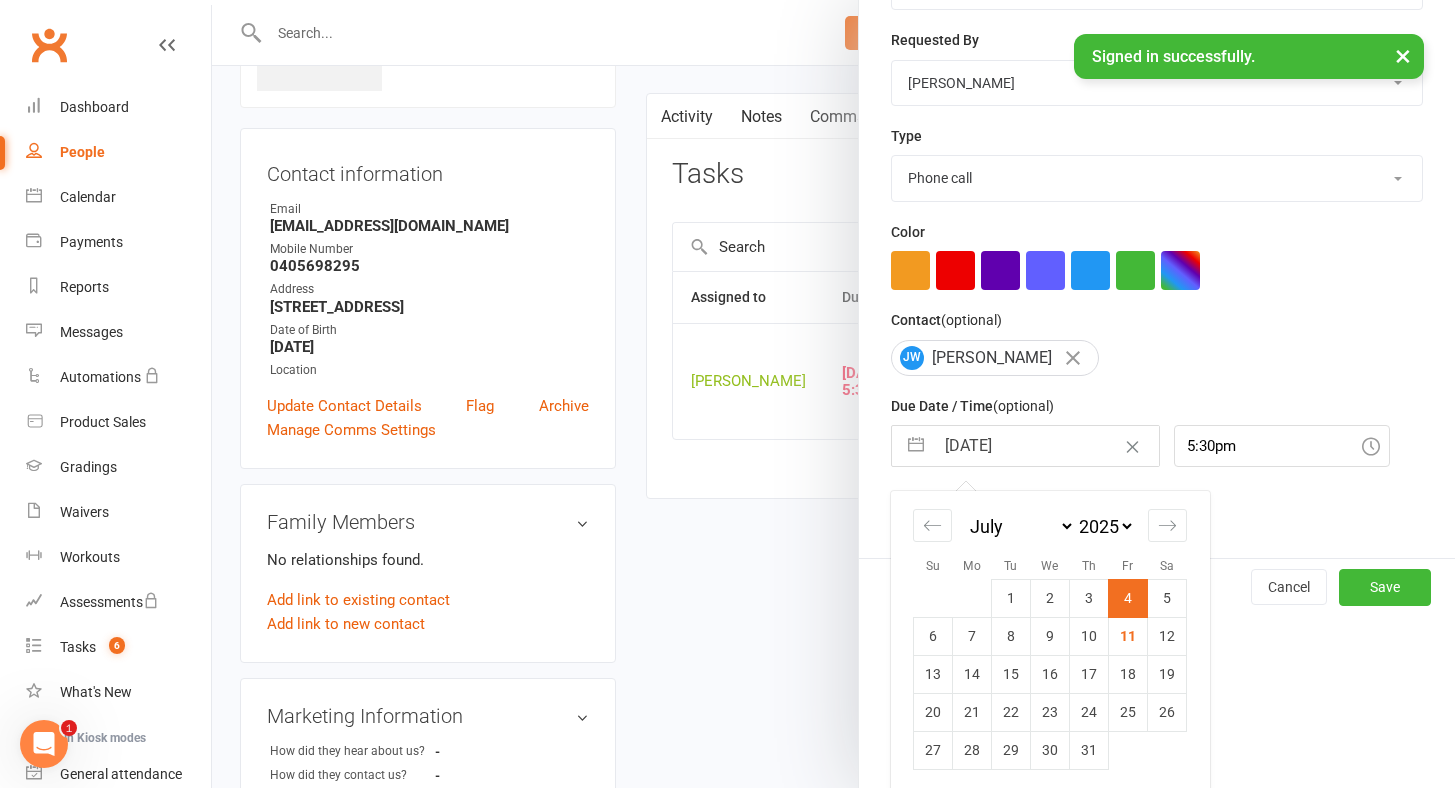 scroll, scrollTop: 157, scrollLeft: 0, axis: vertical 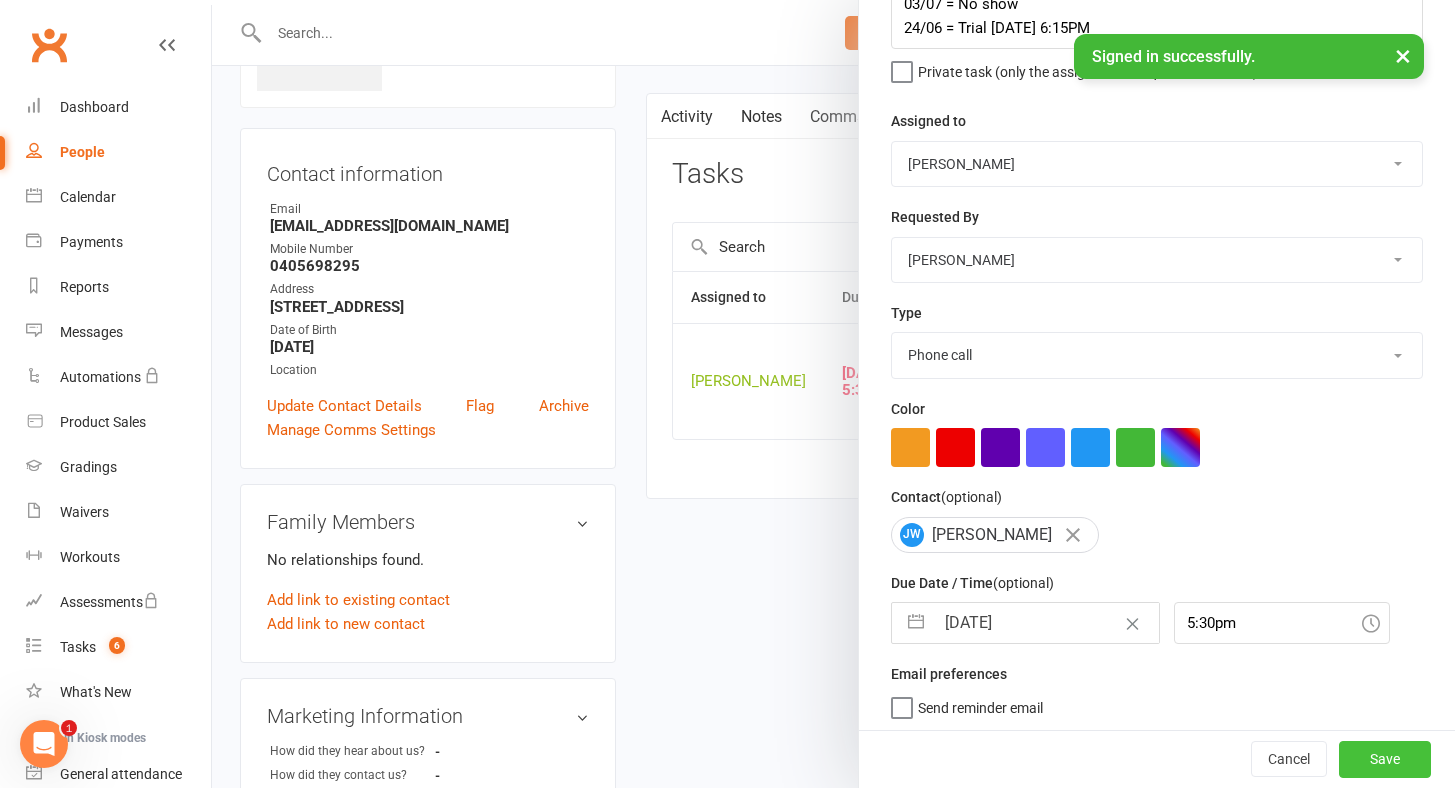 click on "Save" at bounding box center [1385, 760] 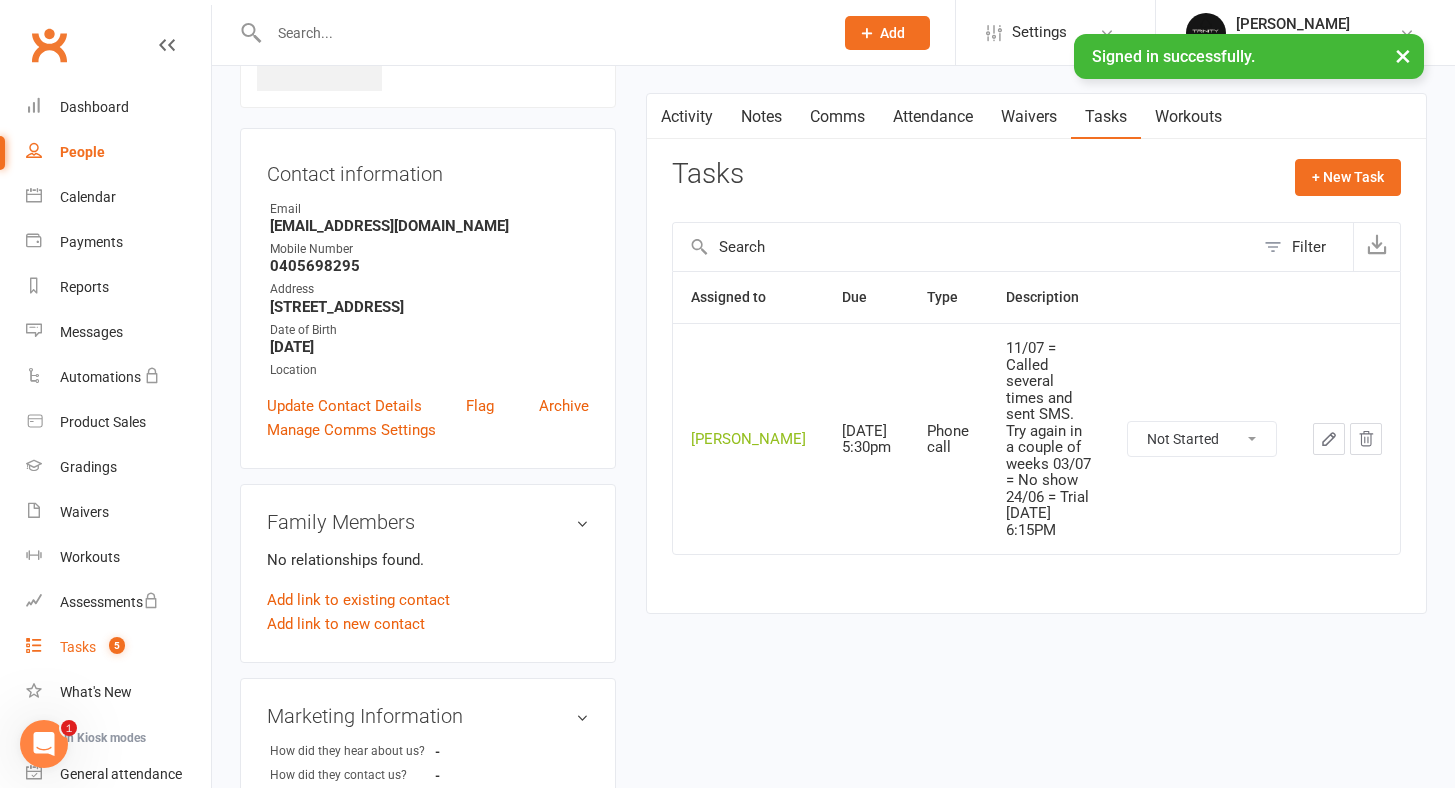 click on "Tasks" at bounding box center (78, 647) 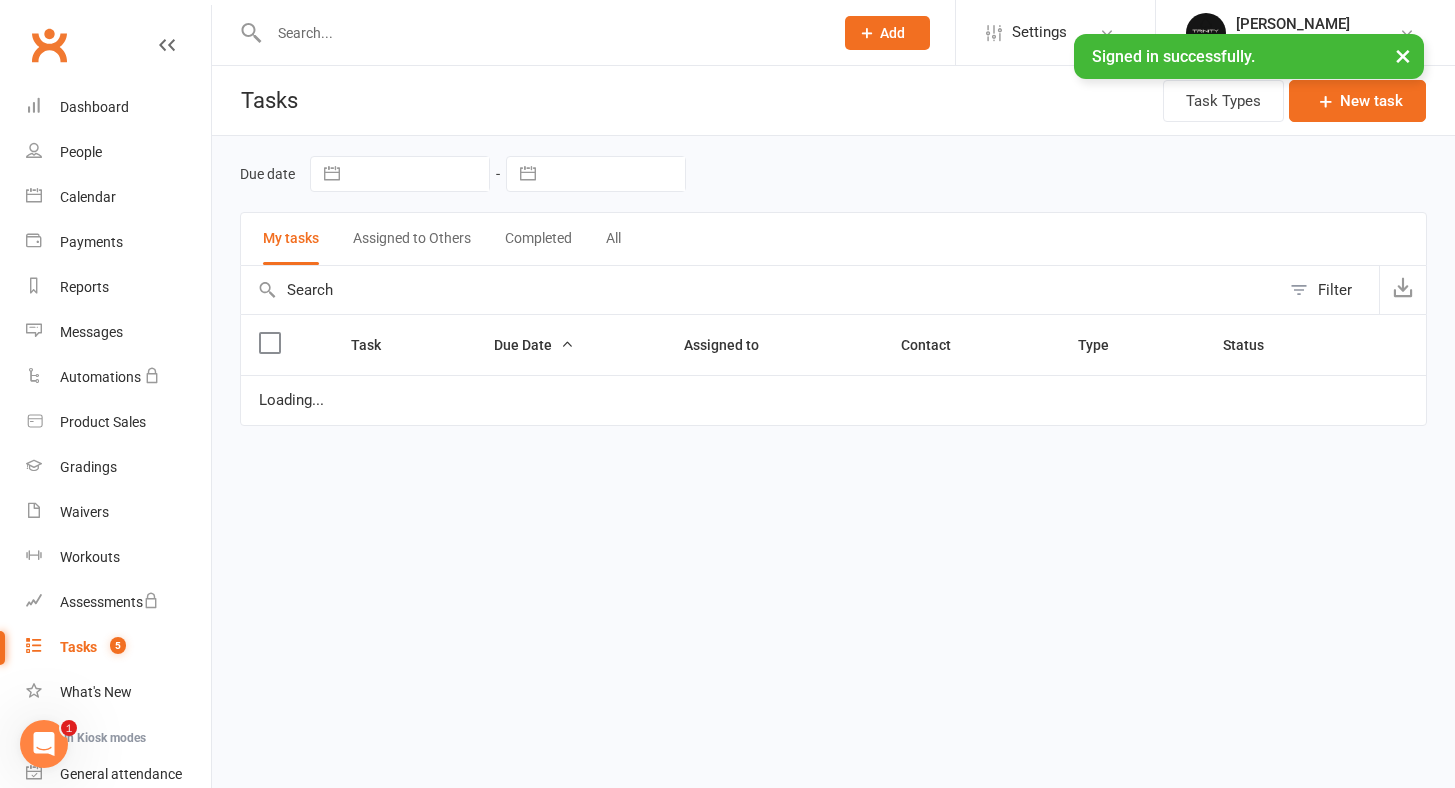 scroll, scrollTop: 0, scrollLeft: 0, axis: both 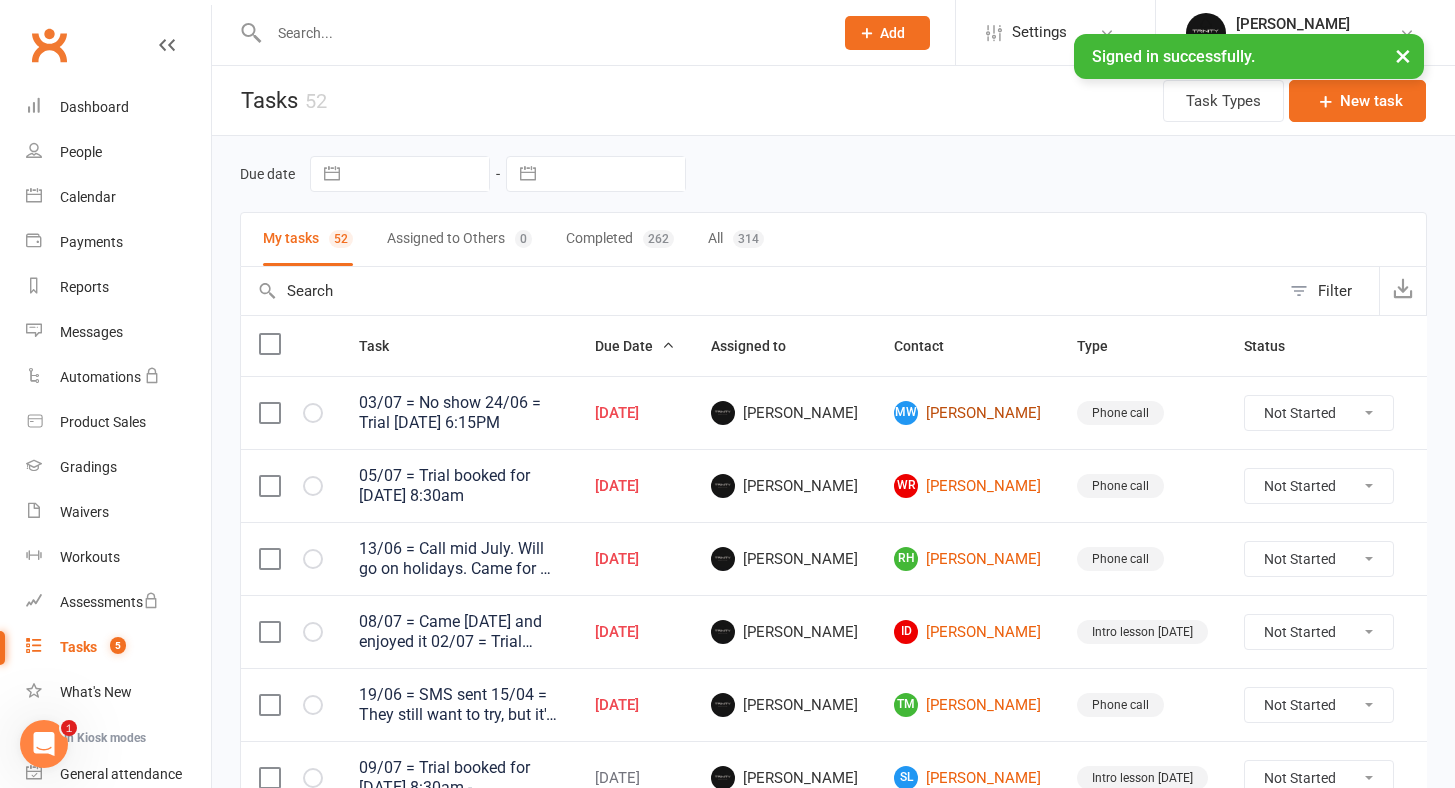 click on "[PERSON_NAME]" at bounding box center [967, 413] 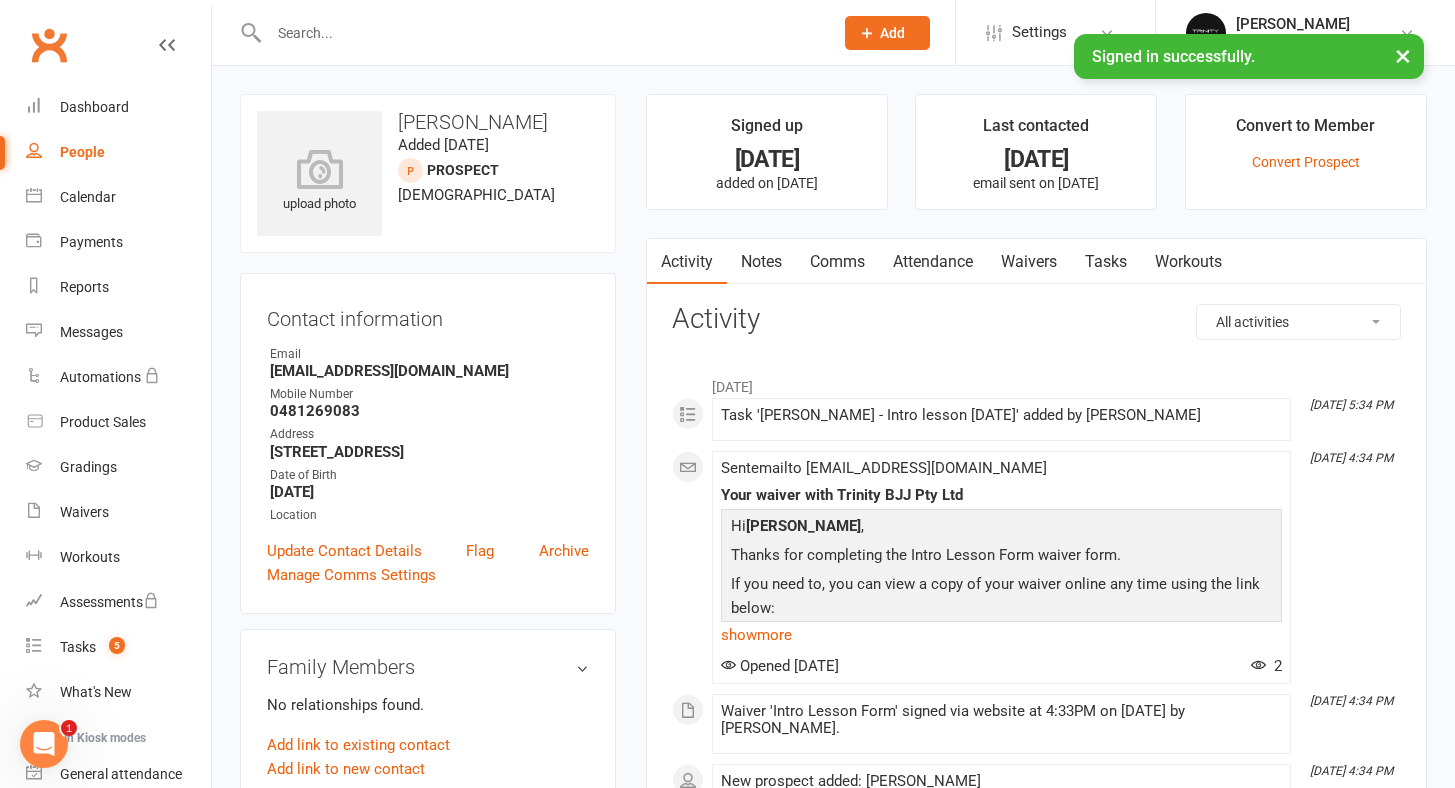click on "Tasks" at bounding box center (1106, 262) 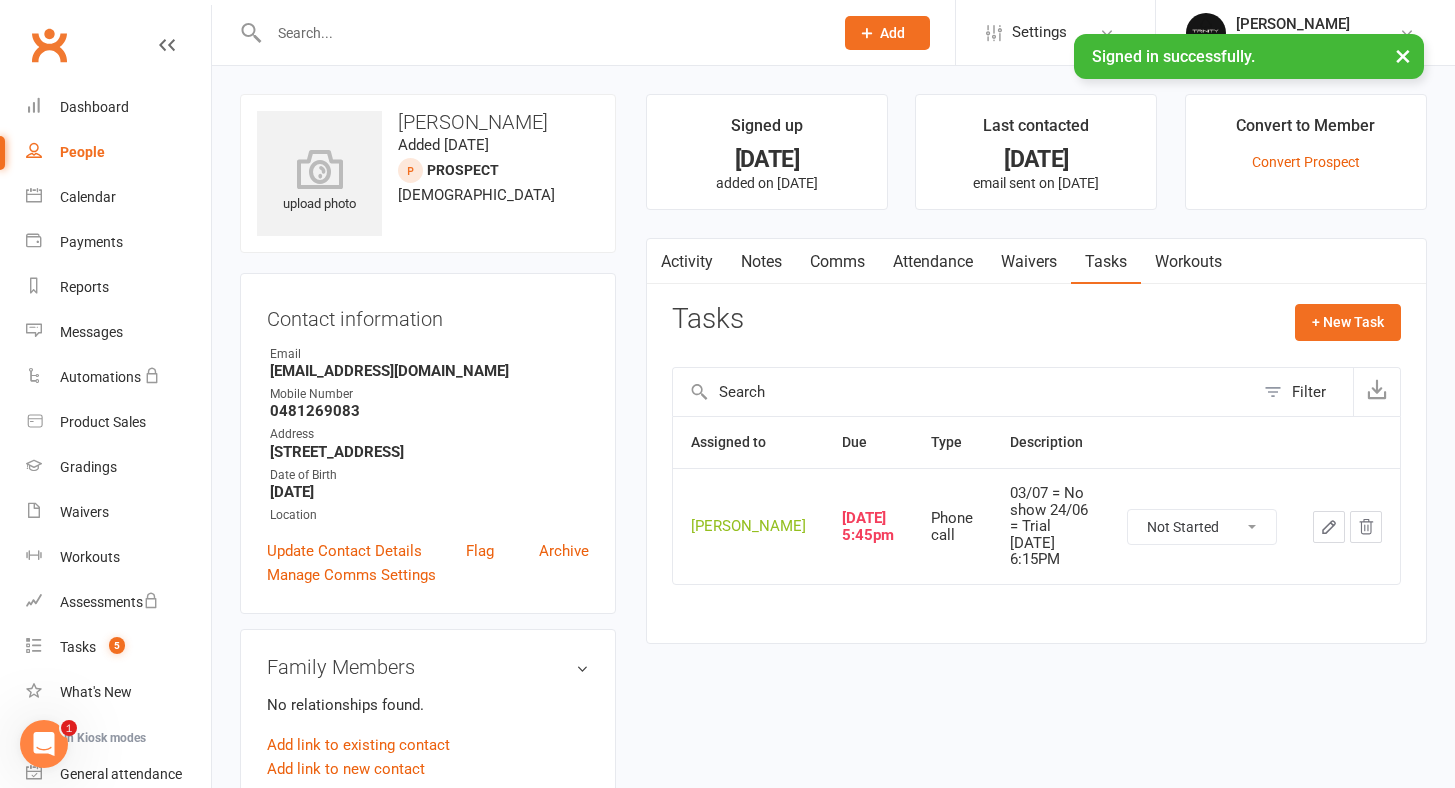 click 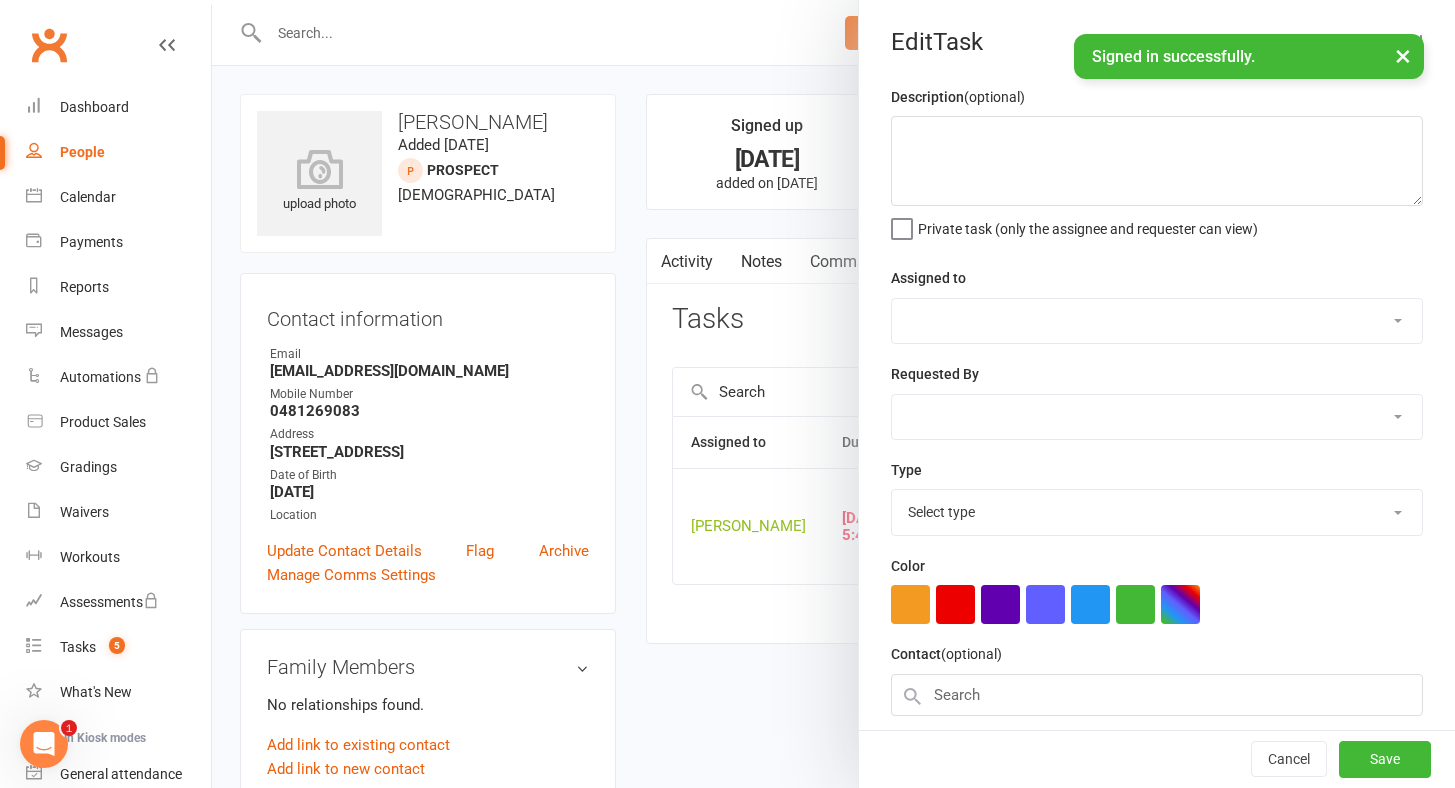 type on "03/07 = No show
24/06 = Trial [DATE] 6:15PM" 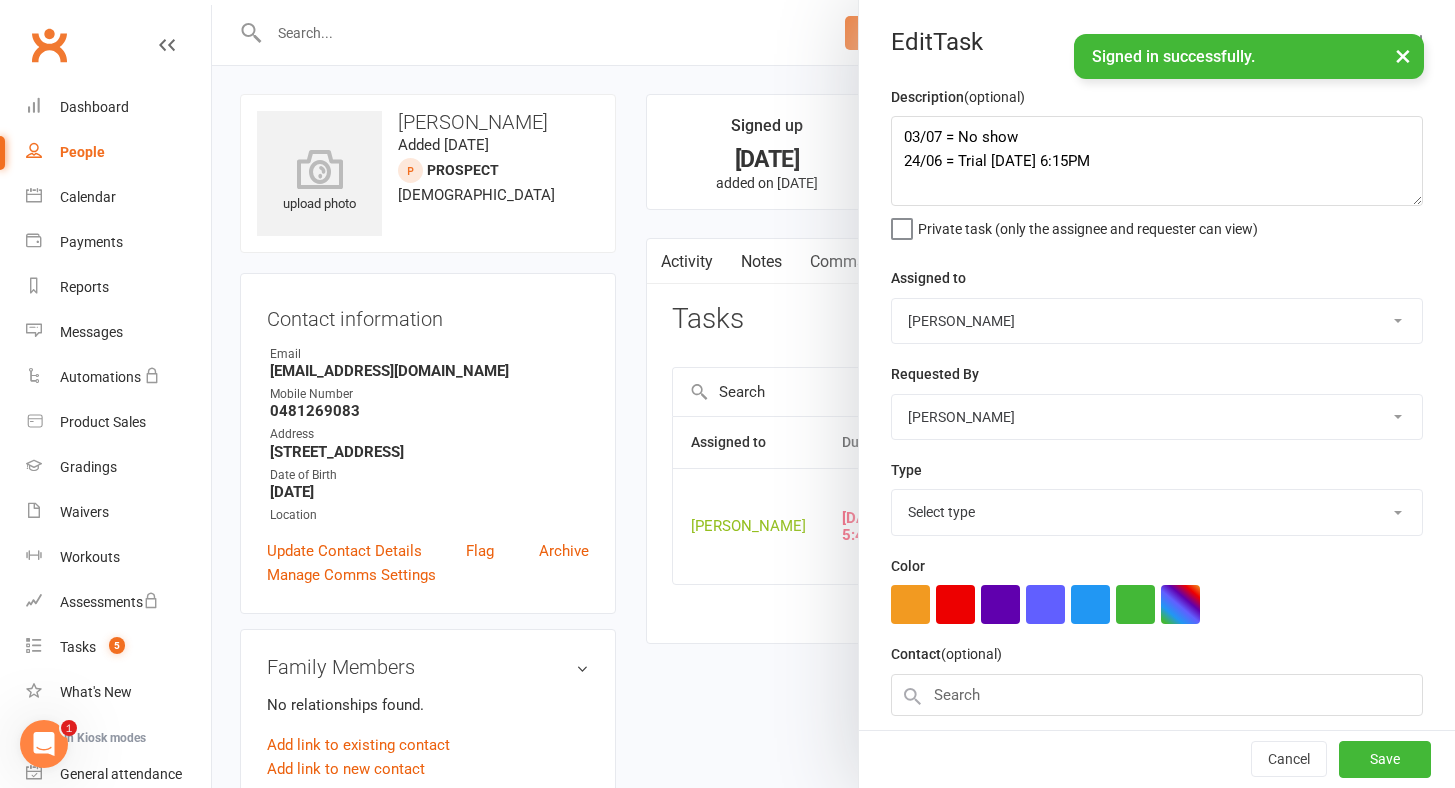 select on "28721" 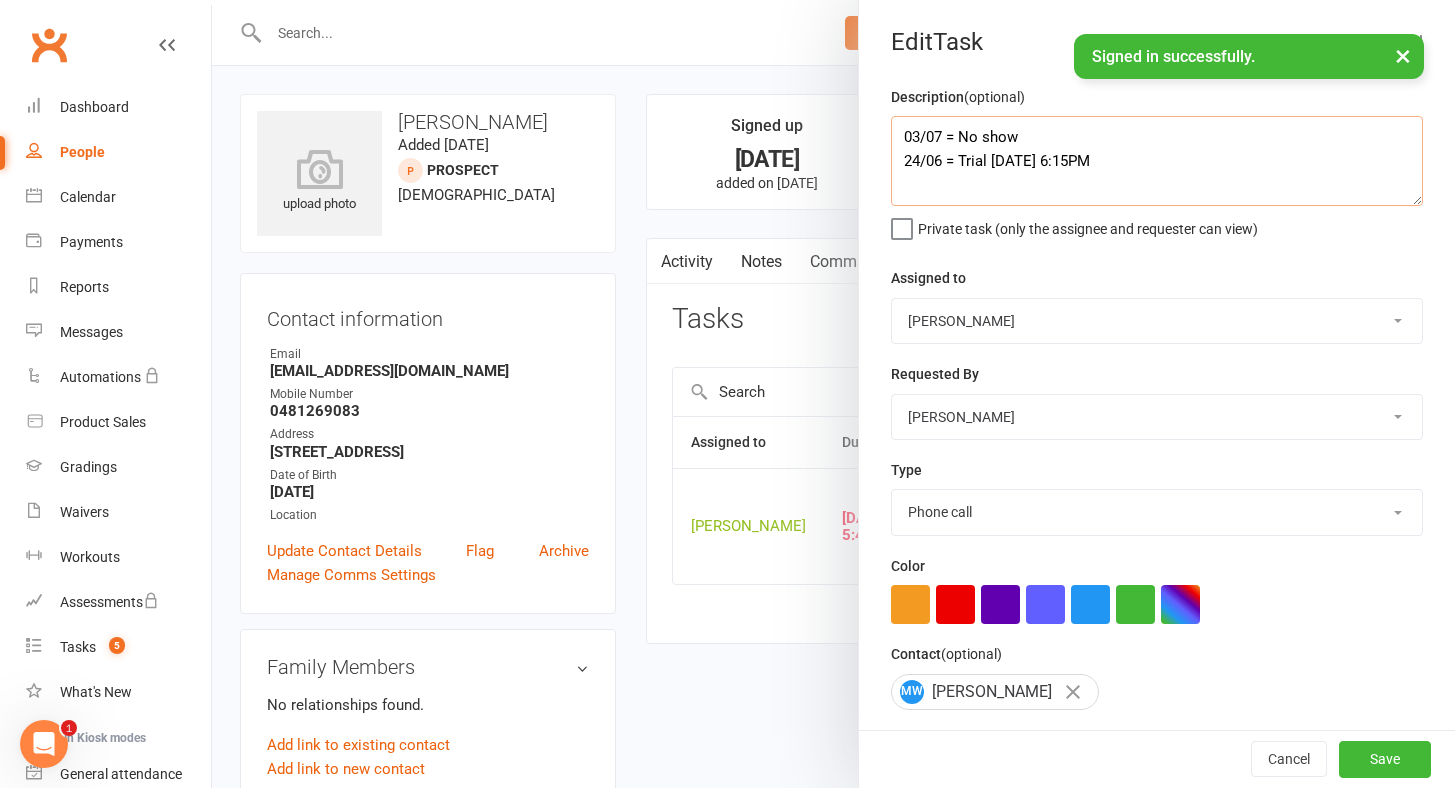 click on "03/07 = No show
24/06 = Trial [DATE] 6:15PM" at bounding box center [1157, 161] 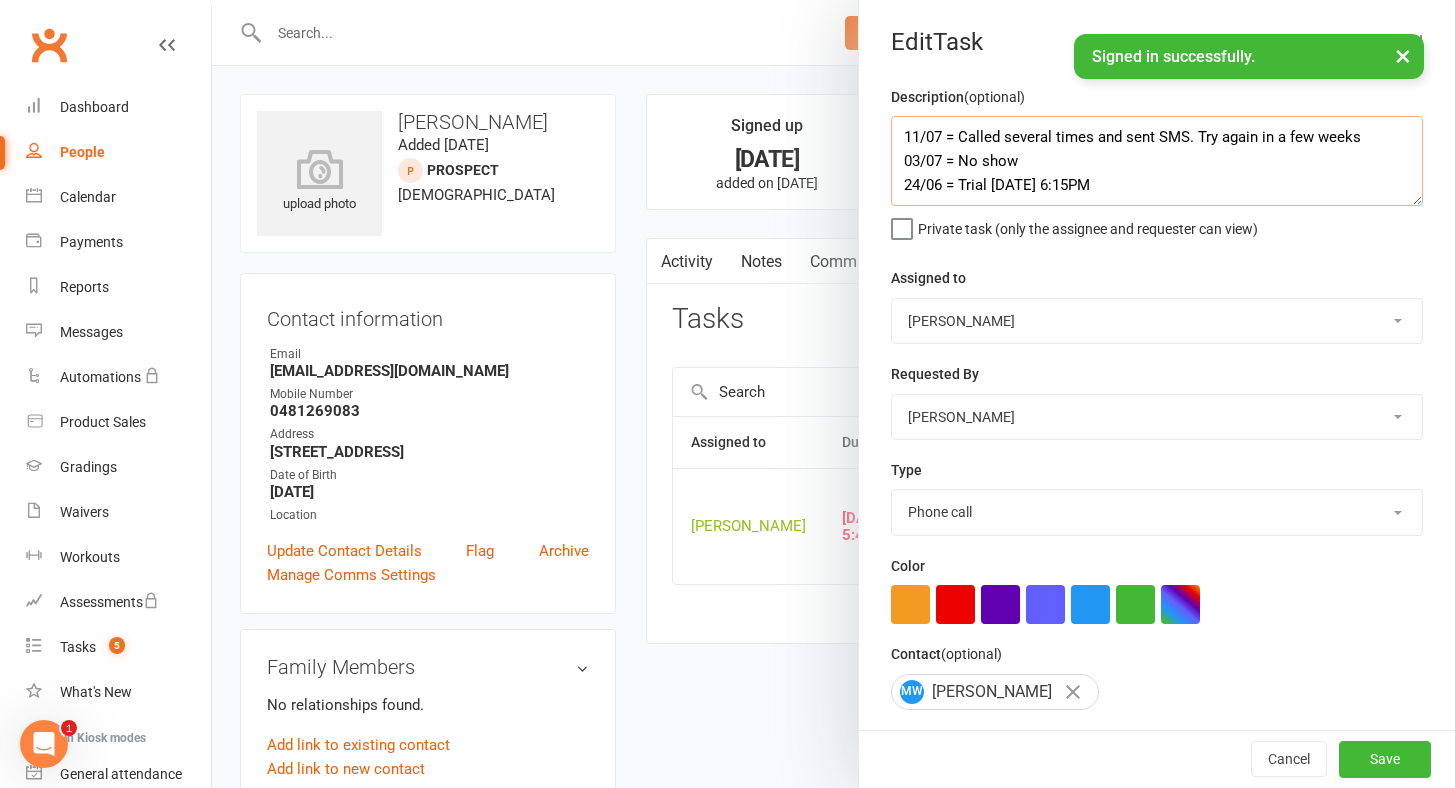 scroll, scrollTop: 157, scrollLeft: 0, axis: vertical 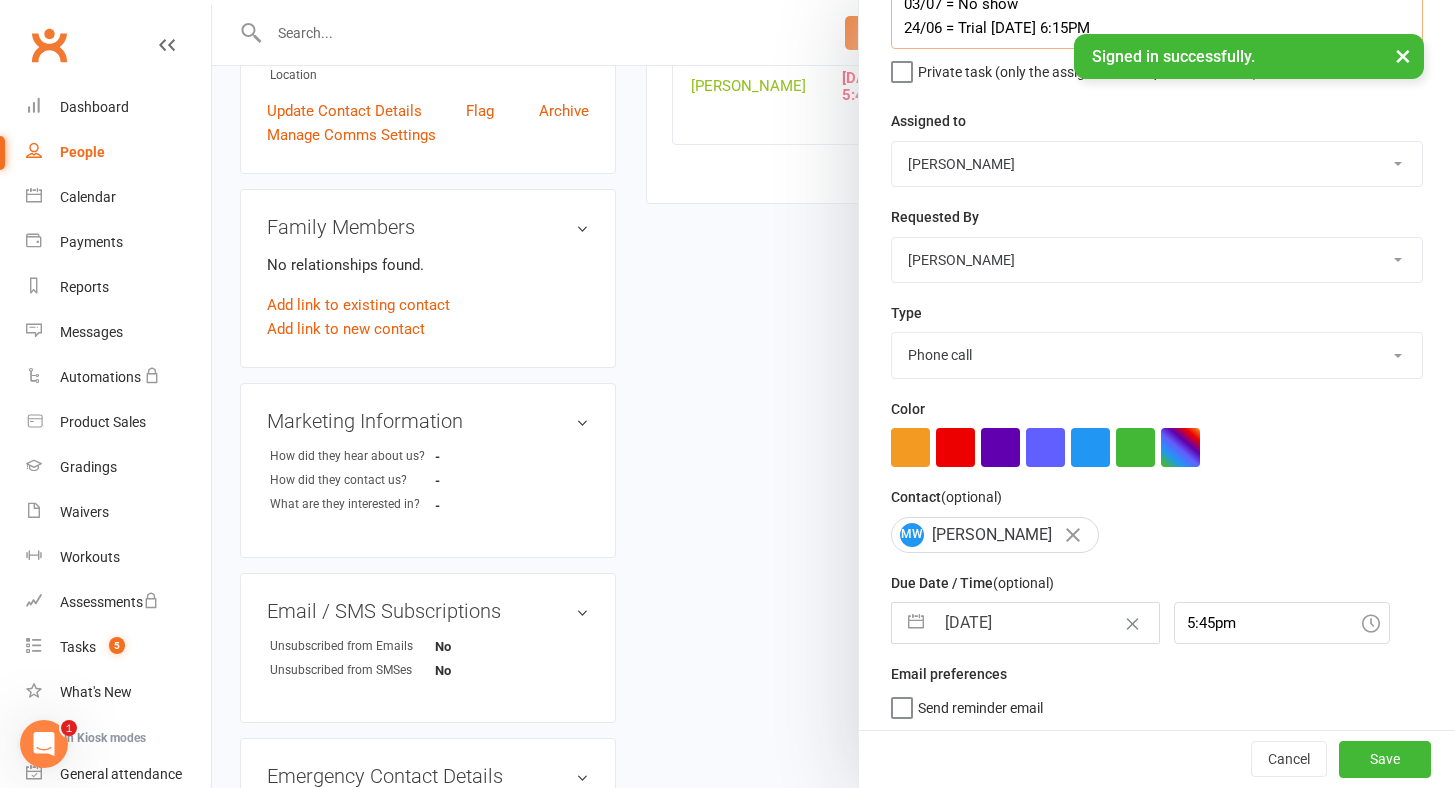 type on "11/07 = Called several times and sent SMS. Try again in a few weeks
03/07 = No show
24/06 = Trial [DATE] 6:15PM" 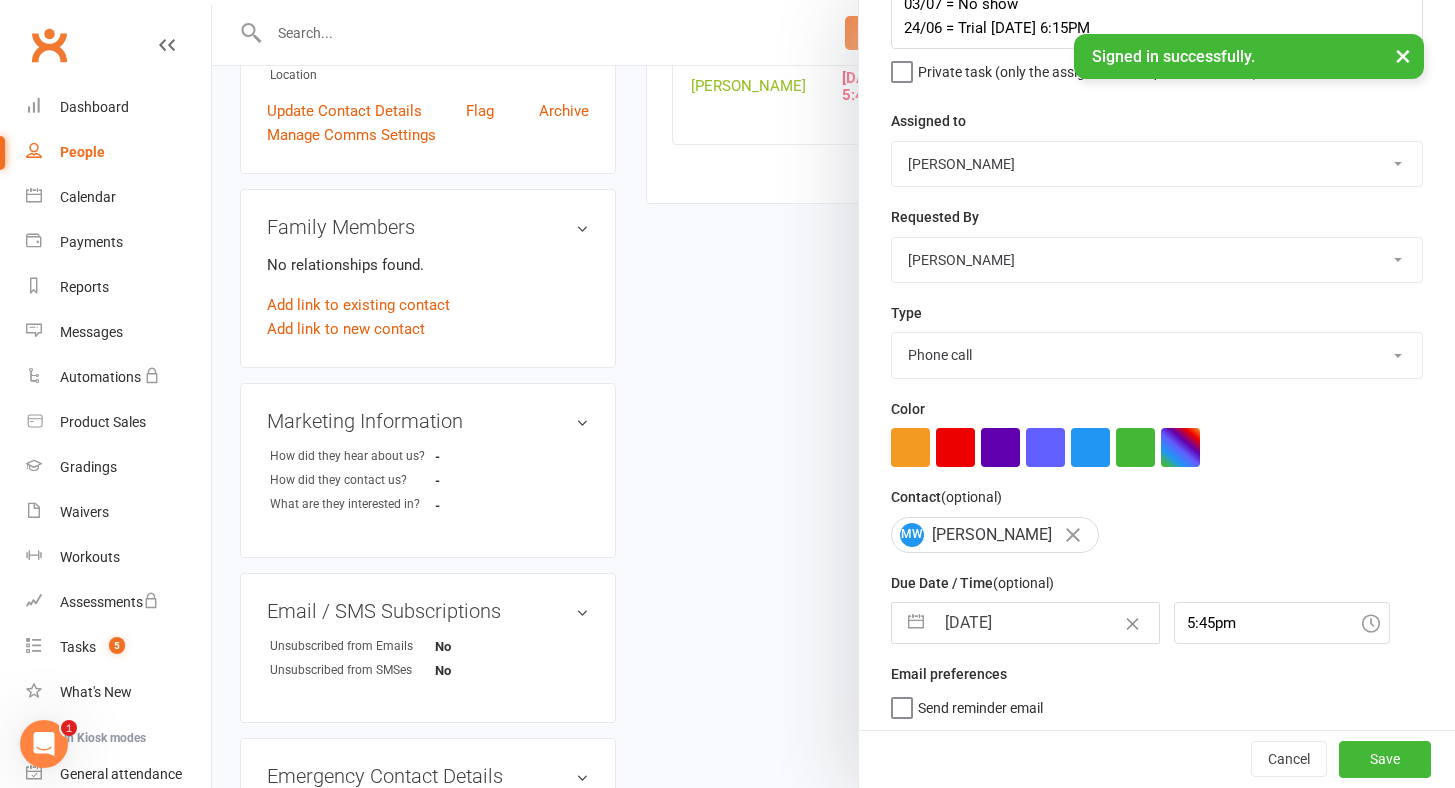 click at bounding box center (916, 623) 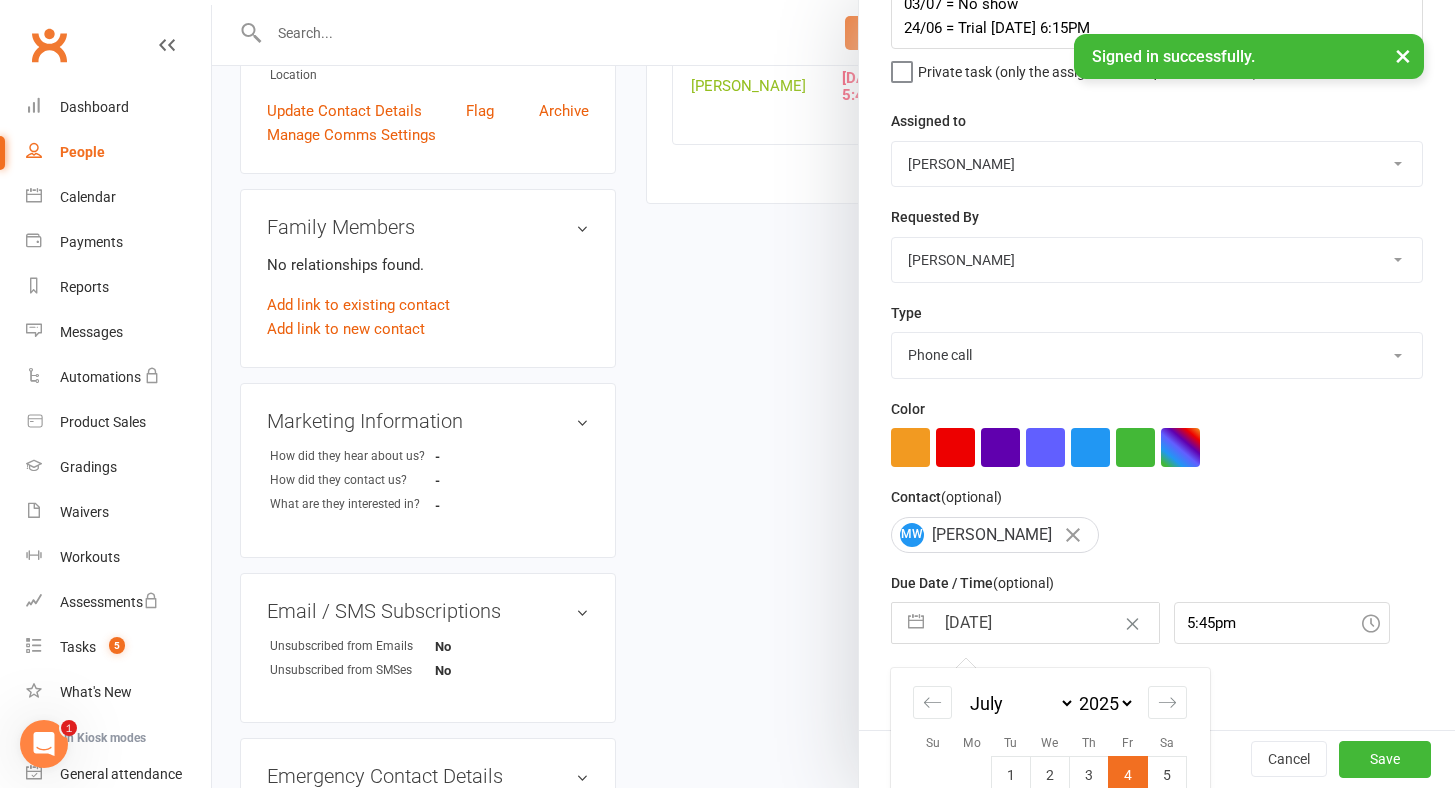 scroll, scrollTop: 334, scrollLeft: 0, axis: vertical 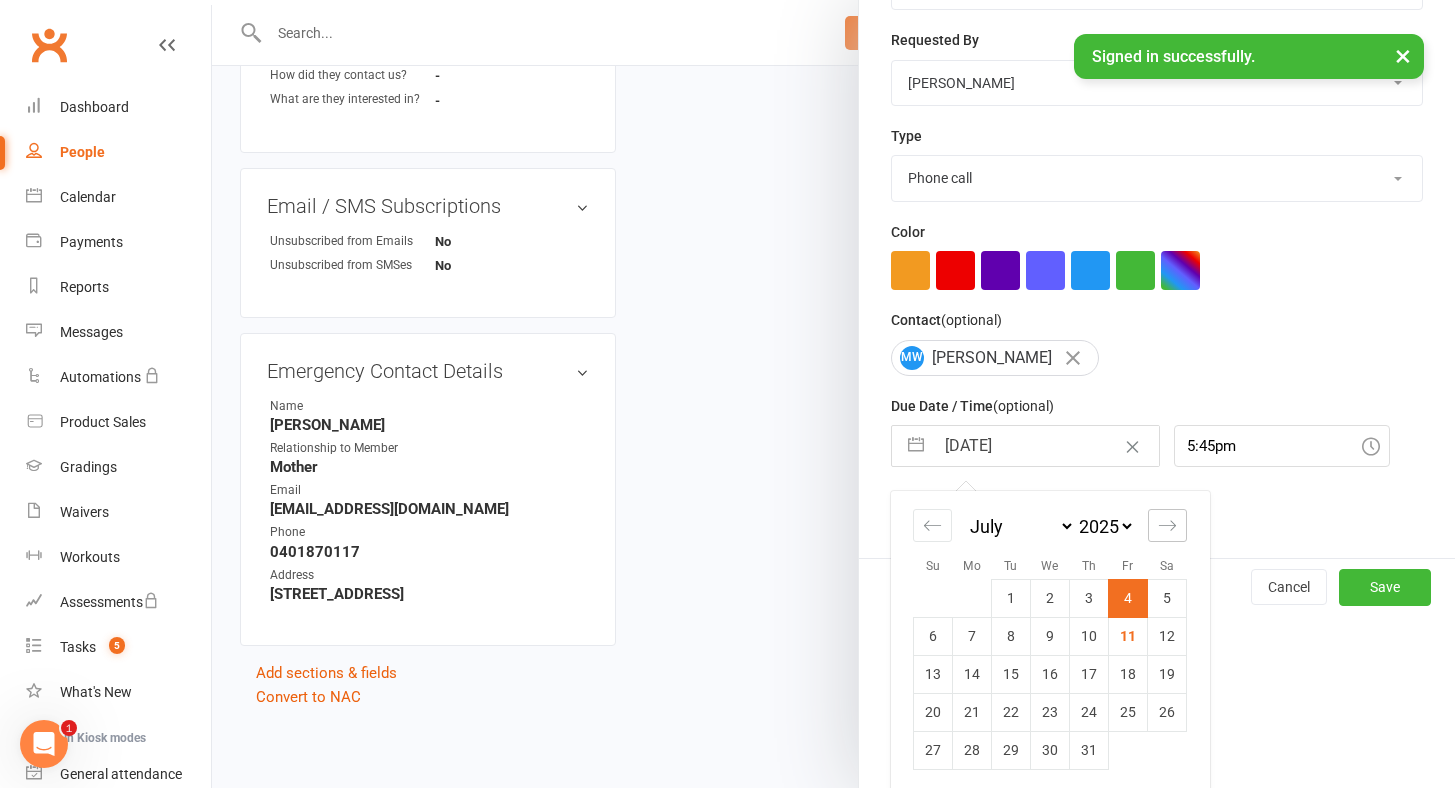 click 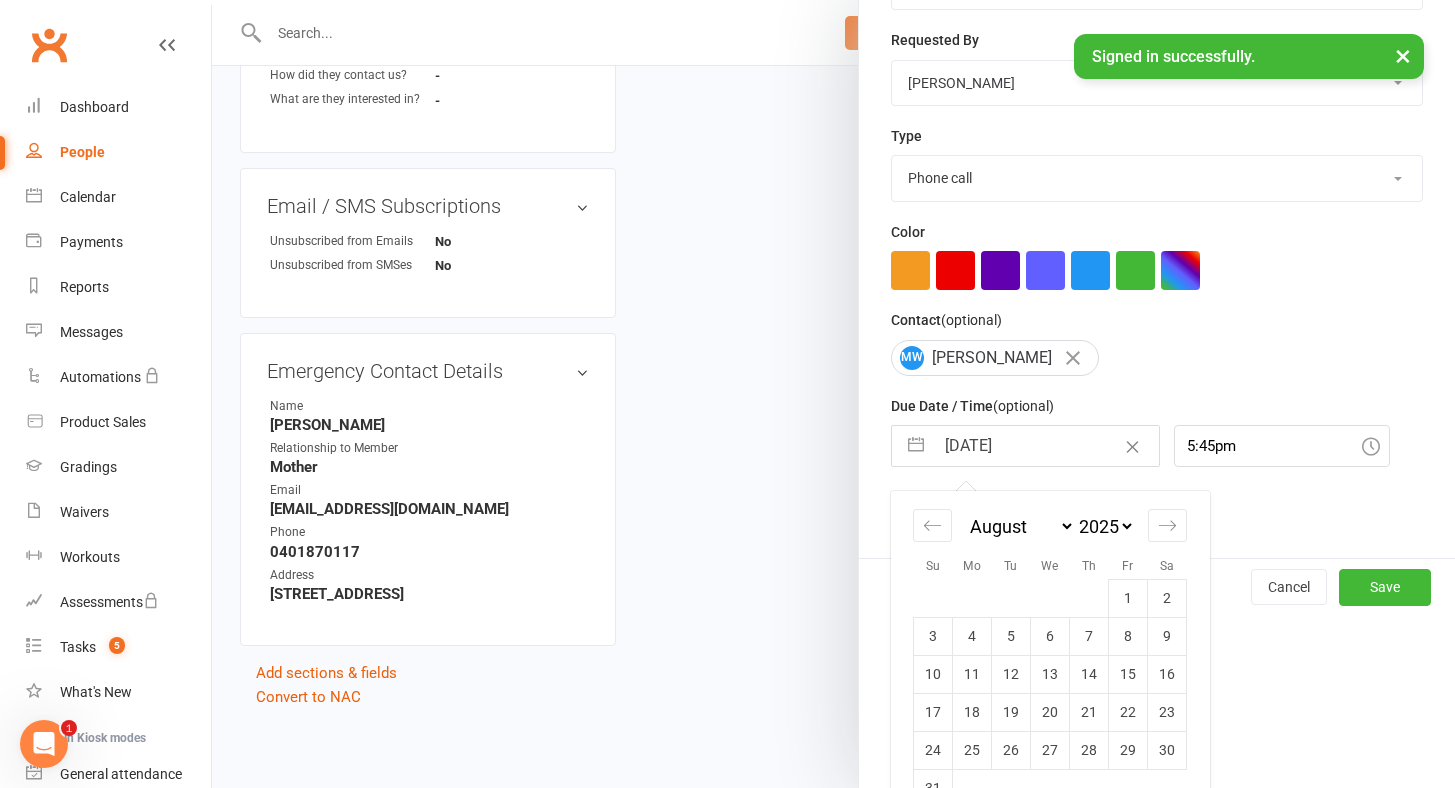 click on "7" at bounding box center [1089, 636] 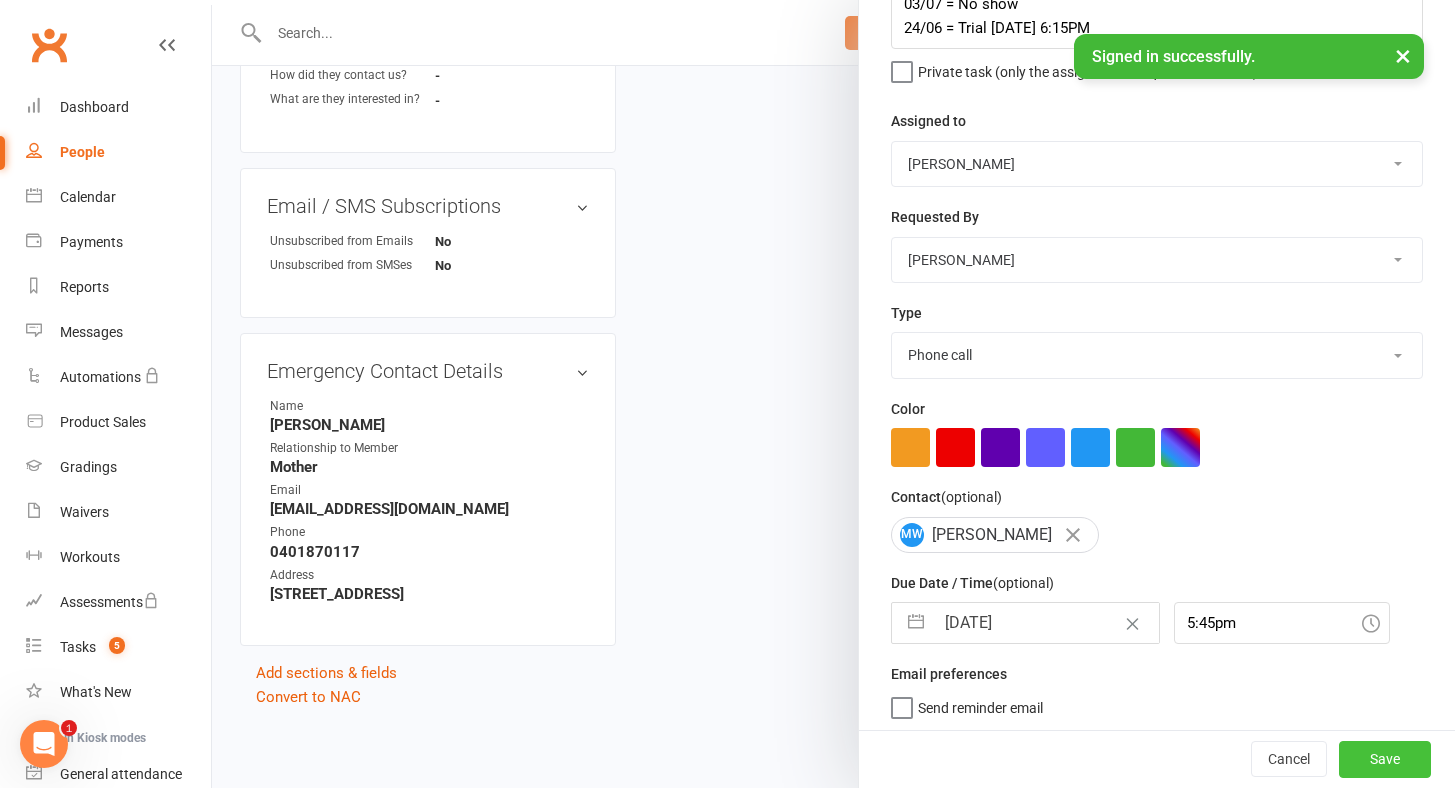 click on "Save" at bounding box center [1385, 760] 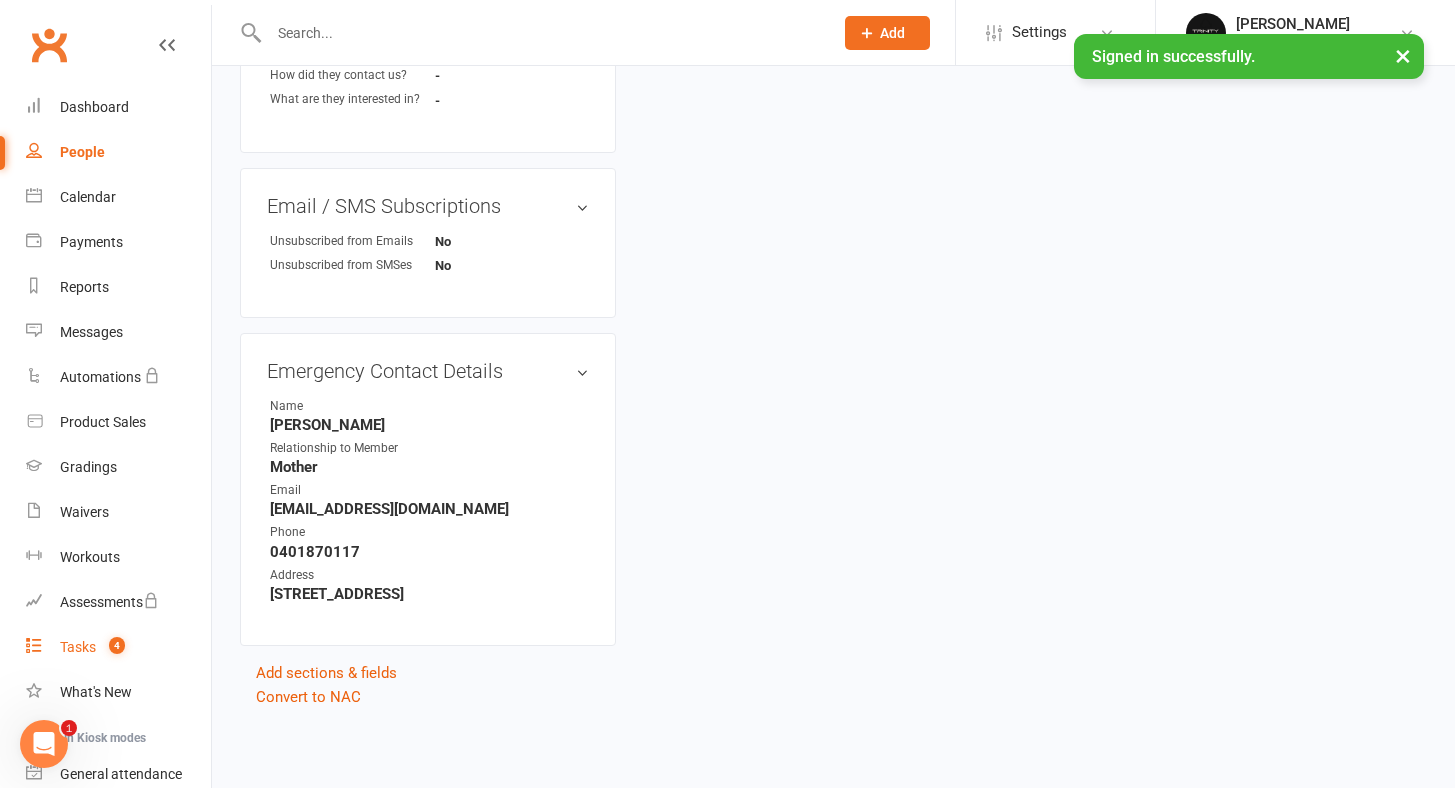 click on "Tasks" at bounding box center [78, 647] 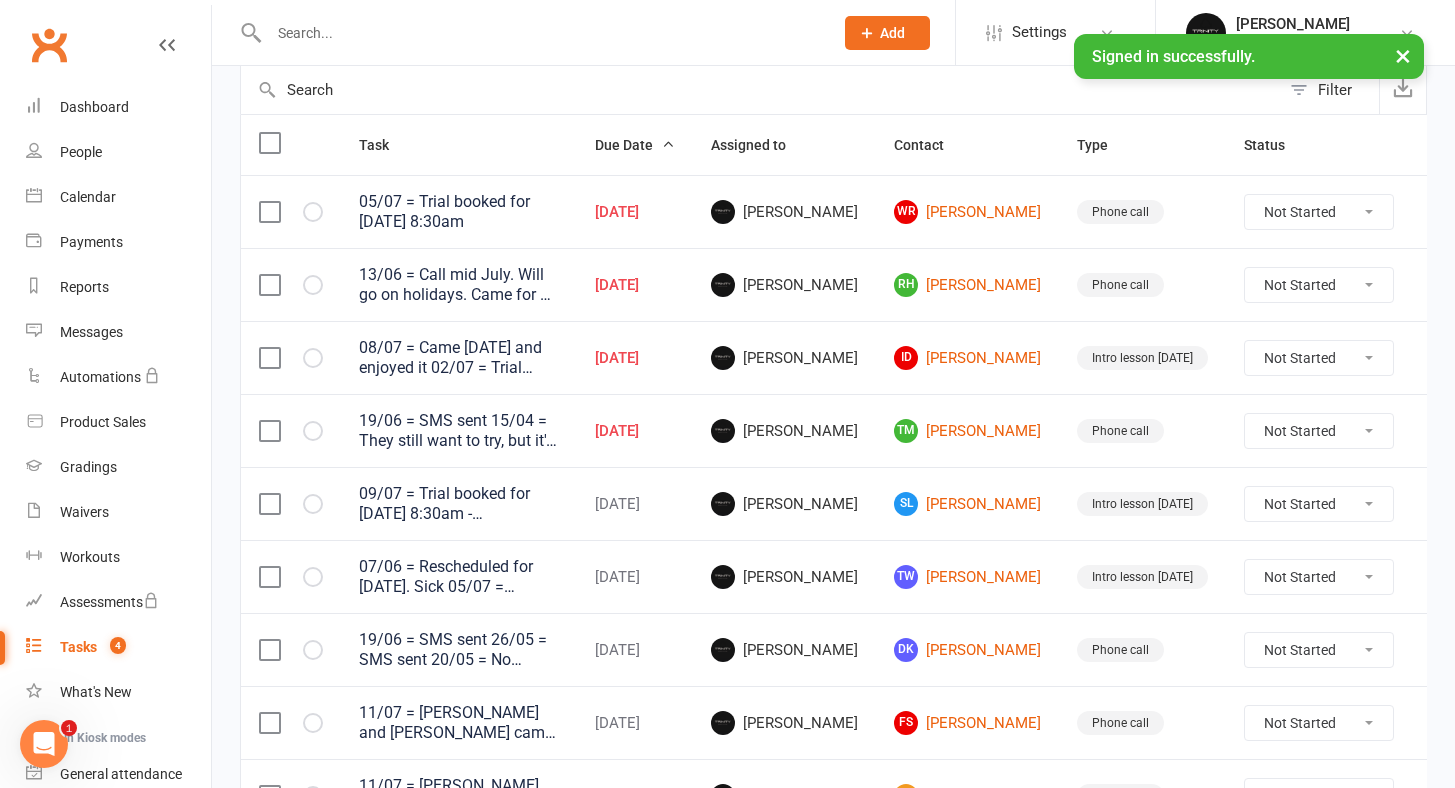 scroll, scrollTop: 0, scrollLeft: 0, axis: both 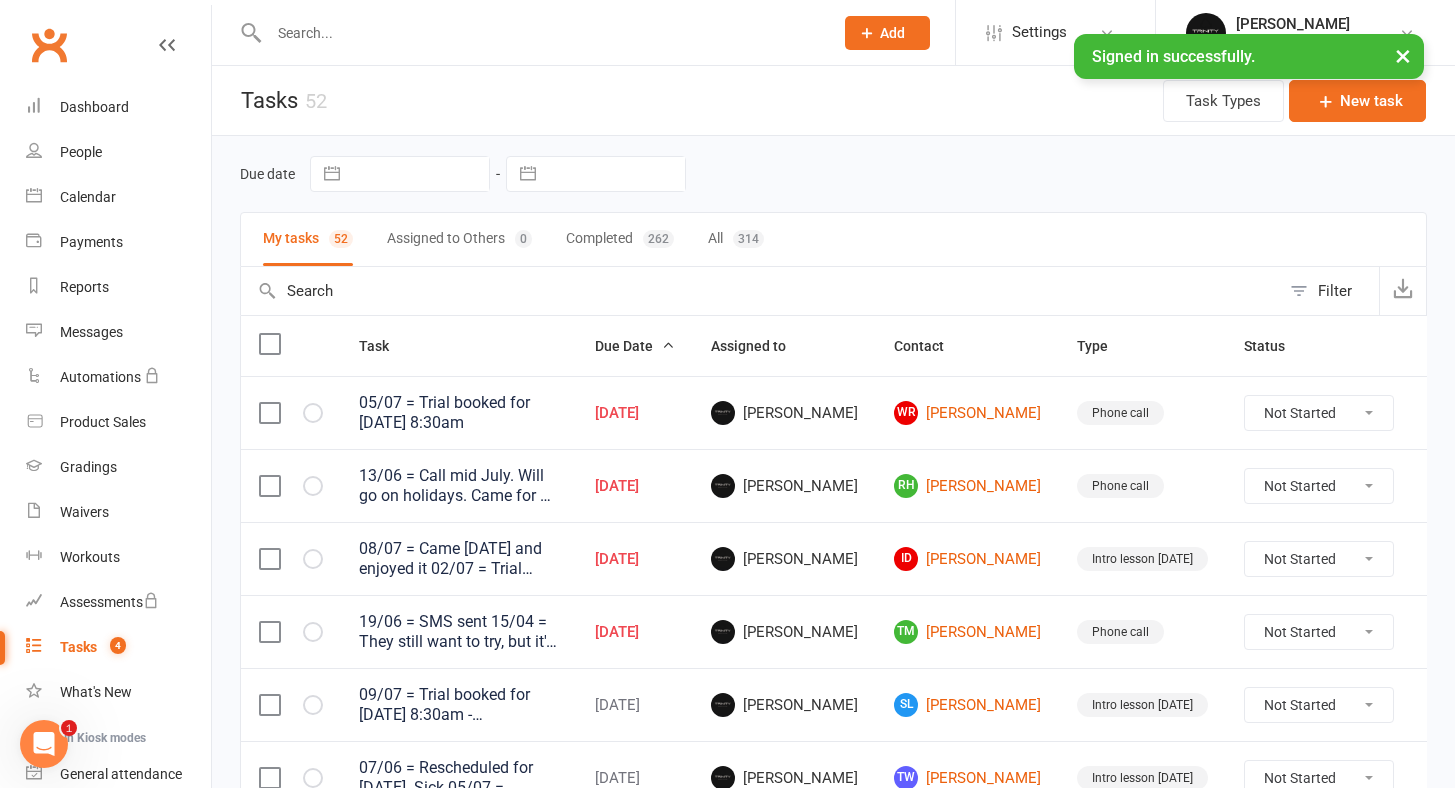 click at bounding box center (528, 174) 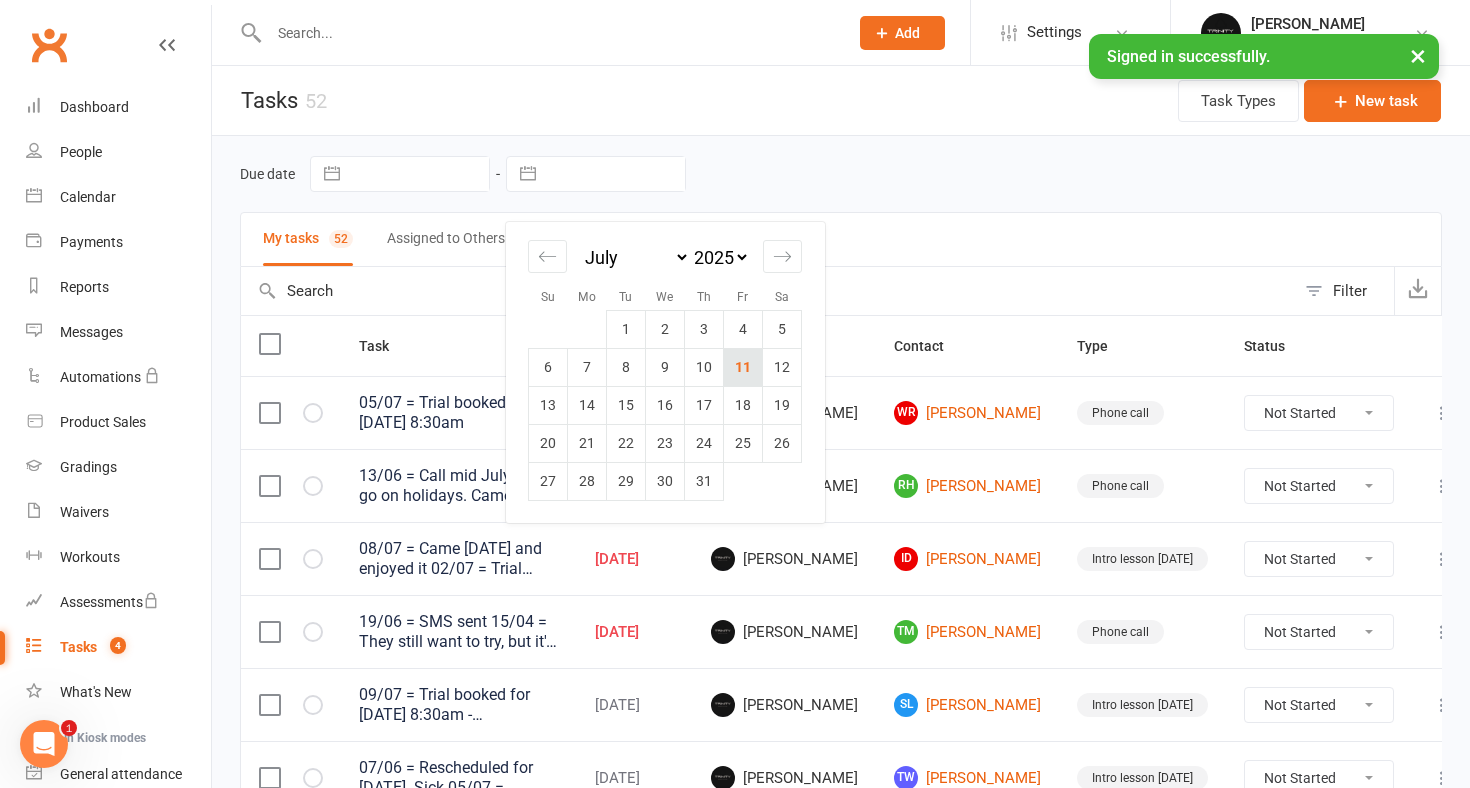 click on "11" at bounding box center [743, 367] 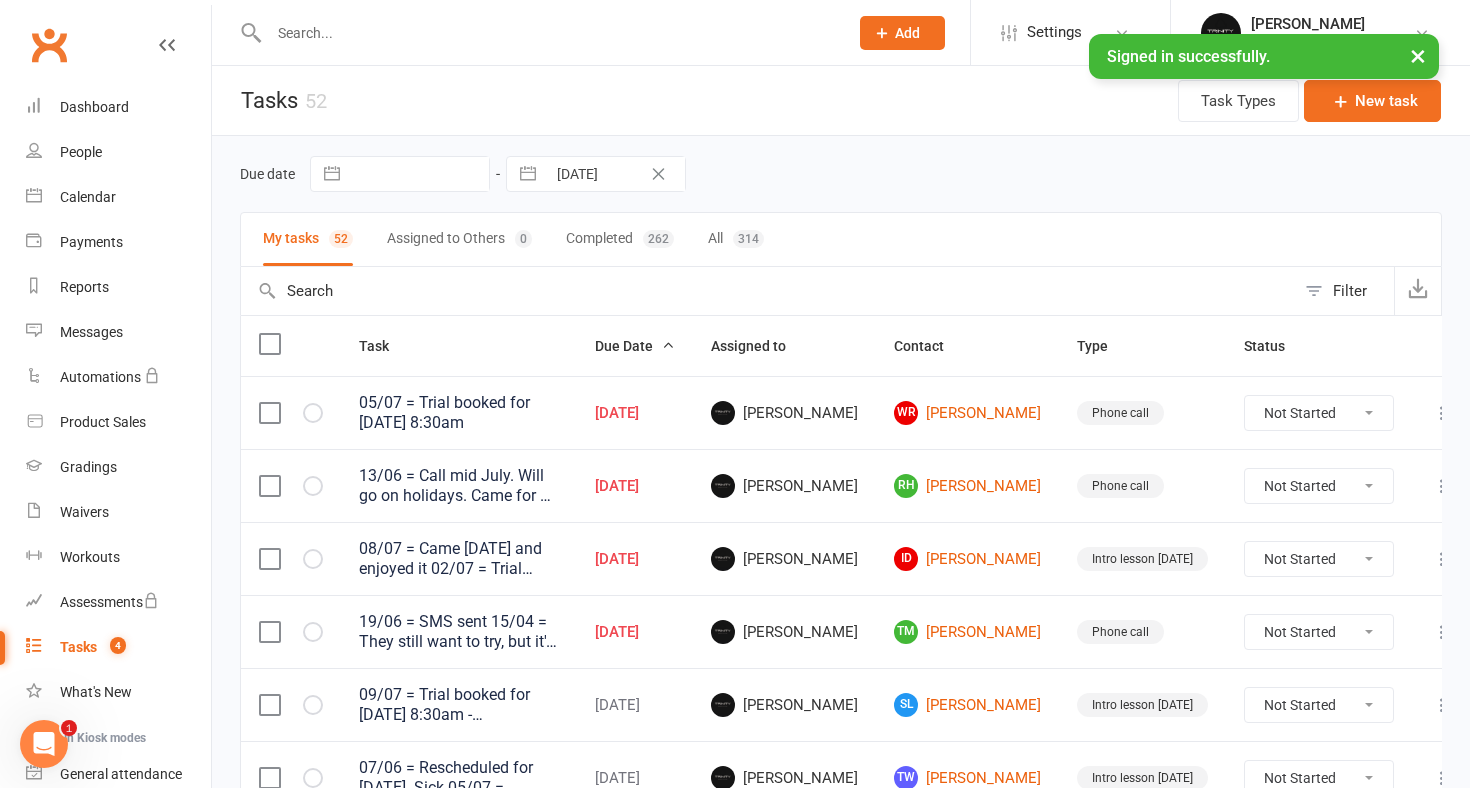 type on "[DATE]" 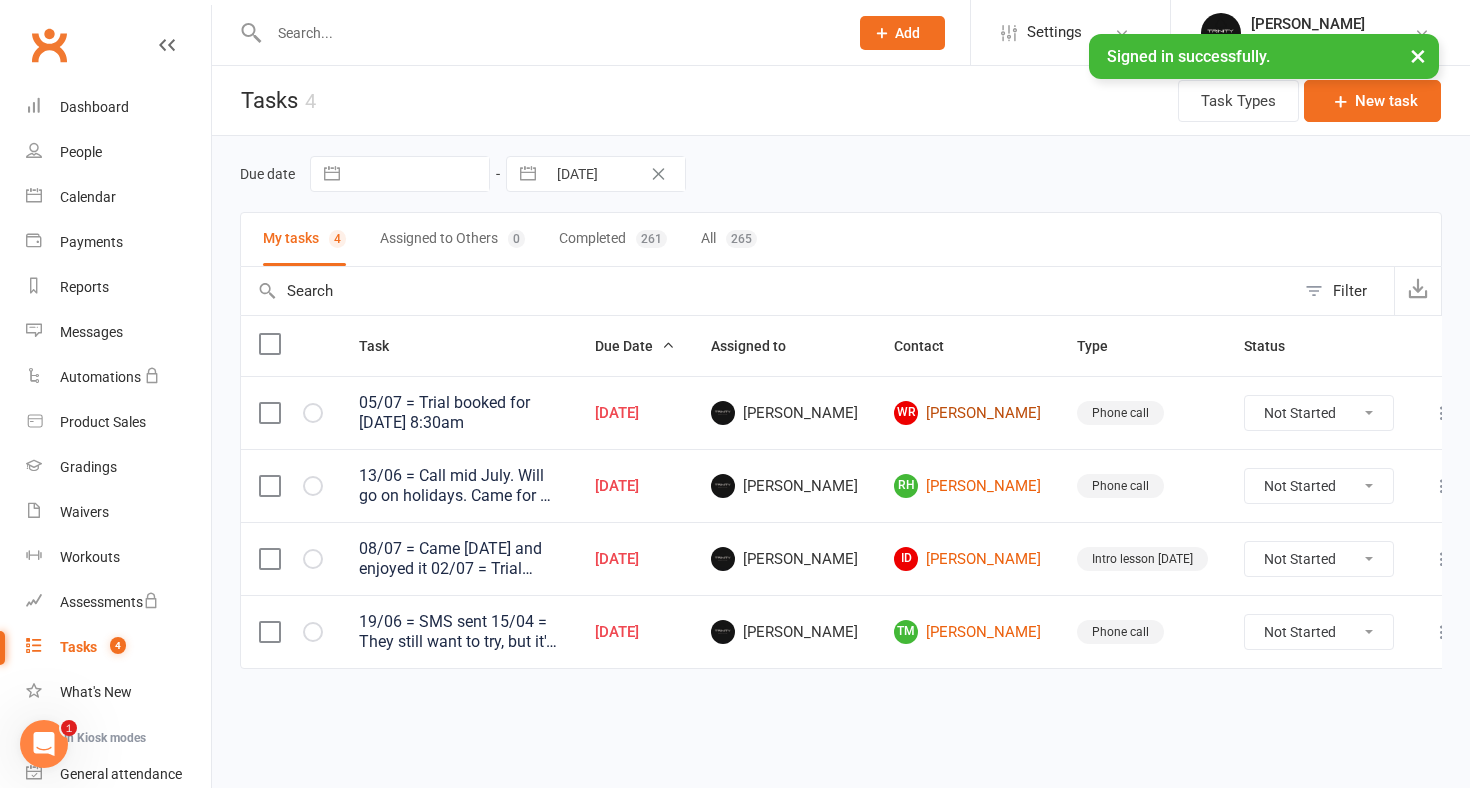 click on "WR [PERSON_NAME]" at bounding box center [967, 413] 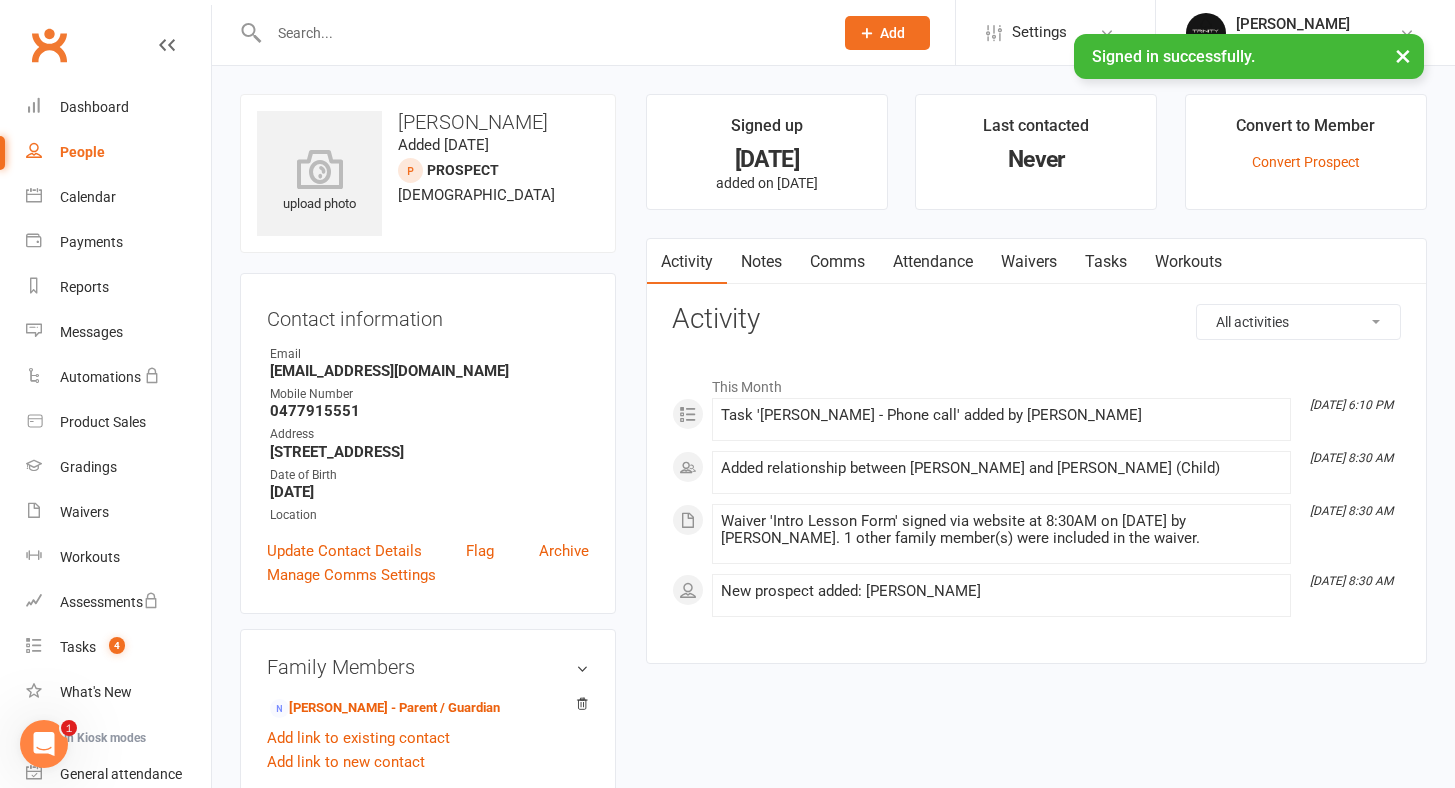click on "Tasks" at bounding box center (1106, 262) 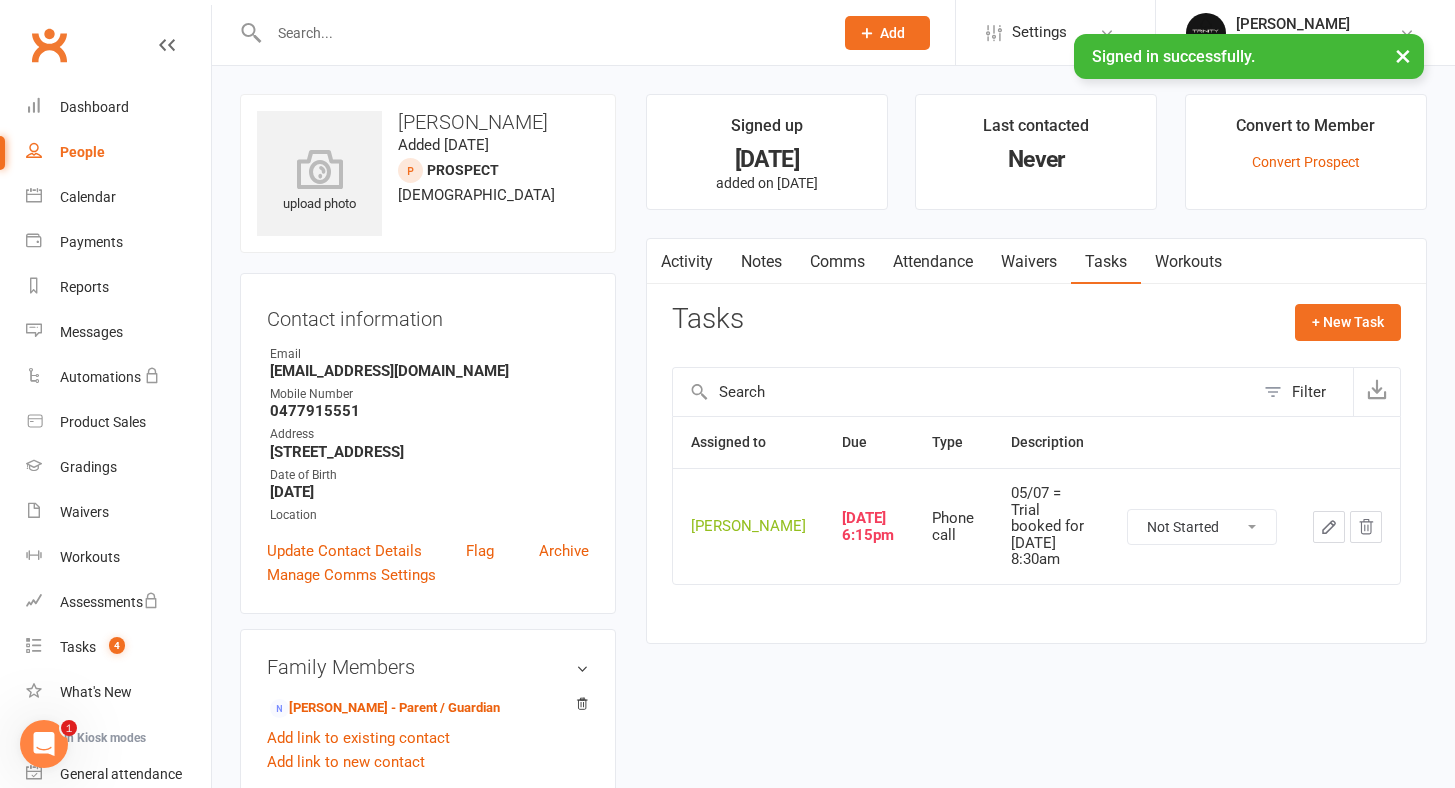 click at bounding box center (1329, 527) 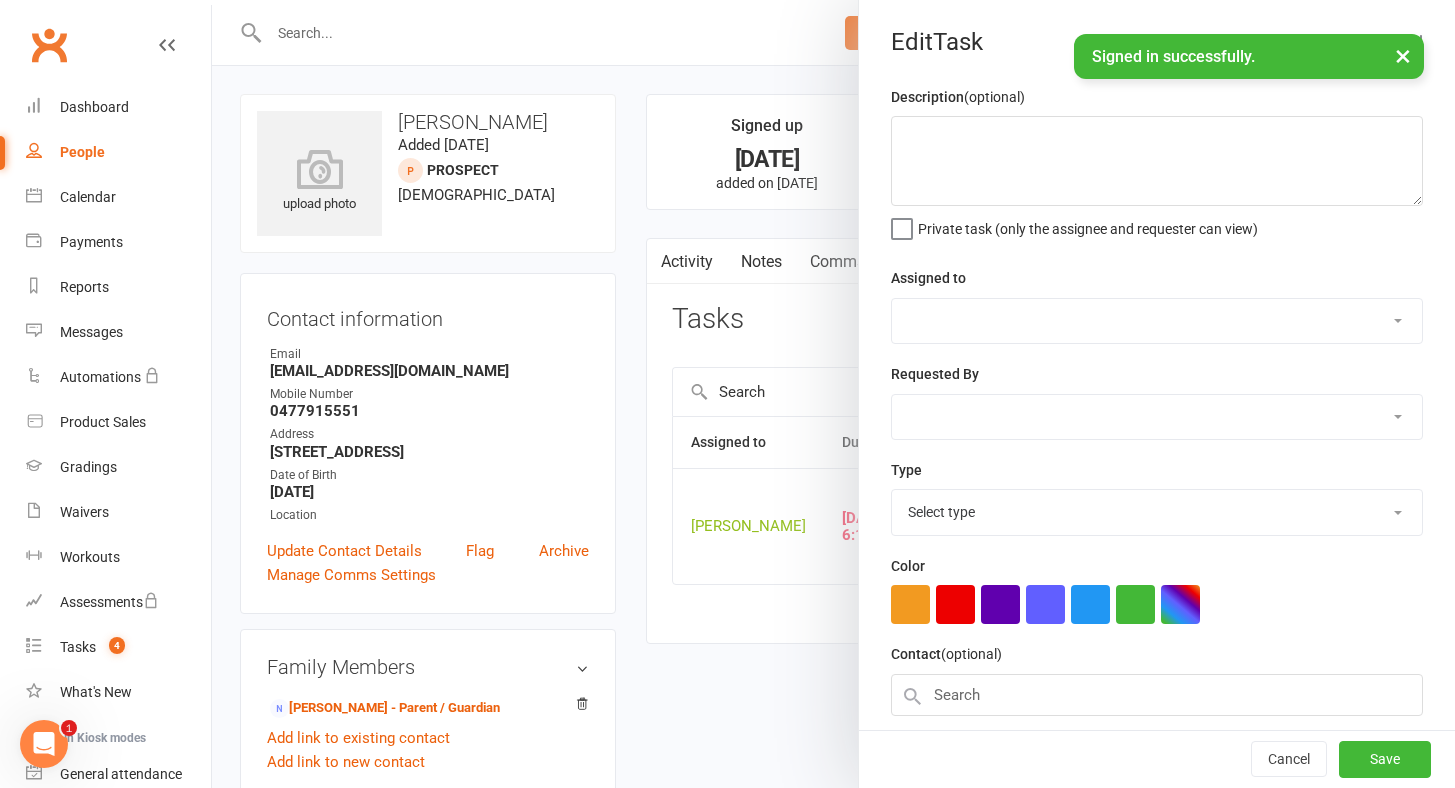 type on "05/07 = Trial booked for [DATE] 8:30am" 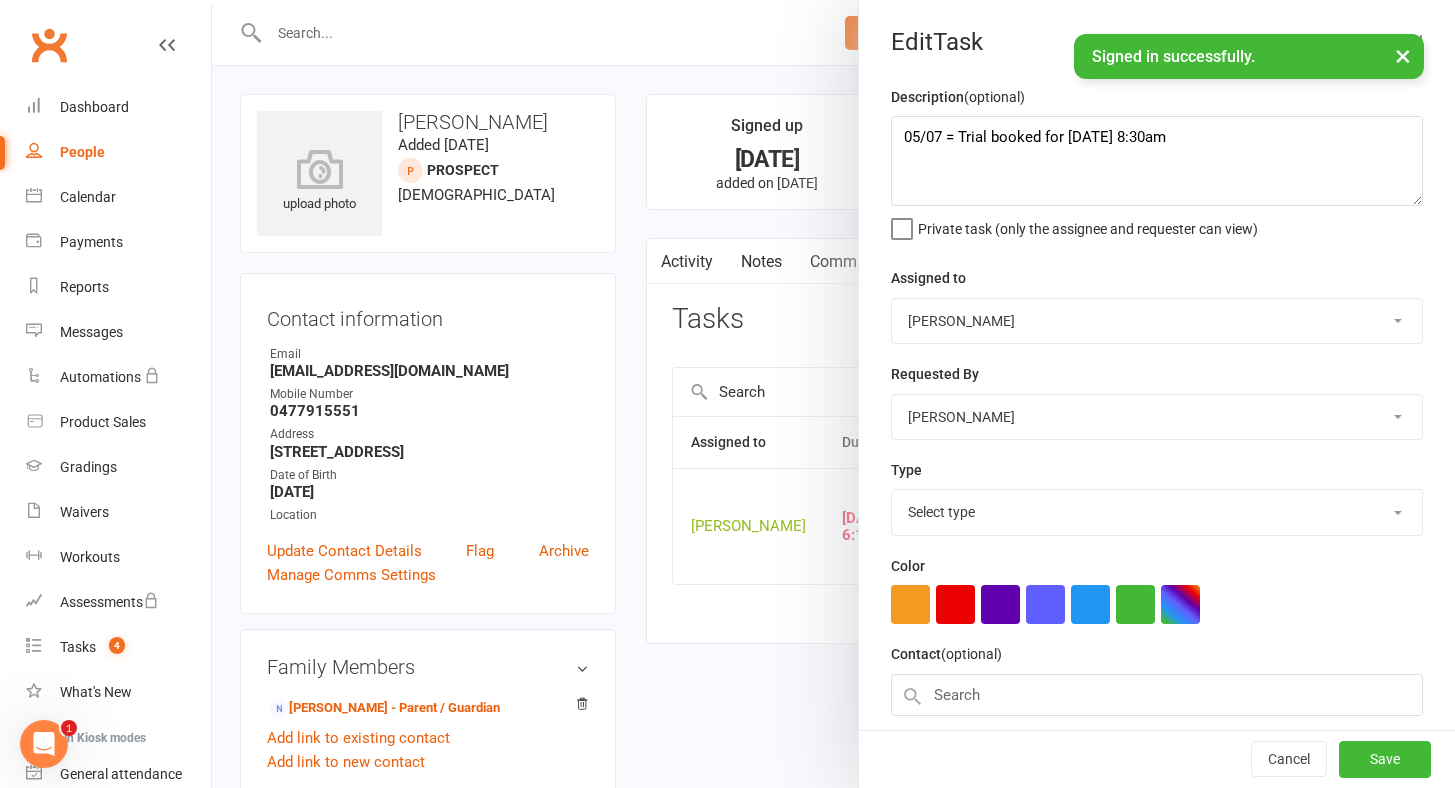 select on "28721" 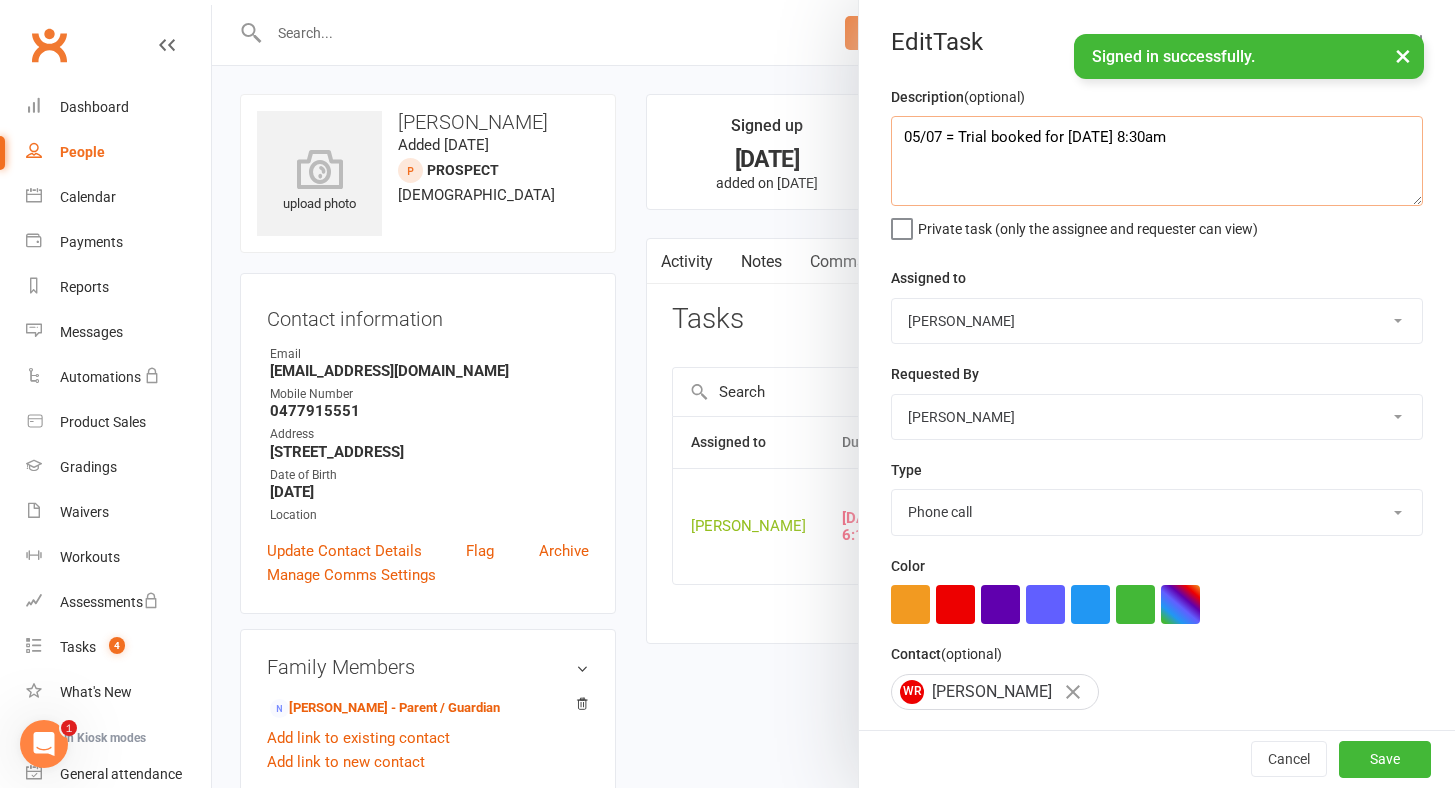 click on "05/07 = Trial booked for [DATE] 8:30am" at bounding box center (1157, 161) 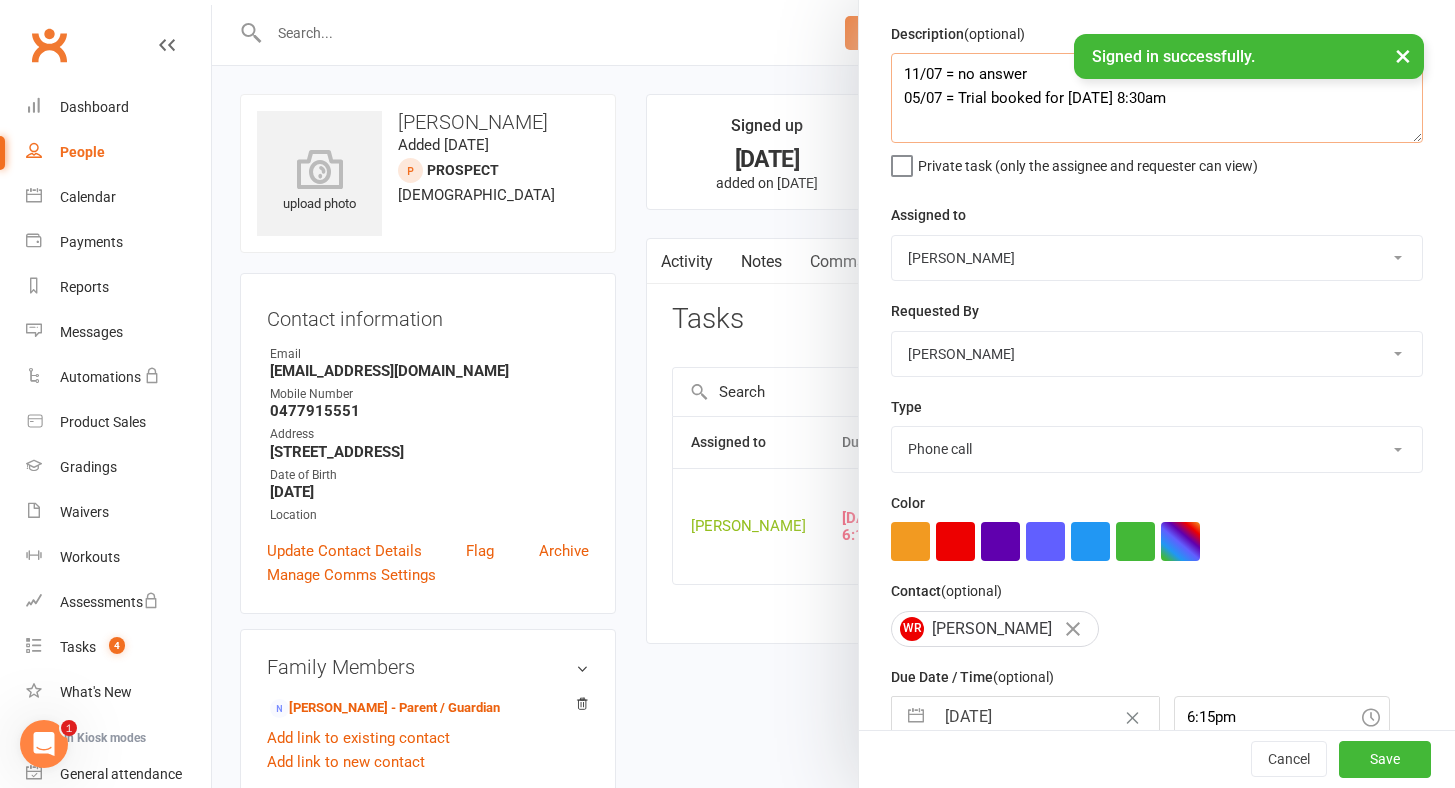 scroll, scrollTop: 109, scrollLeft: 0, axis: vertical 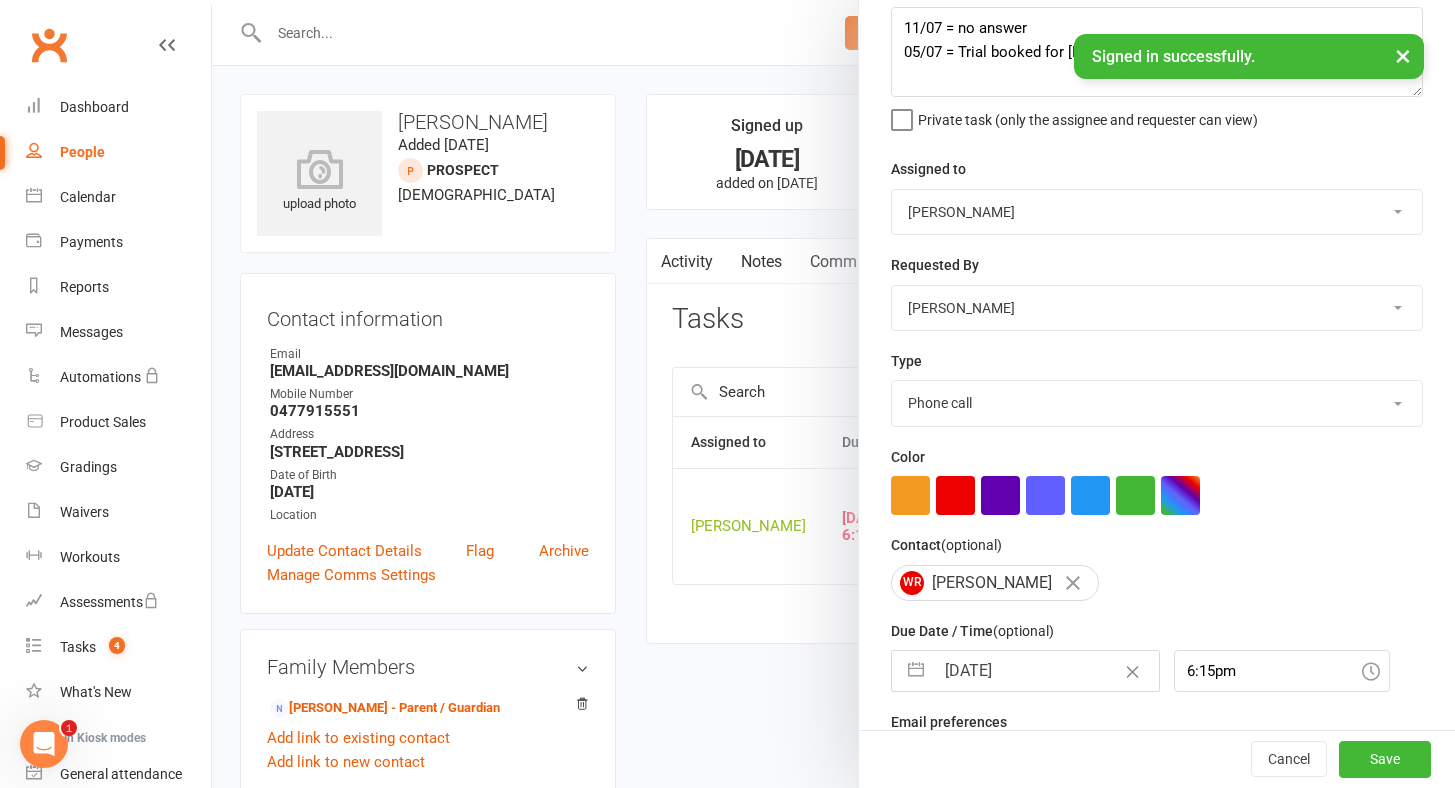 click on "×" at bounding box center (1403, 55) 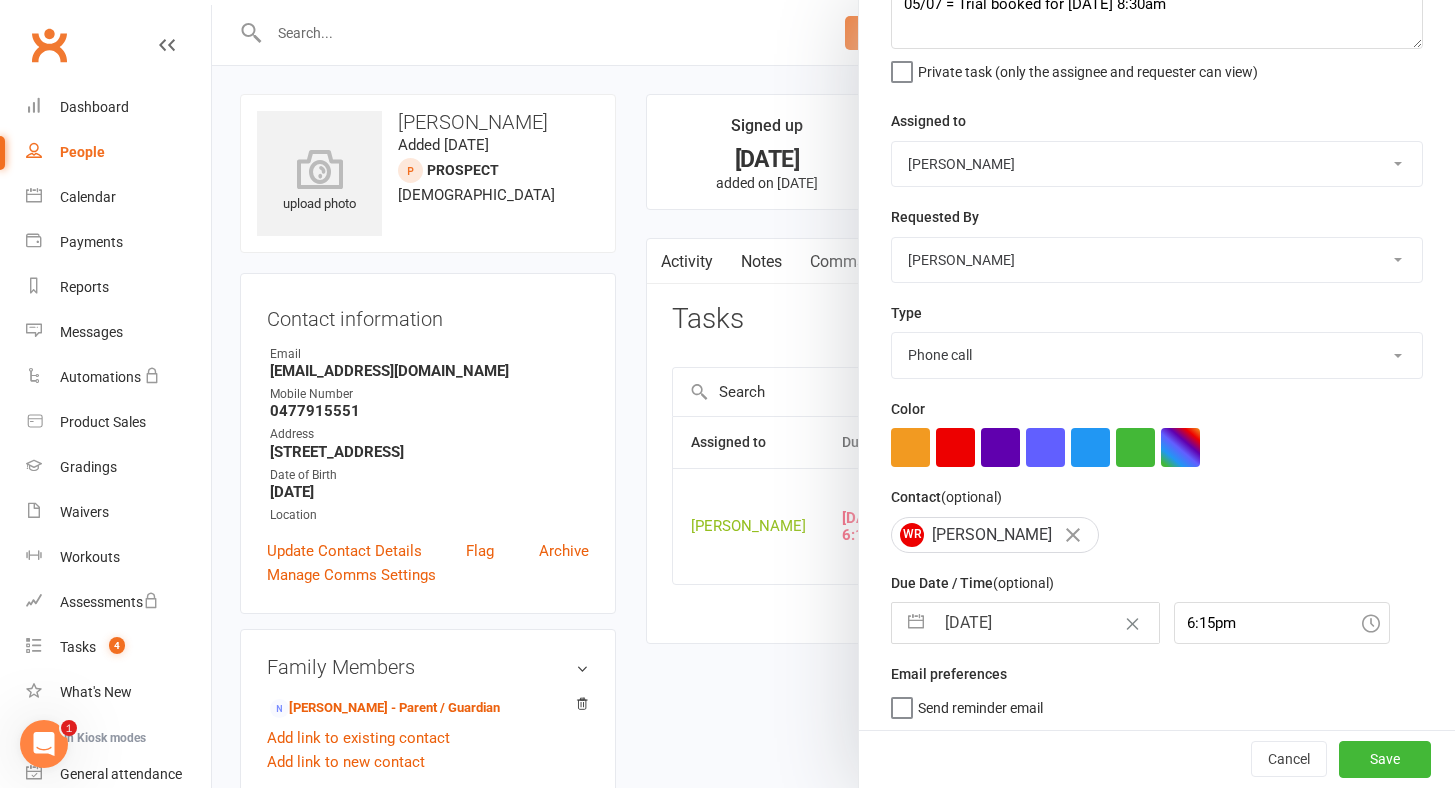 scroll, scrollTop: 0, scrollLeft: 0, axis: both 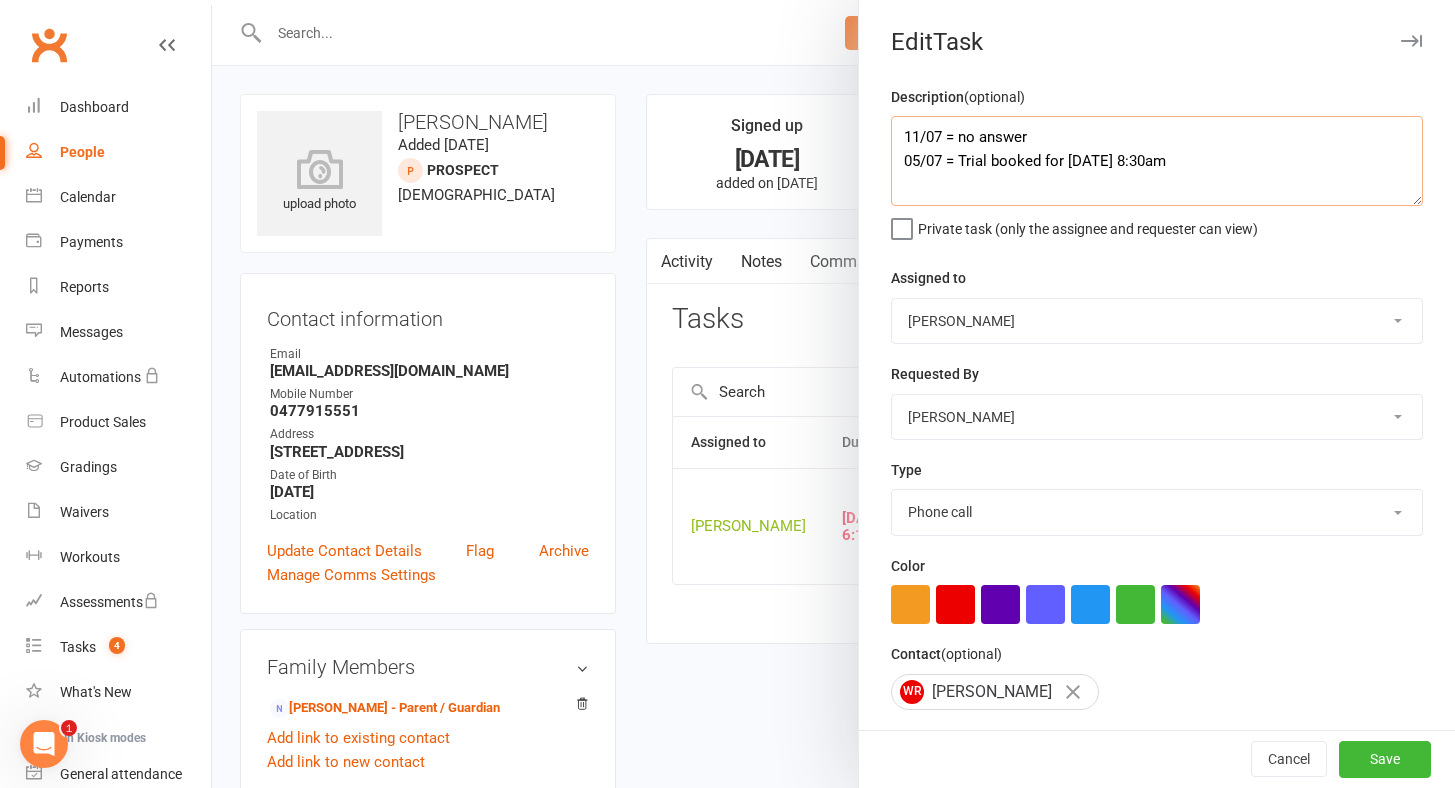 click on "11/07 = no answer
05/07 = Trial booked for [DATE] 8:30am" at bounding box center (1157, 161) 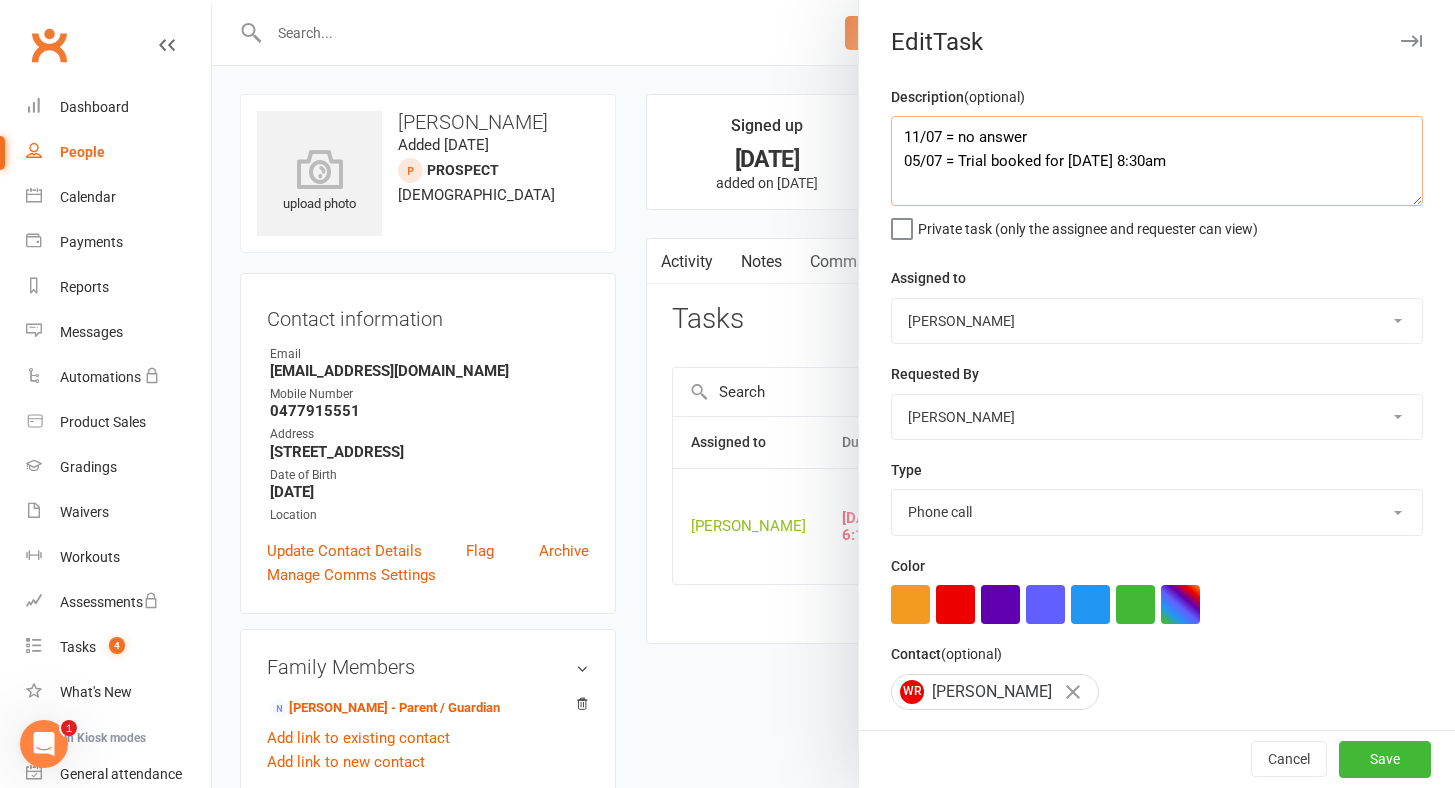 click on "11/07 = no answer
05/07 = Trial booked for [DATE] 8:30am" at bounding box center [1157, 161] 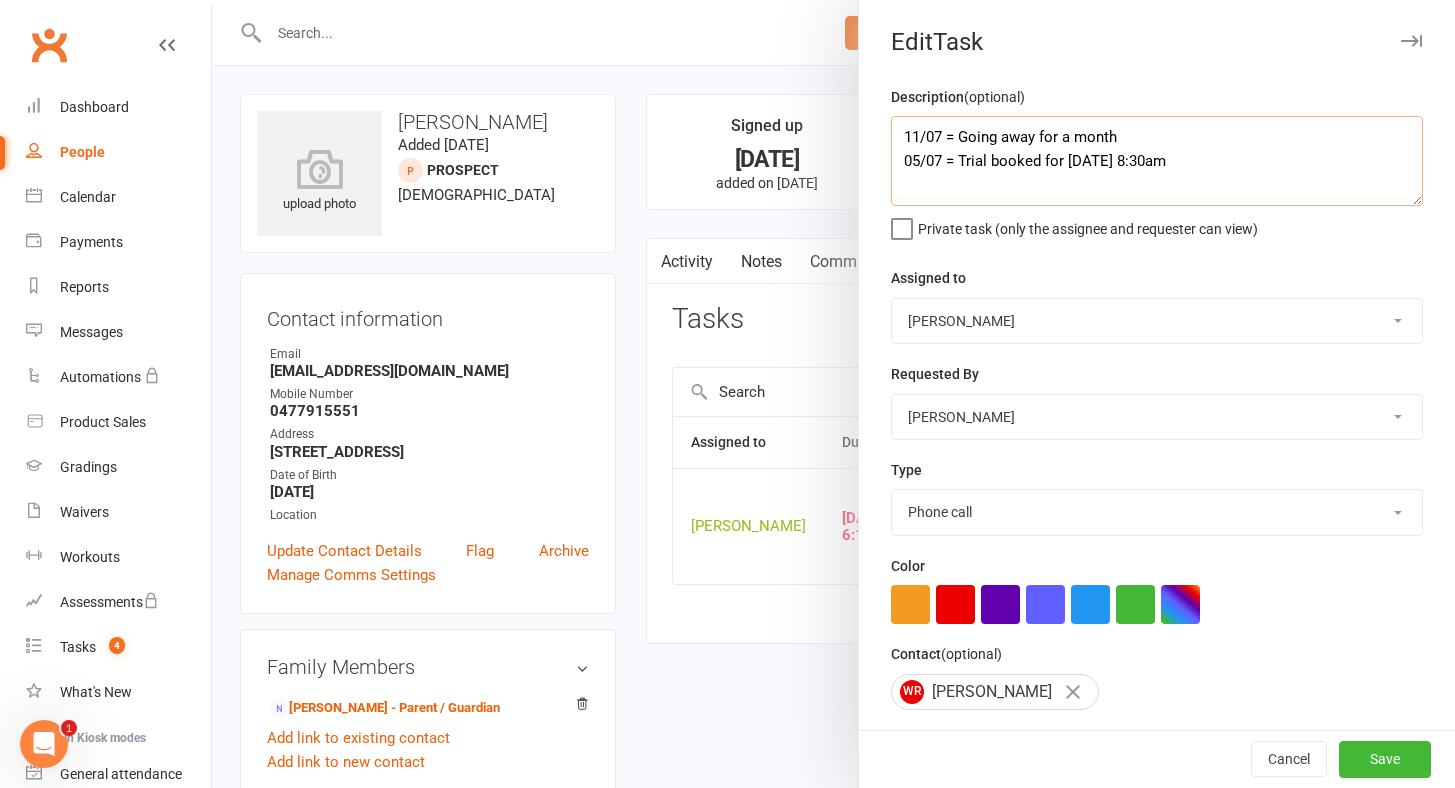 scroll, scrollTop: 157, scrollLeft: 0, axis: vertical 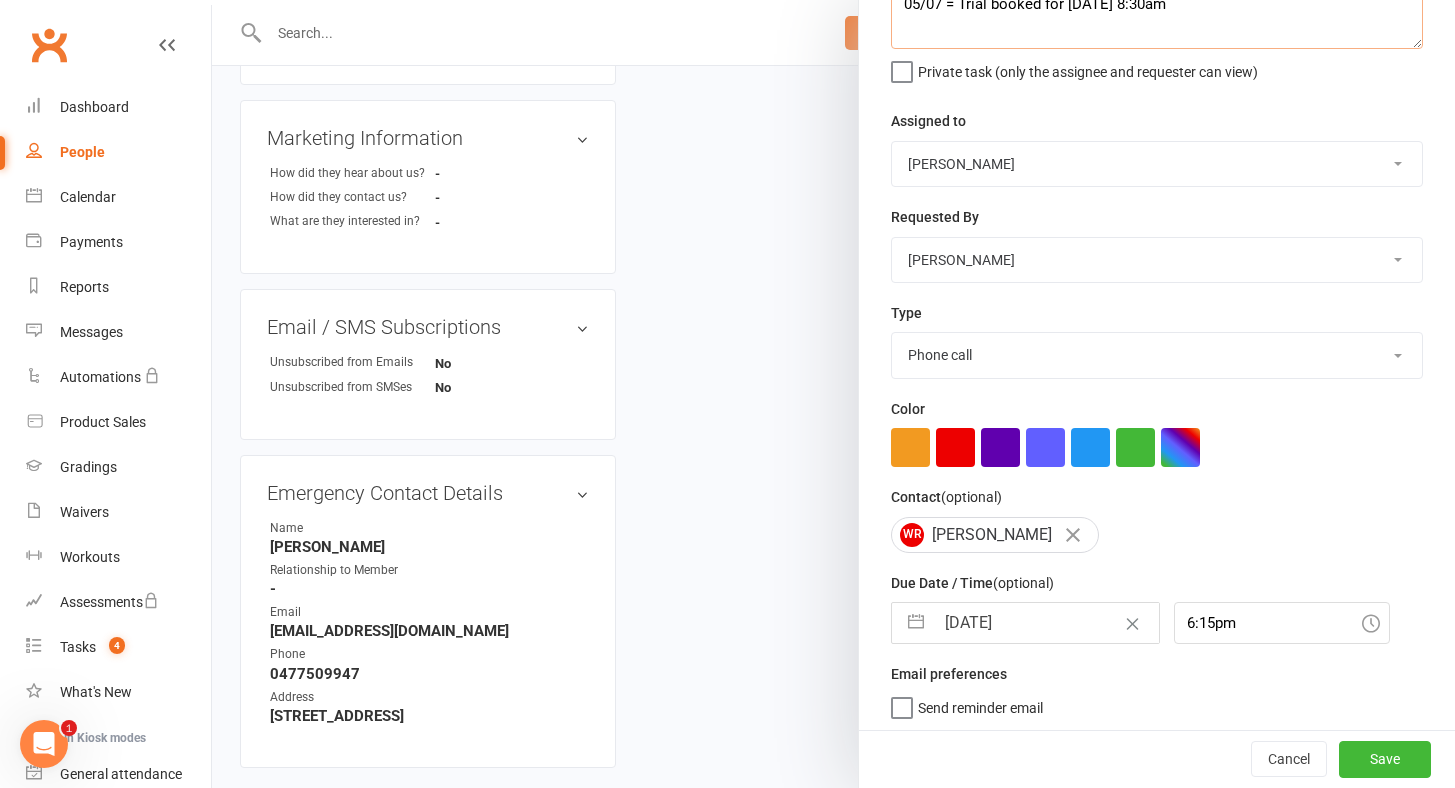 type on "11/07 = Going away for a month
05/07 = Trial booked for [DATE] 8:30am" 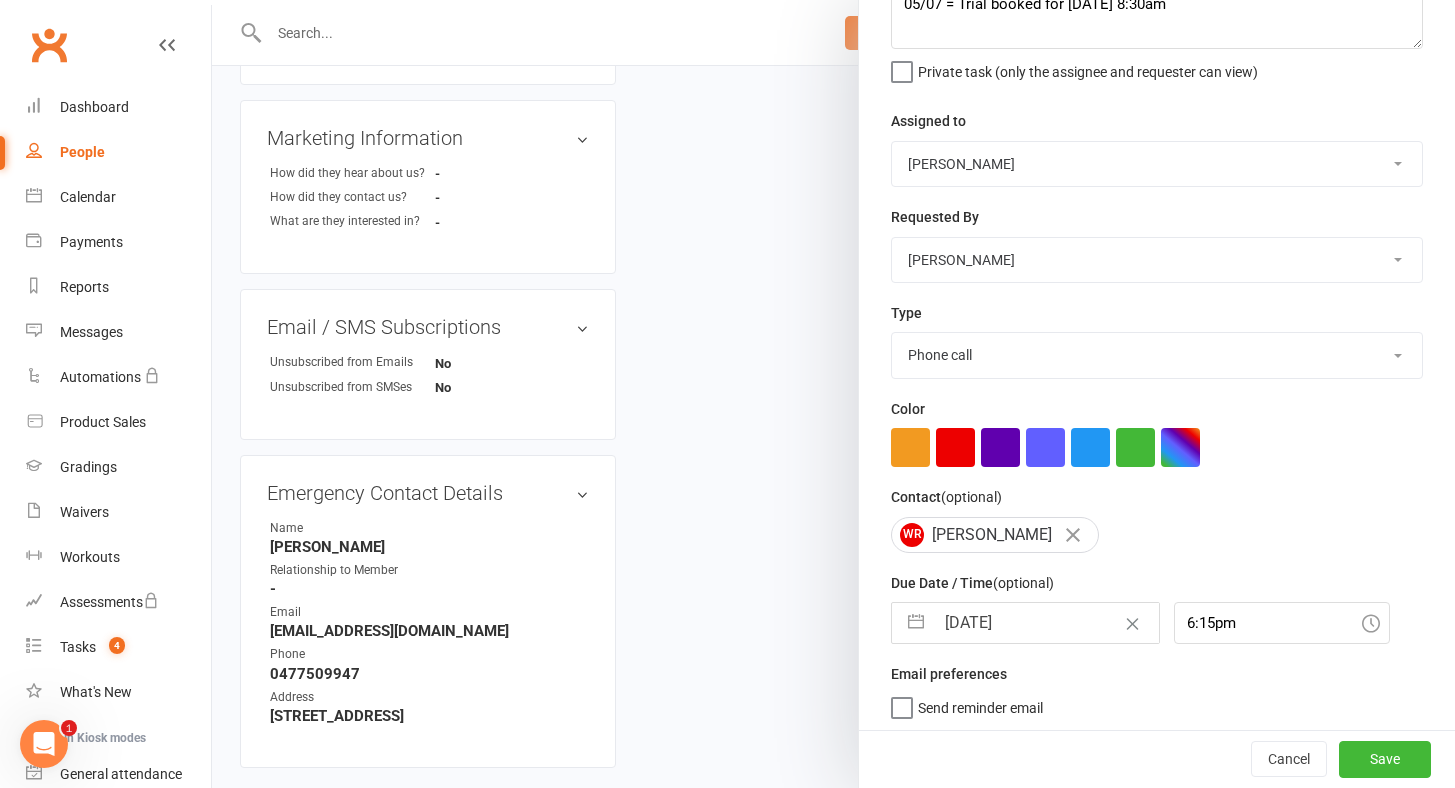 click at bounding box center [916, 623] 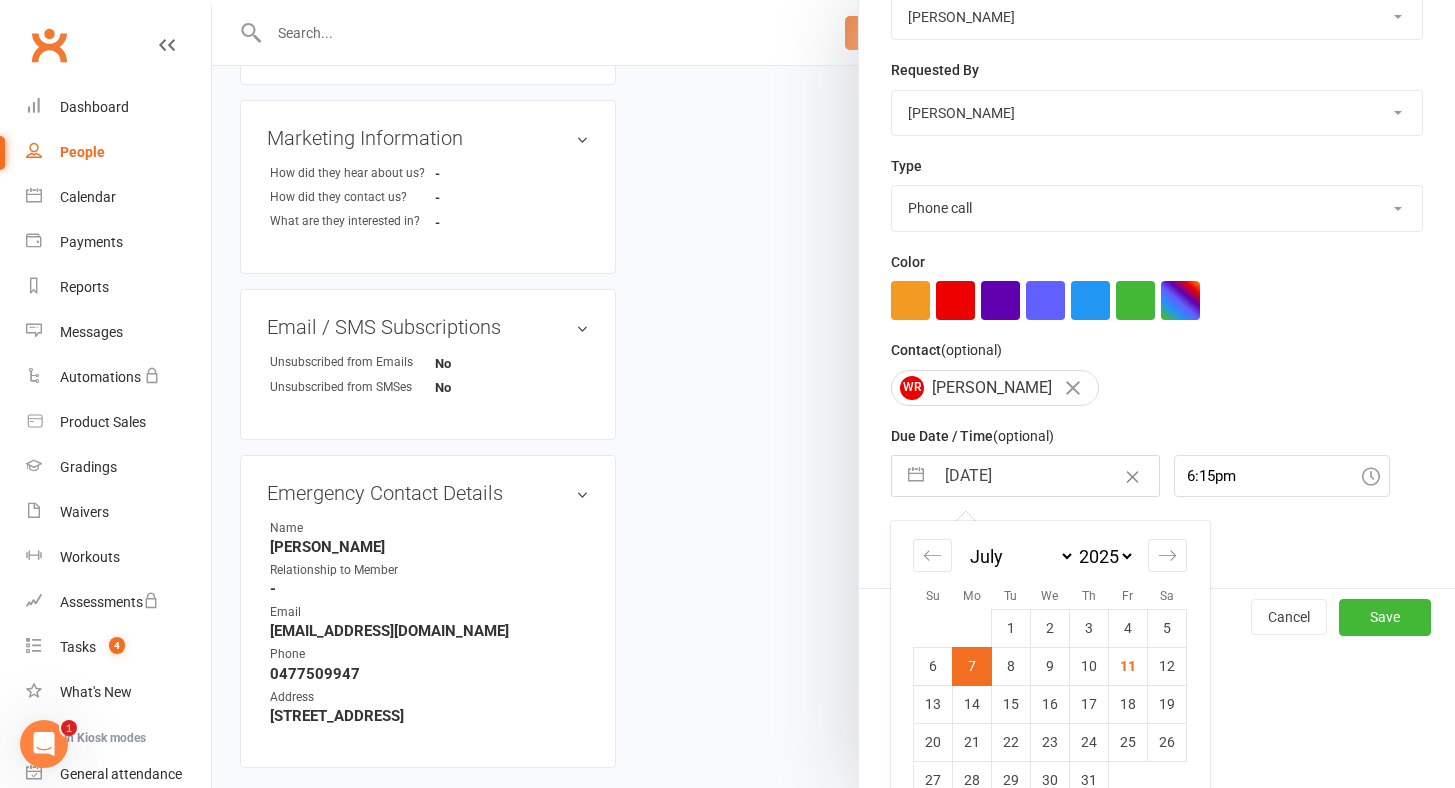scroll, scrollTop: 334, scrollLeft: 0, axis: vertical 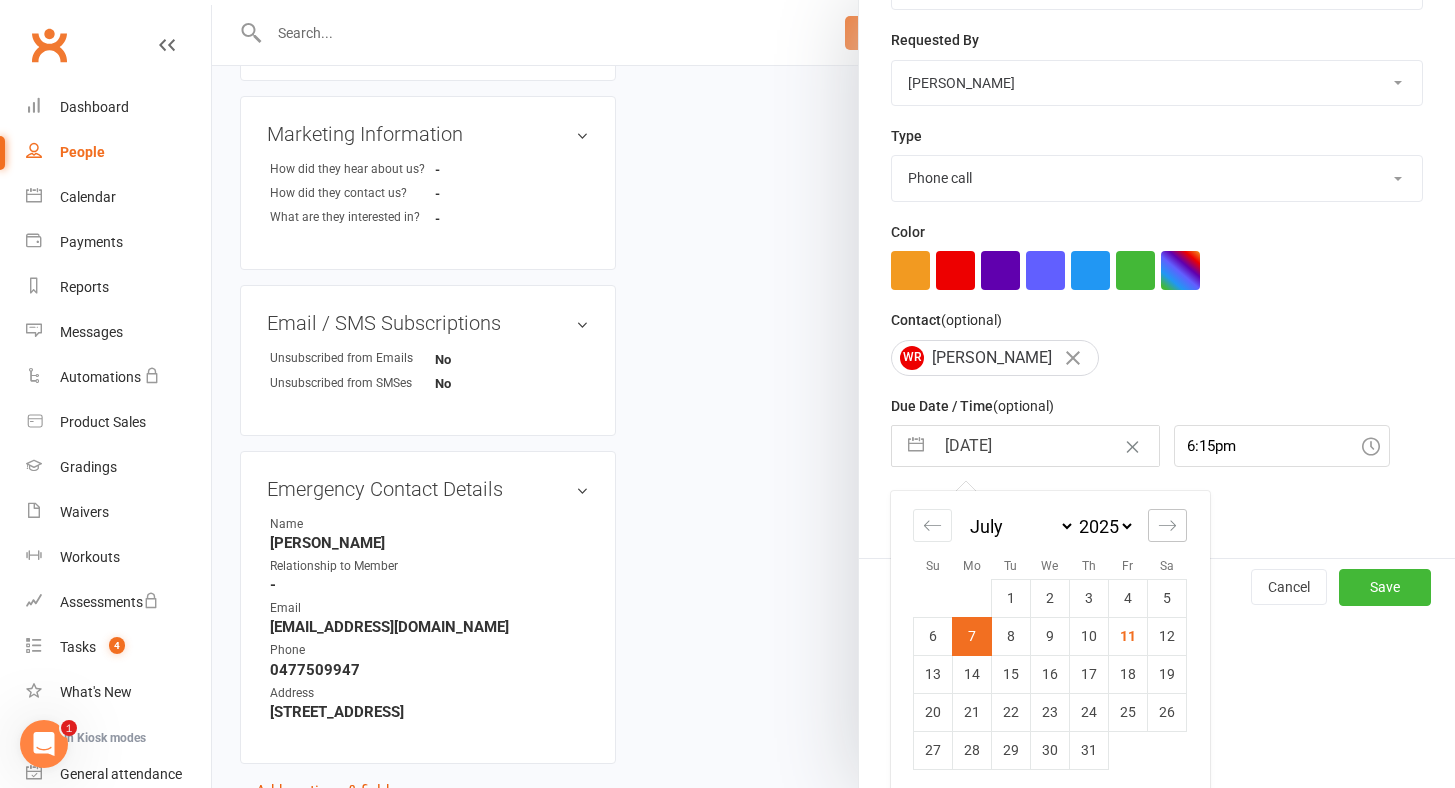 click 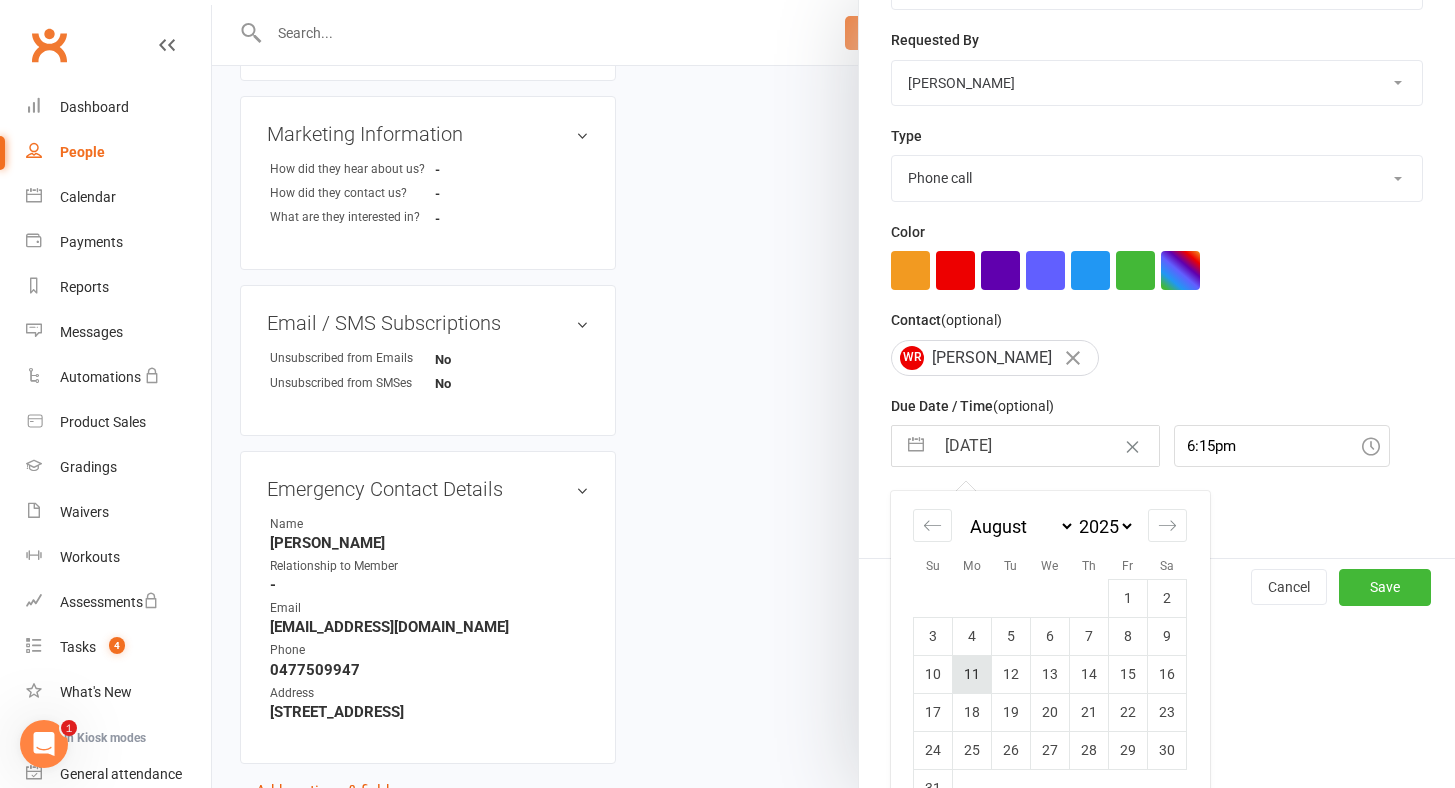 click on "11" at bounding box center [972, 674] 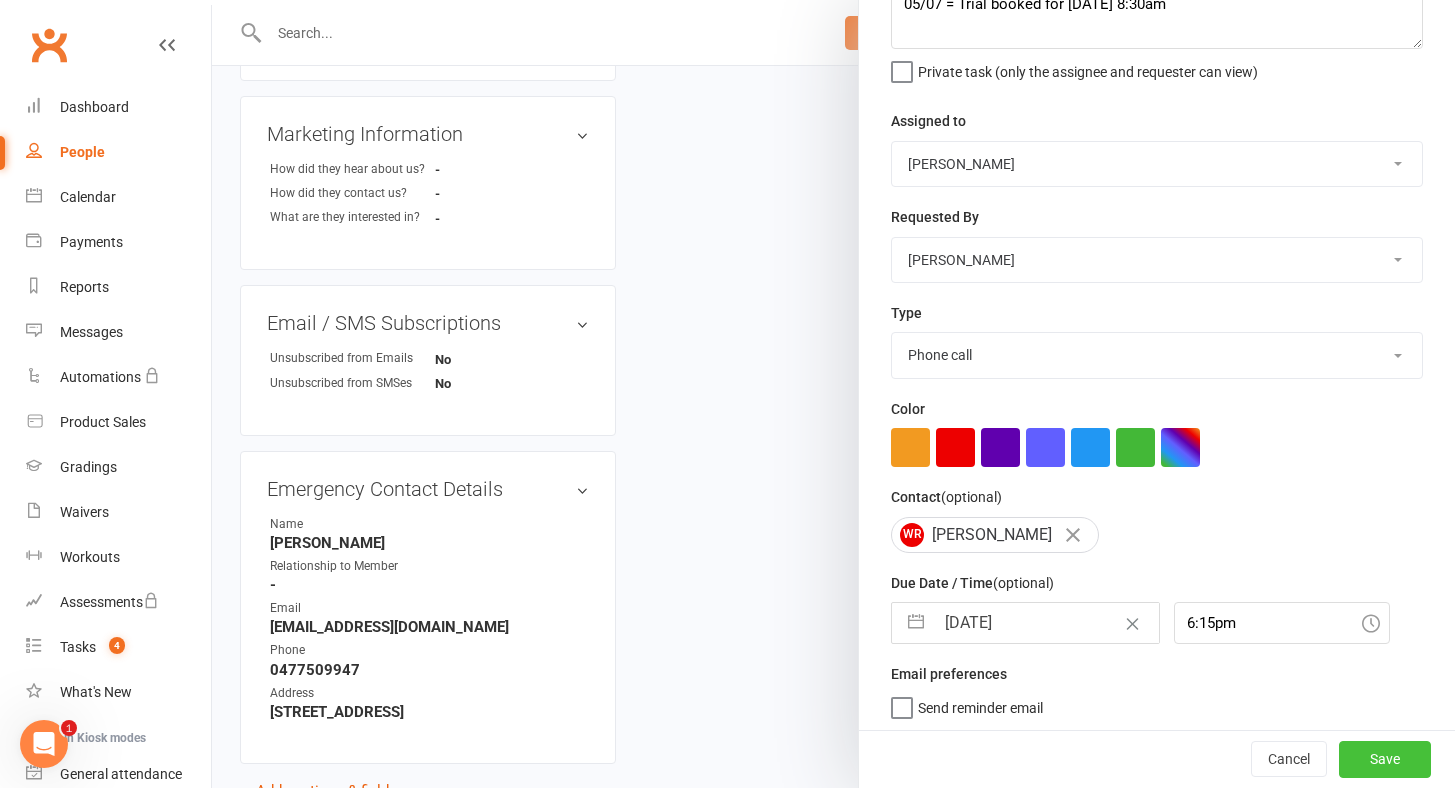 click on "Save" at bounding box center [1385, 760] 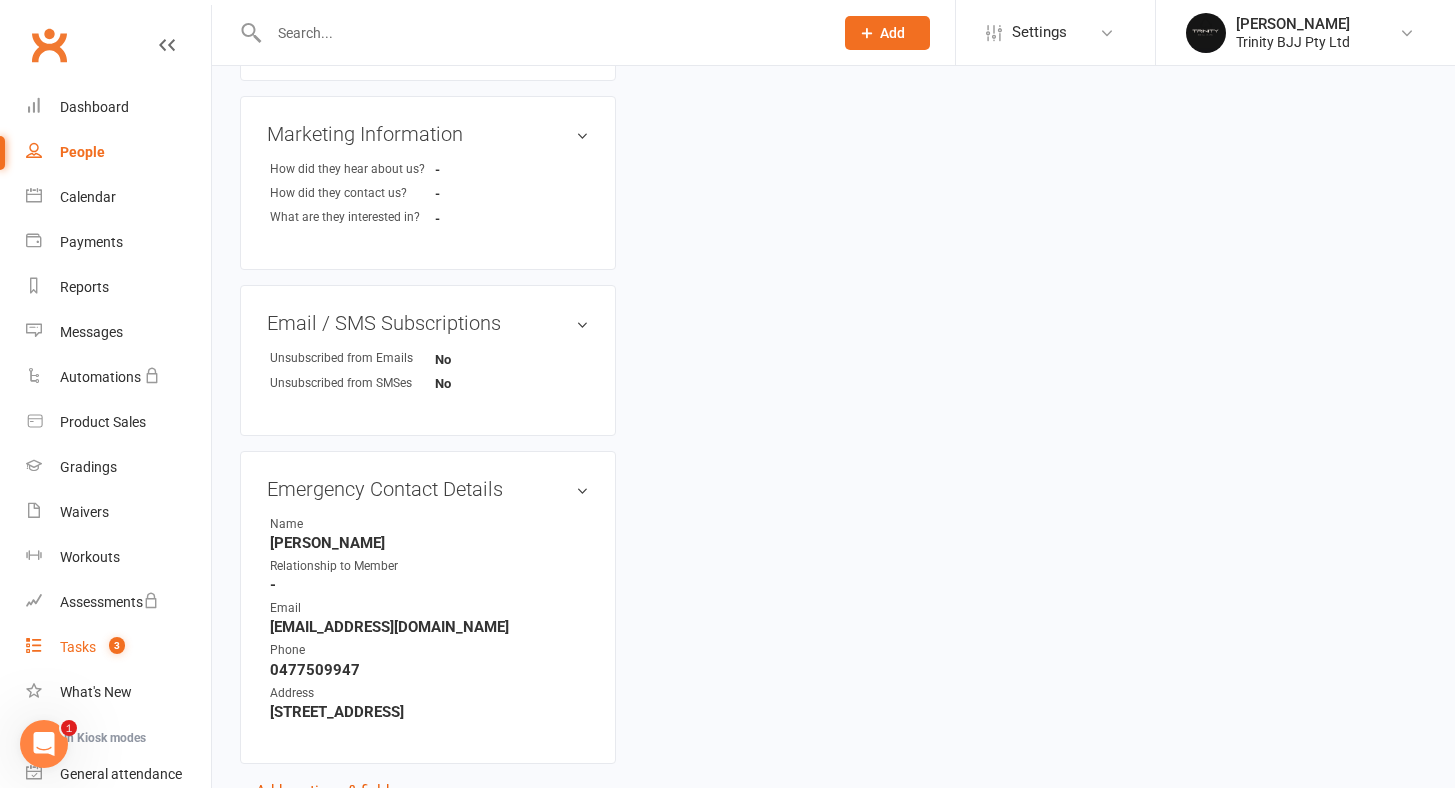 click on "Tasks" at bounding box center (78, 647) 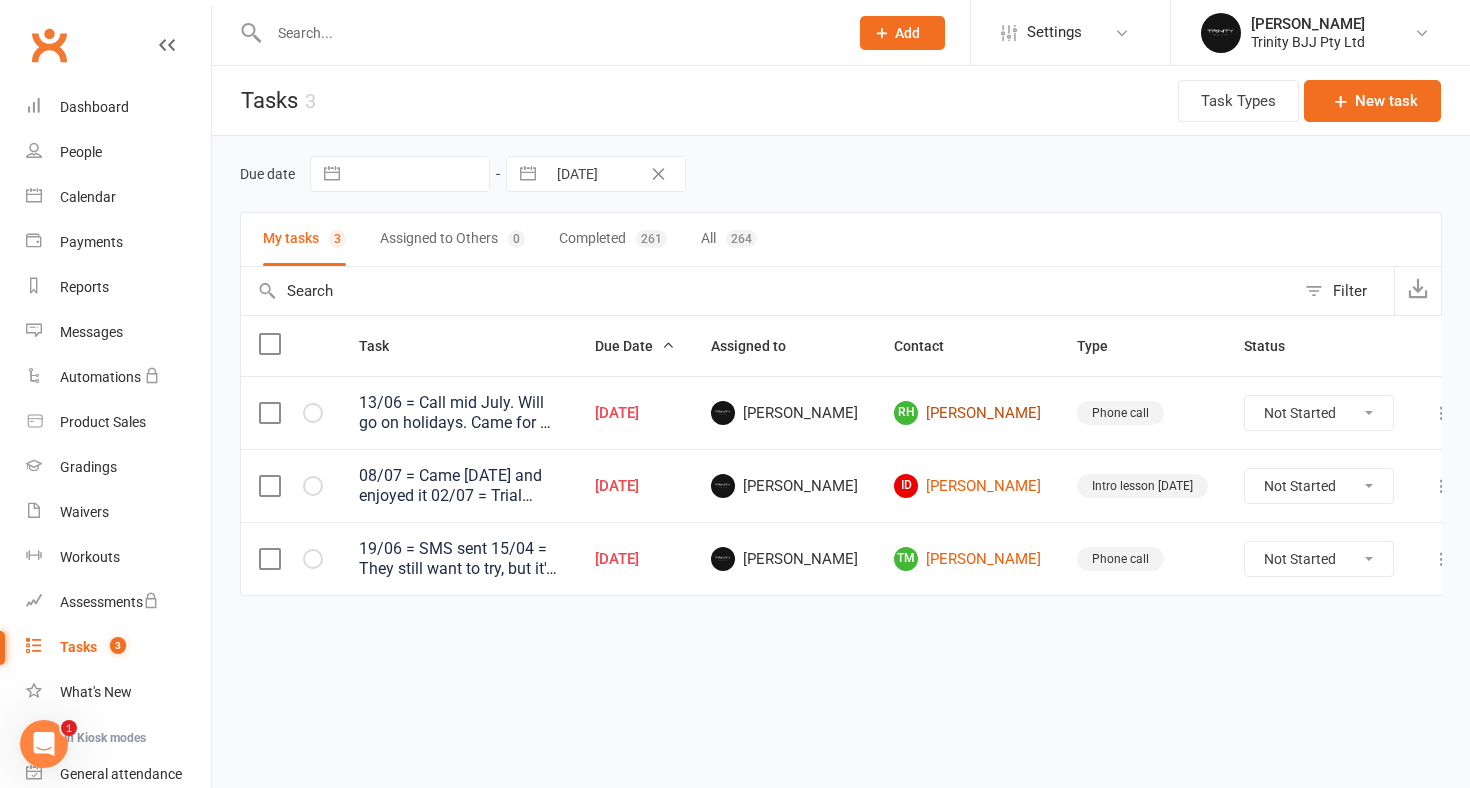 click on "RH [PERSON_NAME]" at bounding box center [967, 413] 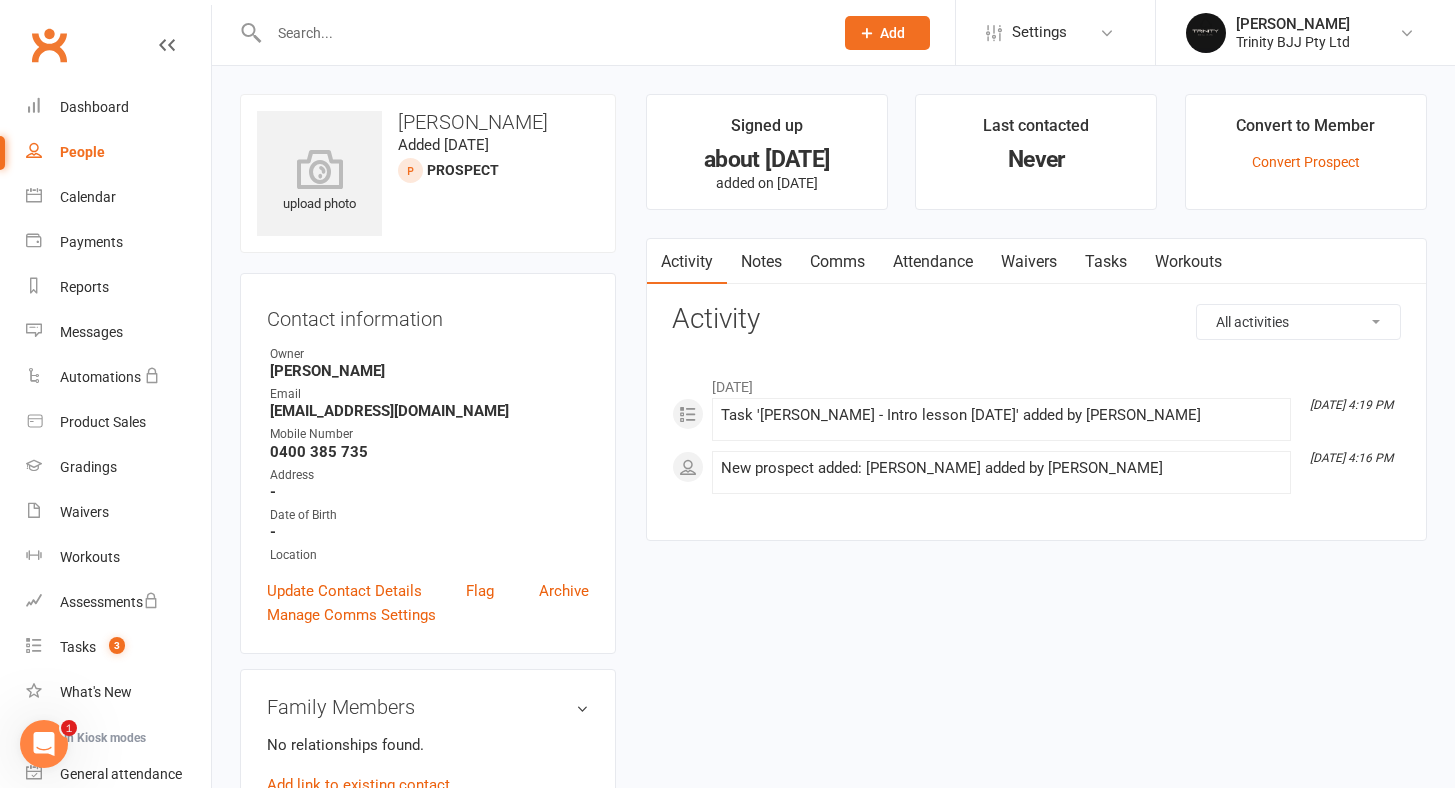 click on "Tasks" at bounding box center (1106, 262) 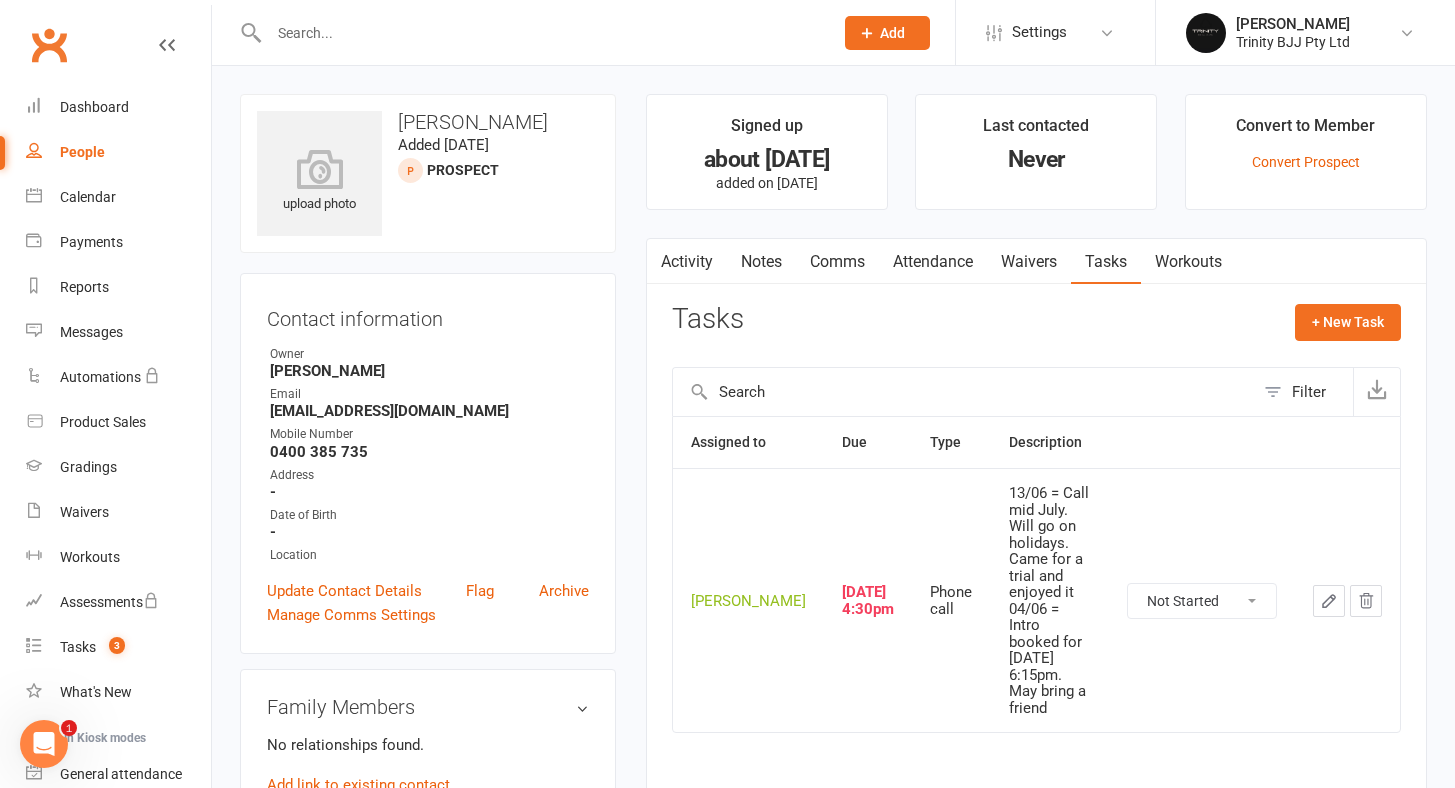 click 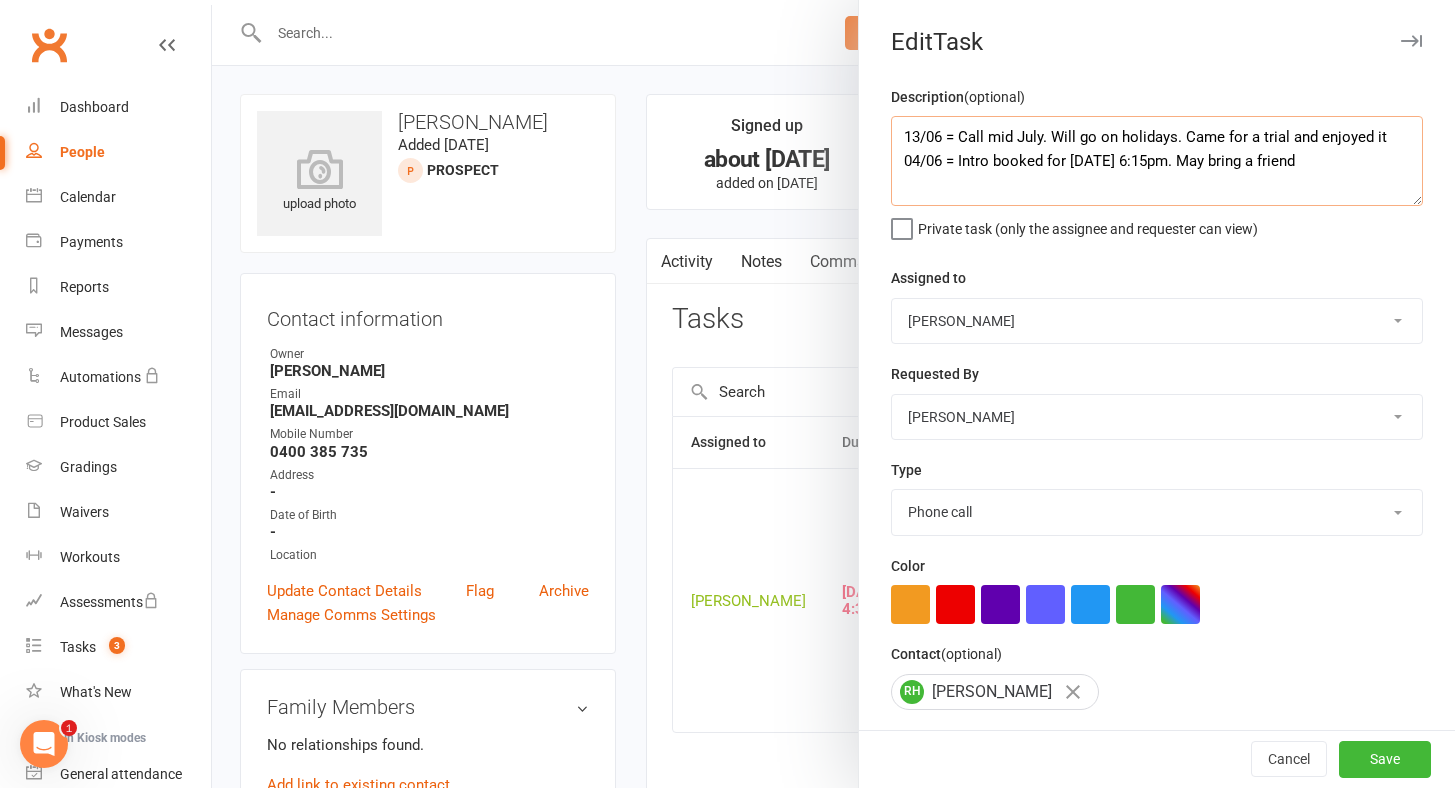 drag, startPoint x: 894, startPoint y: 133, endPoint x: 908, endPoint y: 149, distance: 21.260292 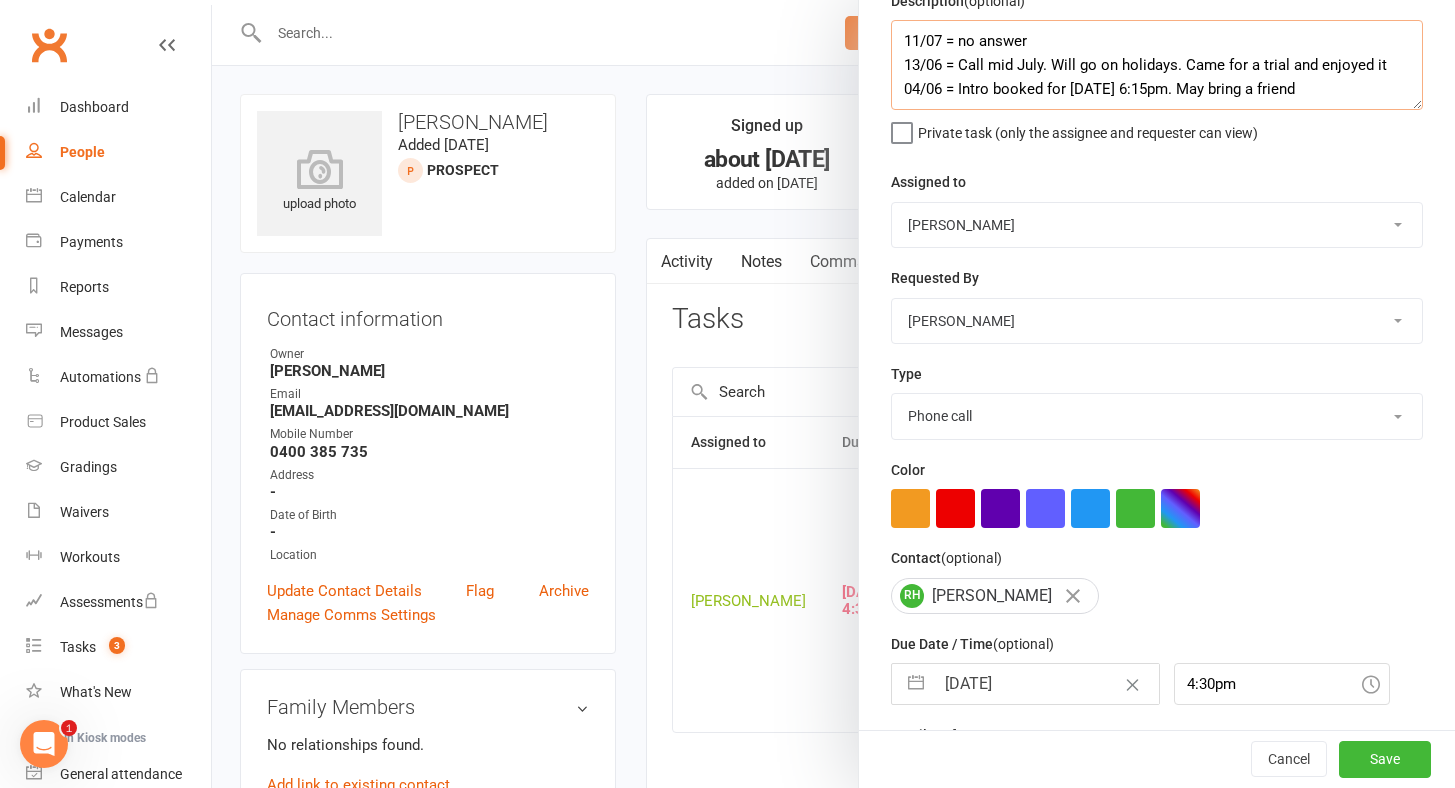scroll, scrollTop: 122, scrollLeft: 0, axis: vertical 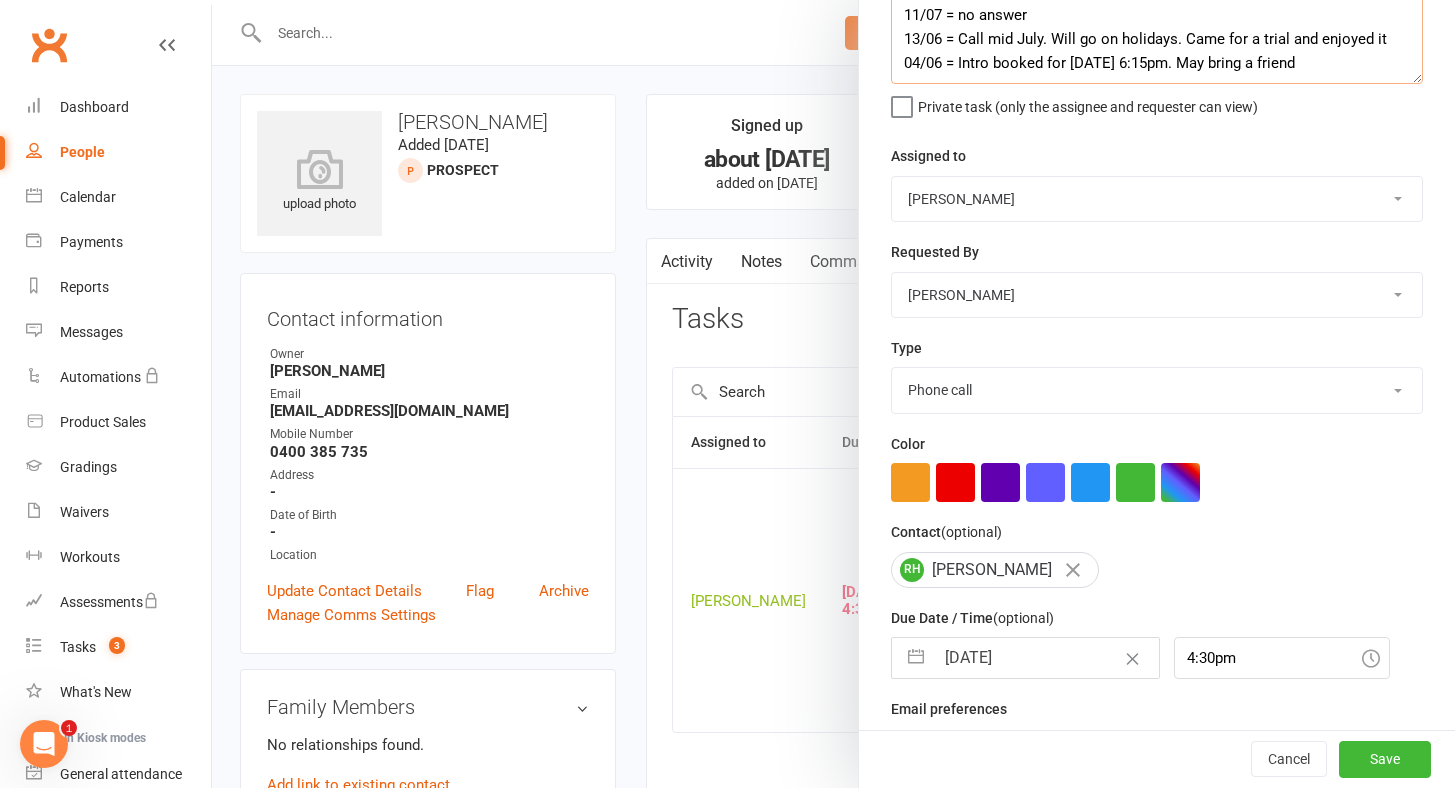 type on "11/07 = no answer
13/06 = Call mid July. Will go on holidays. Came for a trial and enjoyed it
04/06 = Intro booked for [DATE] 6:15pm. May bring a friend" 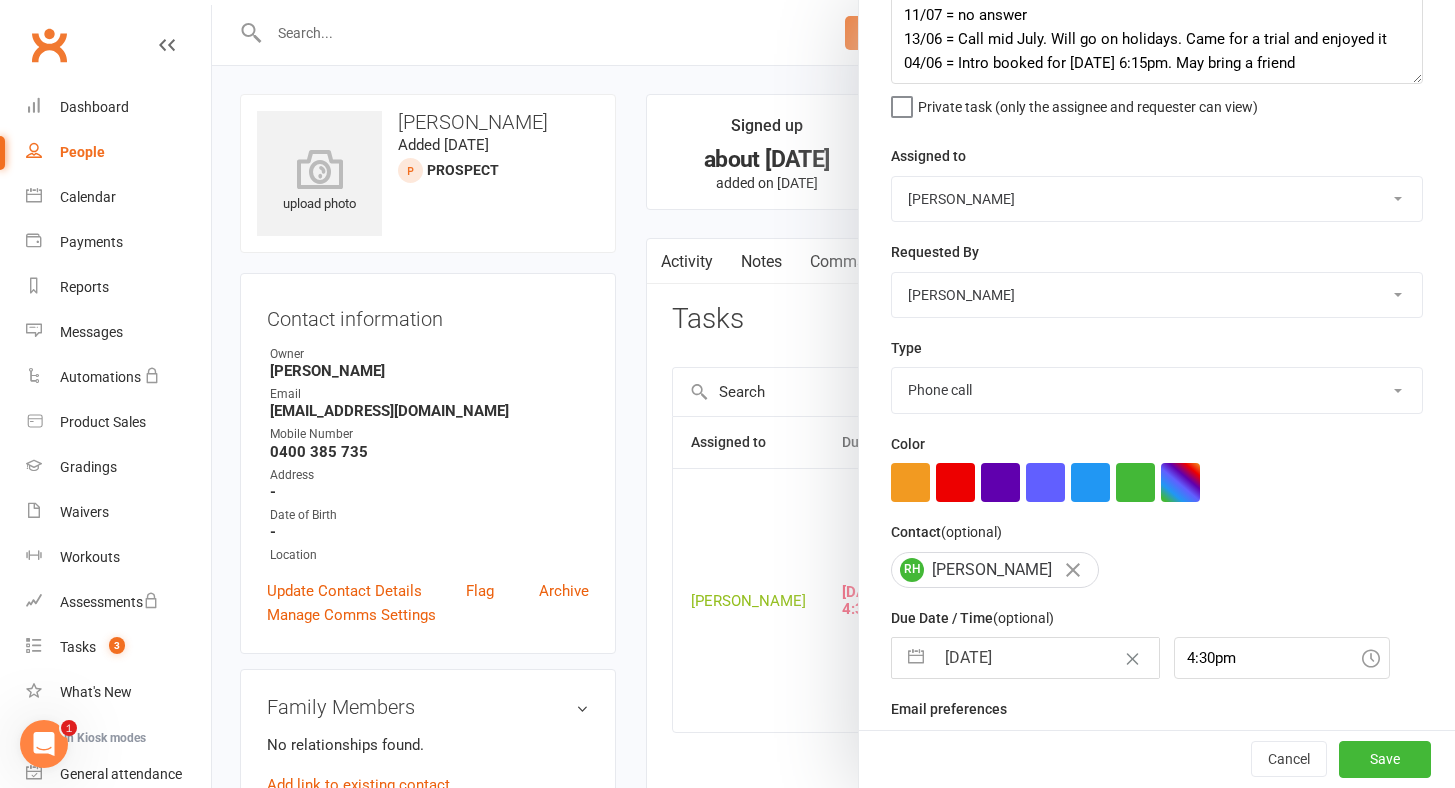 click at bounding box center [916, 658] 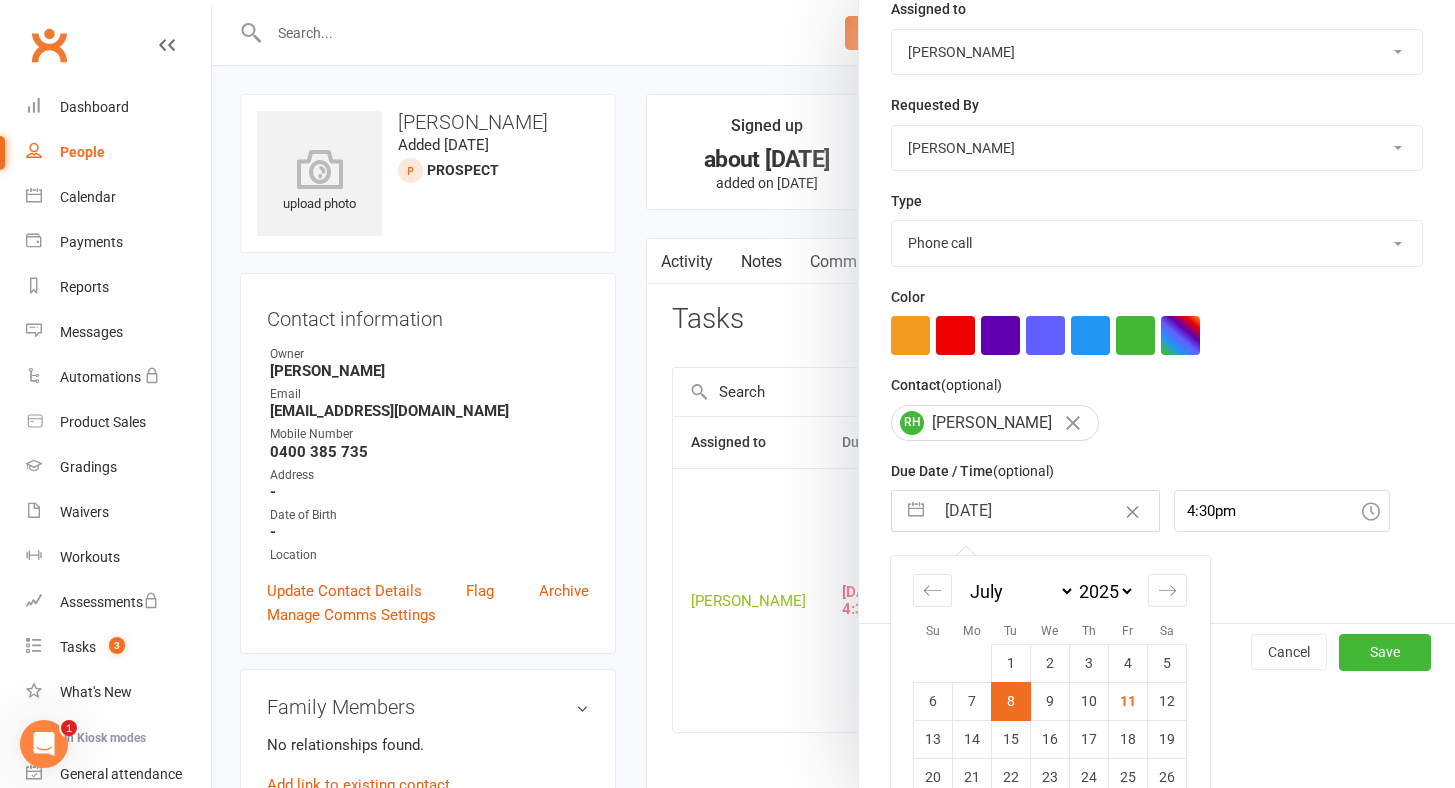 scroll, scrollTop: 334, scrollLeft: 0, axis: vertical 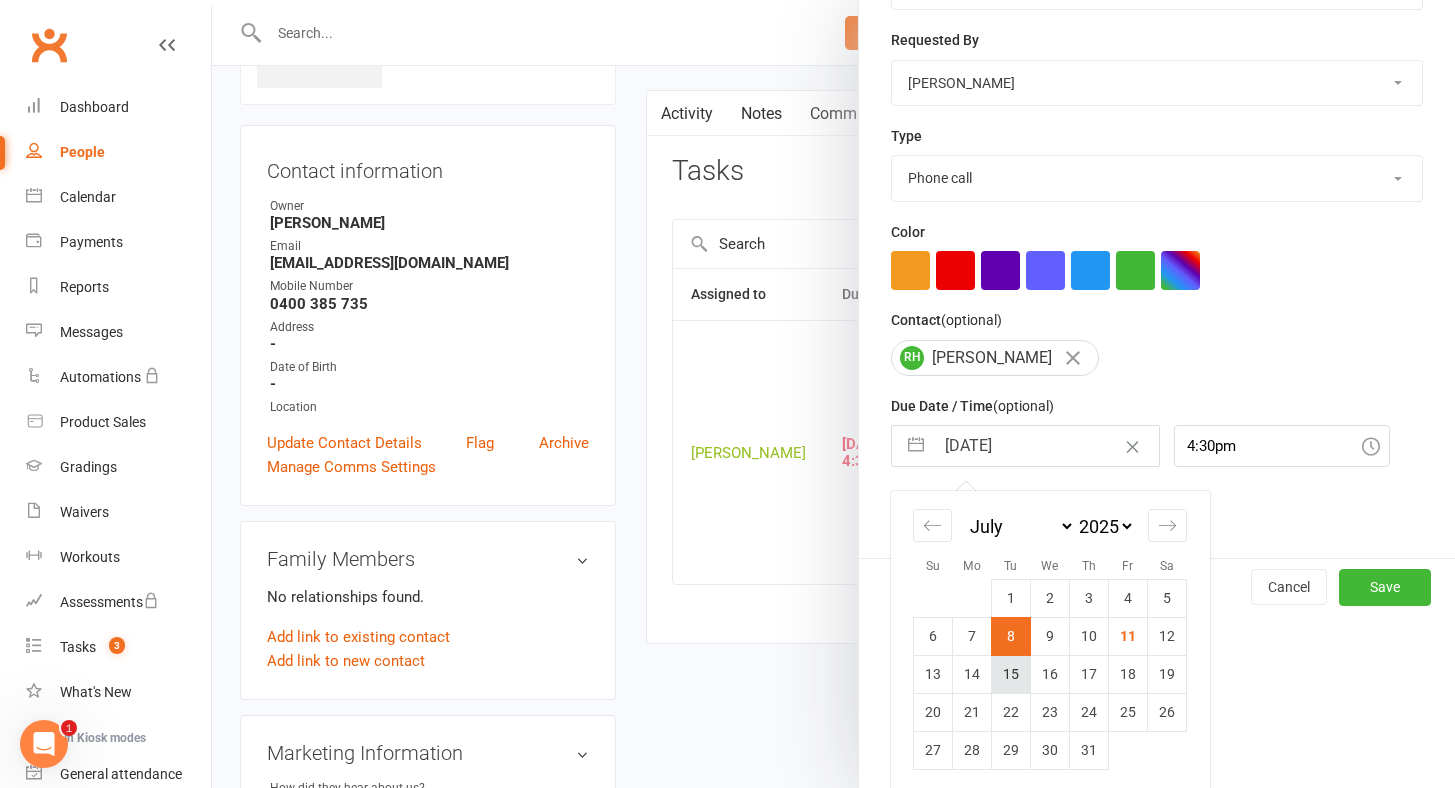 click on "15" at bounding box center [1011, 674] 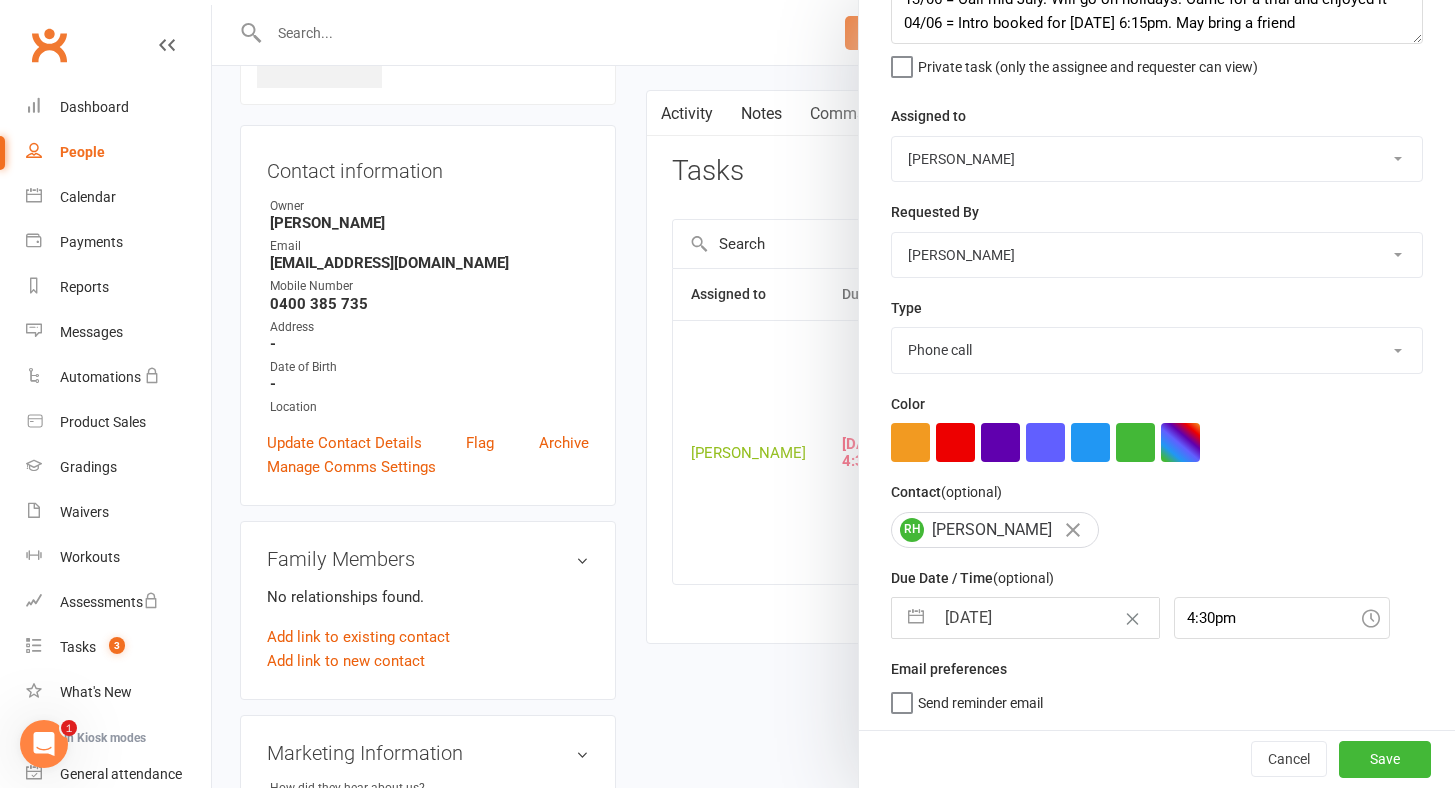 scroll, scrollTop: 157, scrollLeft: 0, axis: vertical 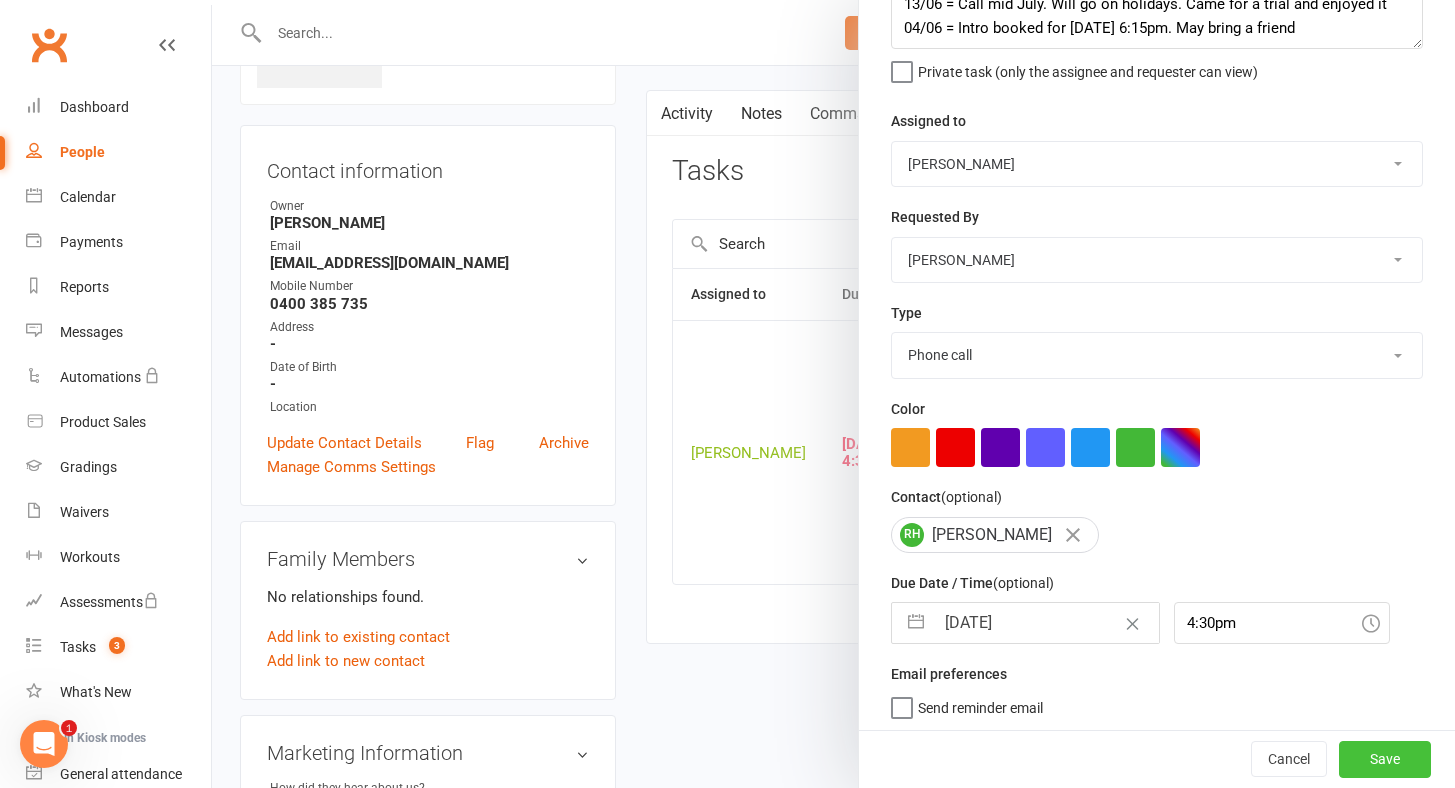 click on "Save" at bounding box center [1385, 760] 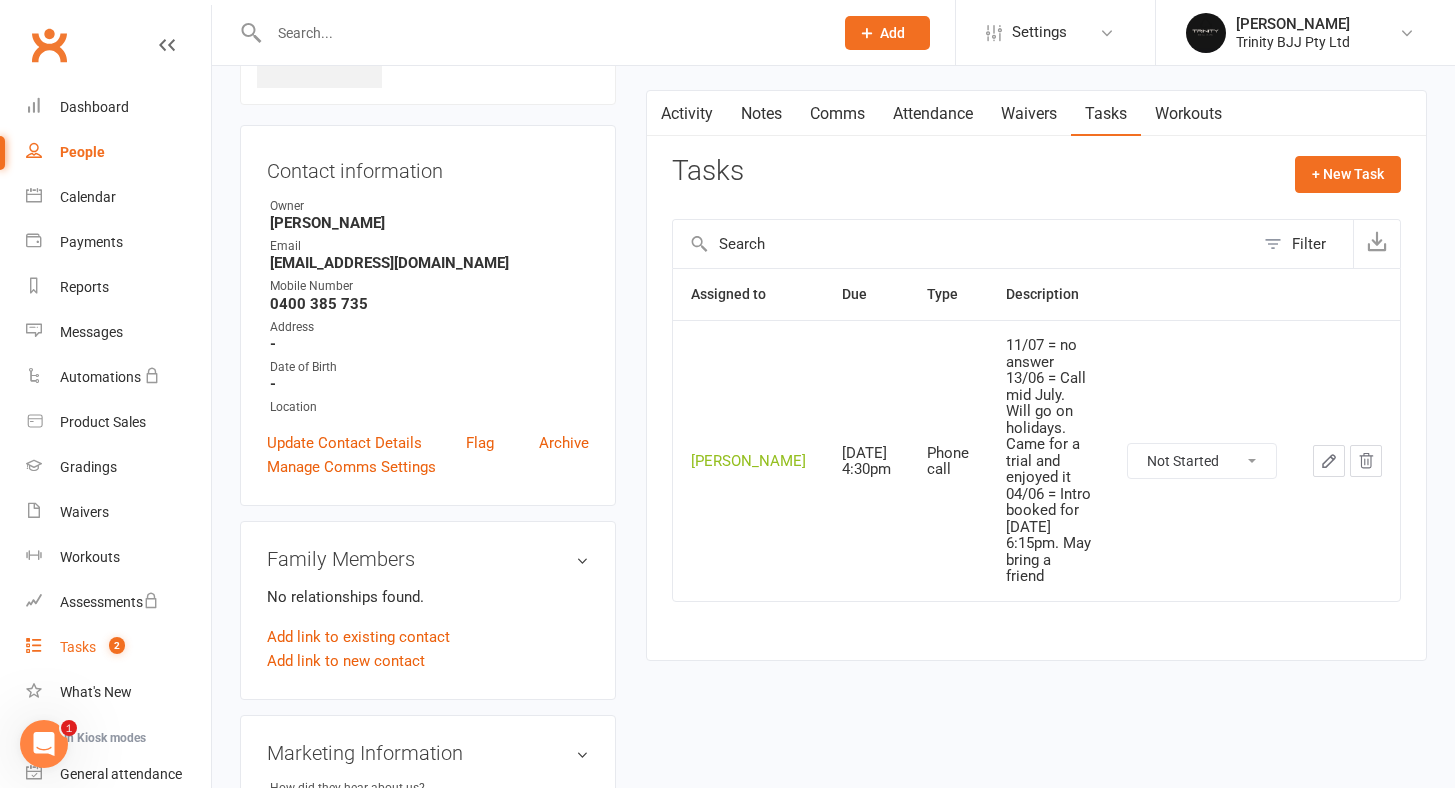 click on "Tasks" at bounding box center (78, 647) 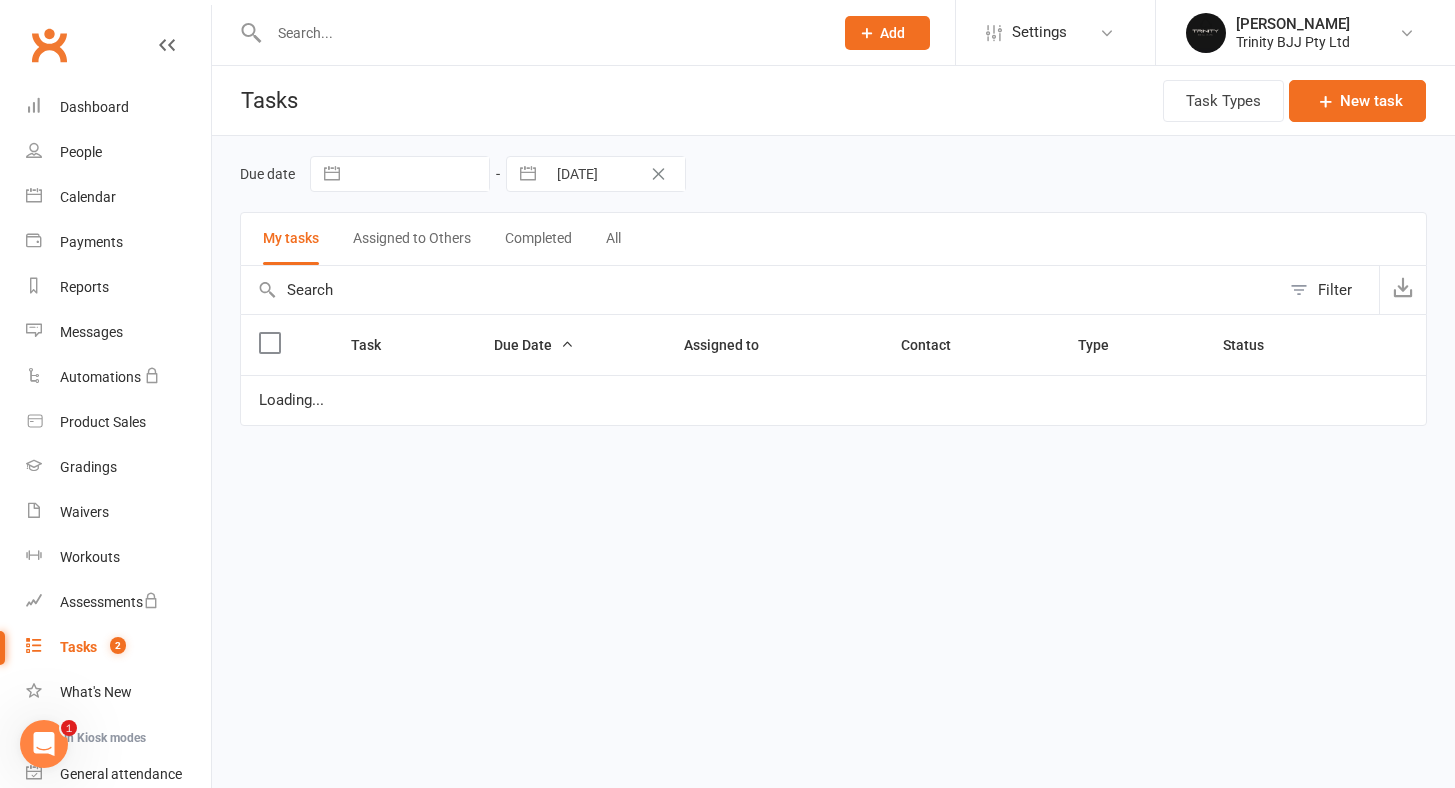 scroll, scrollTop: 0, scrollLeft: 0, axis: both 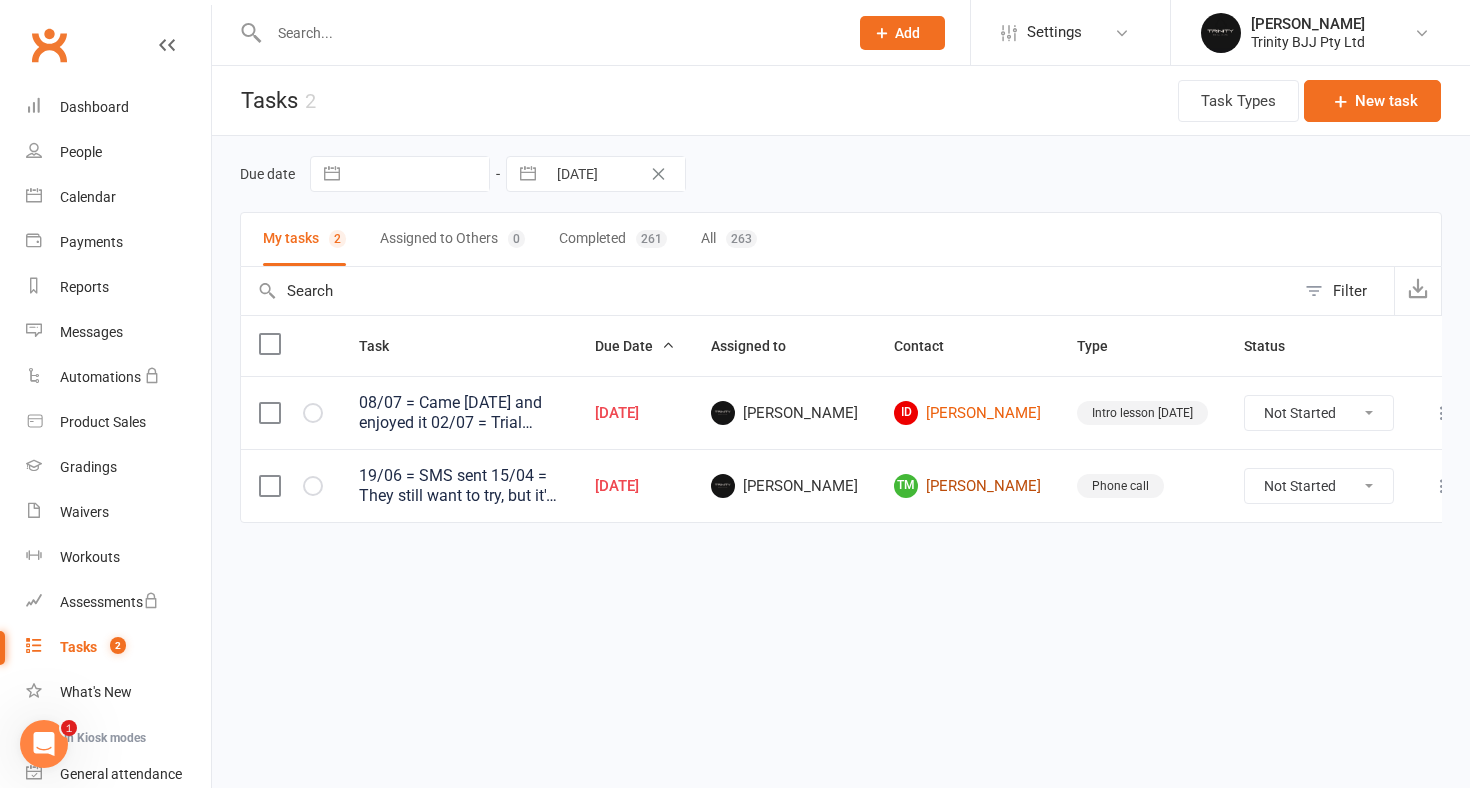 click on "TM [PERSON_NAME]" at bounding box center (967, 486) 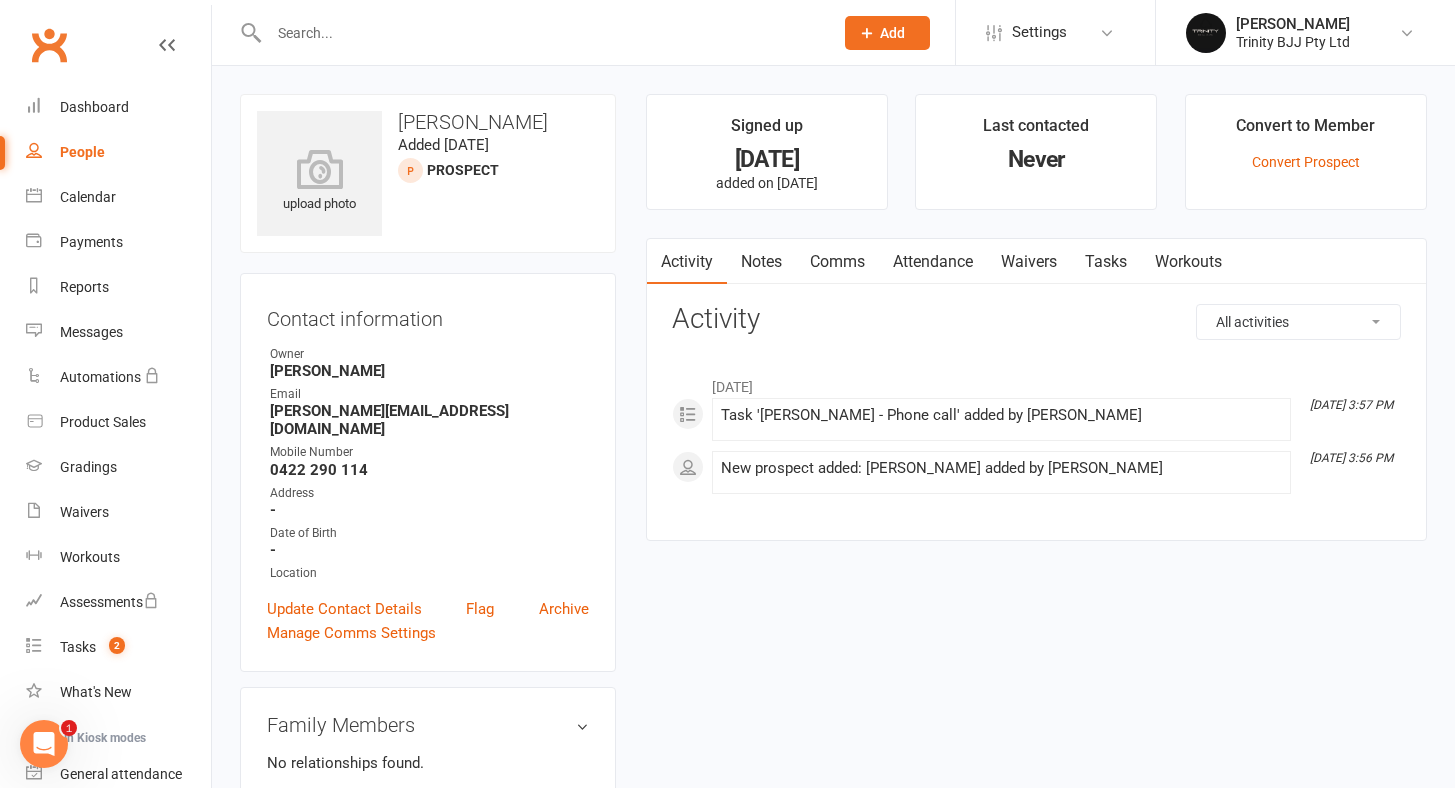 click on "Tasks" at bounding box center (1106, 262) 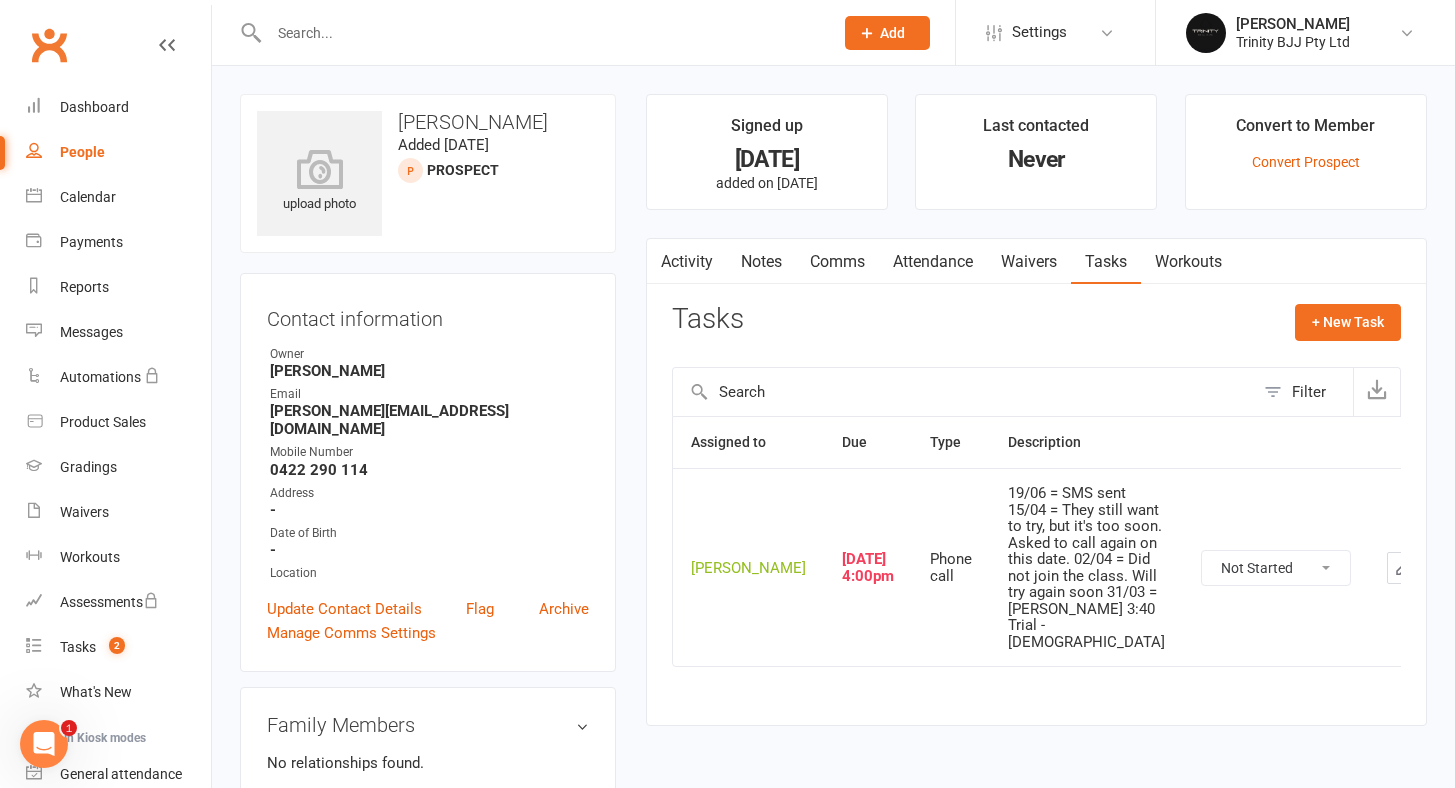 click 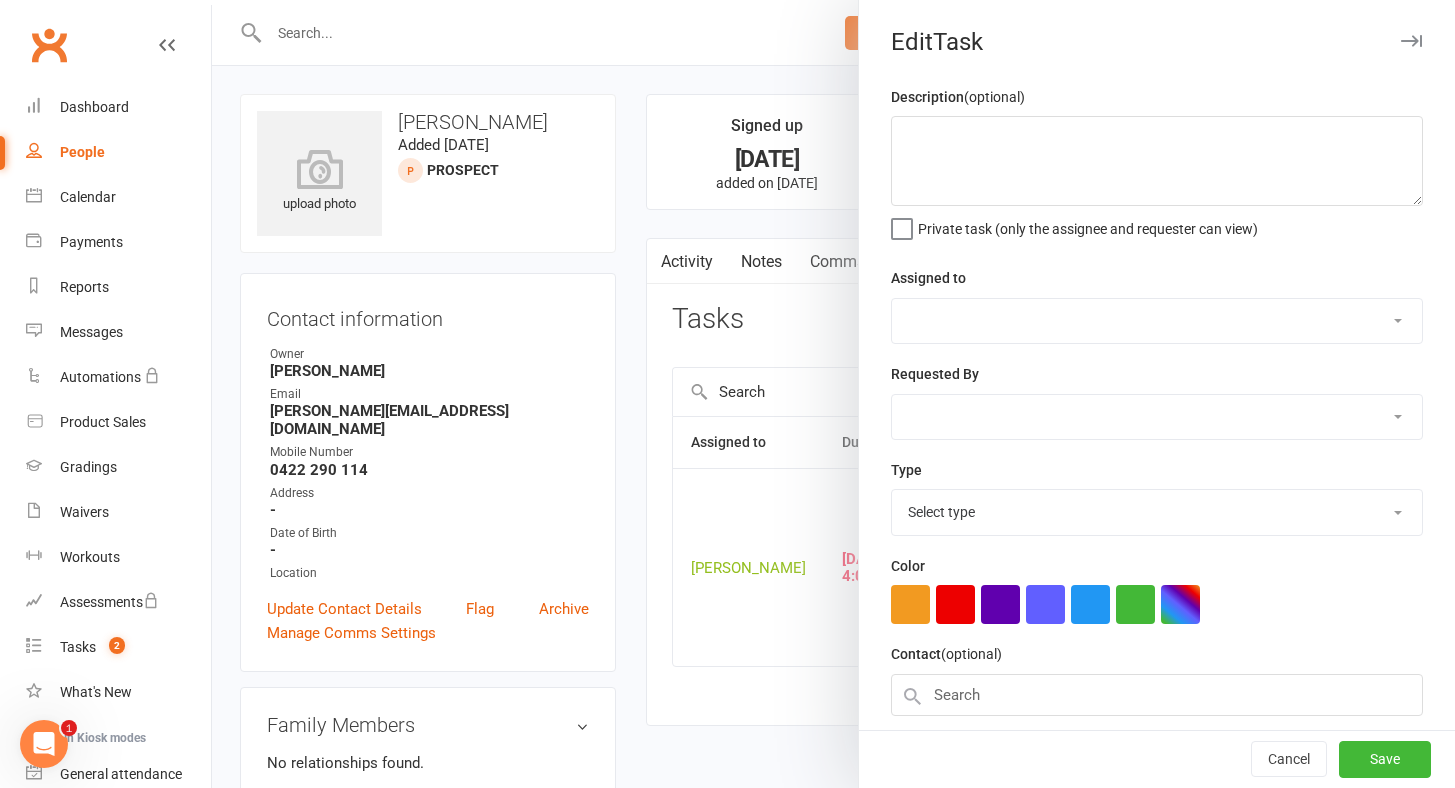 type on "19/06 = SMS sent
15/04 = They still want to try, but it's too soon. Asked to call again on this date.
02/04 = Did not join the class. Will try again soon
31/03 = [PERSON_NAME] 3:40 Trial - [DEMOGRAPHIC_DATA]" 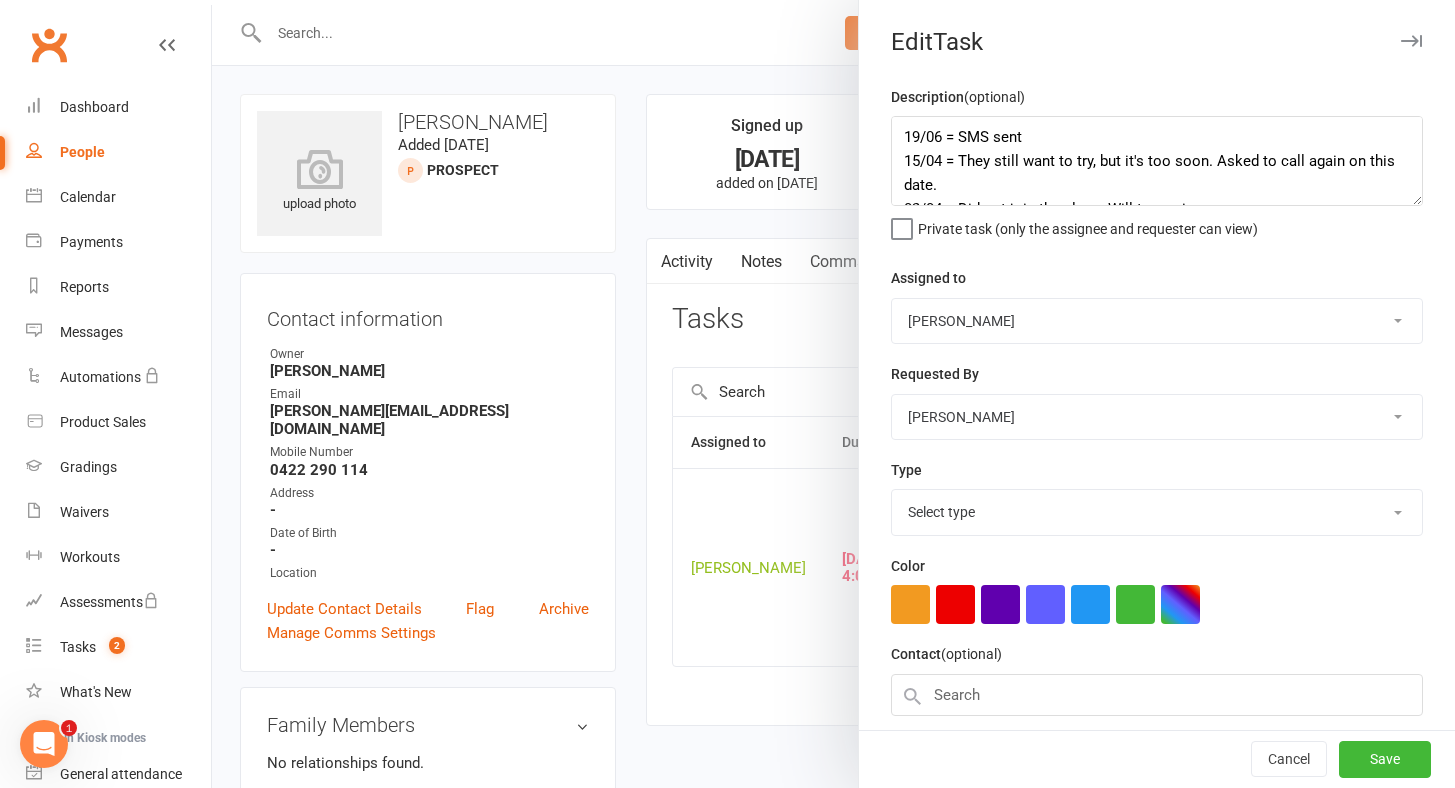 select on "28721" 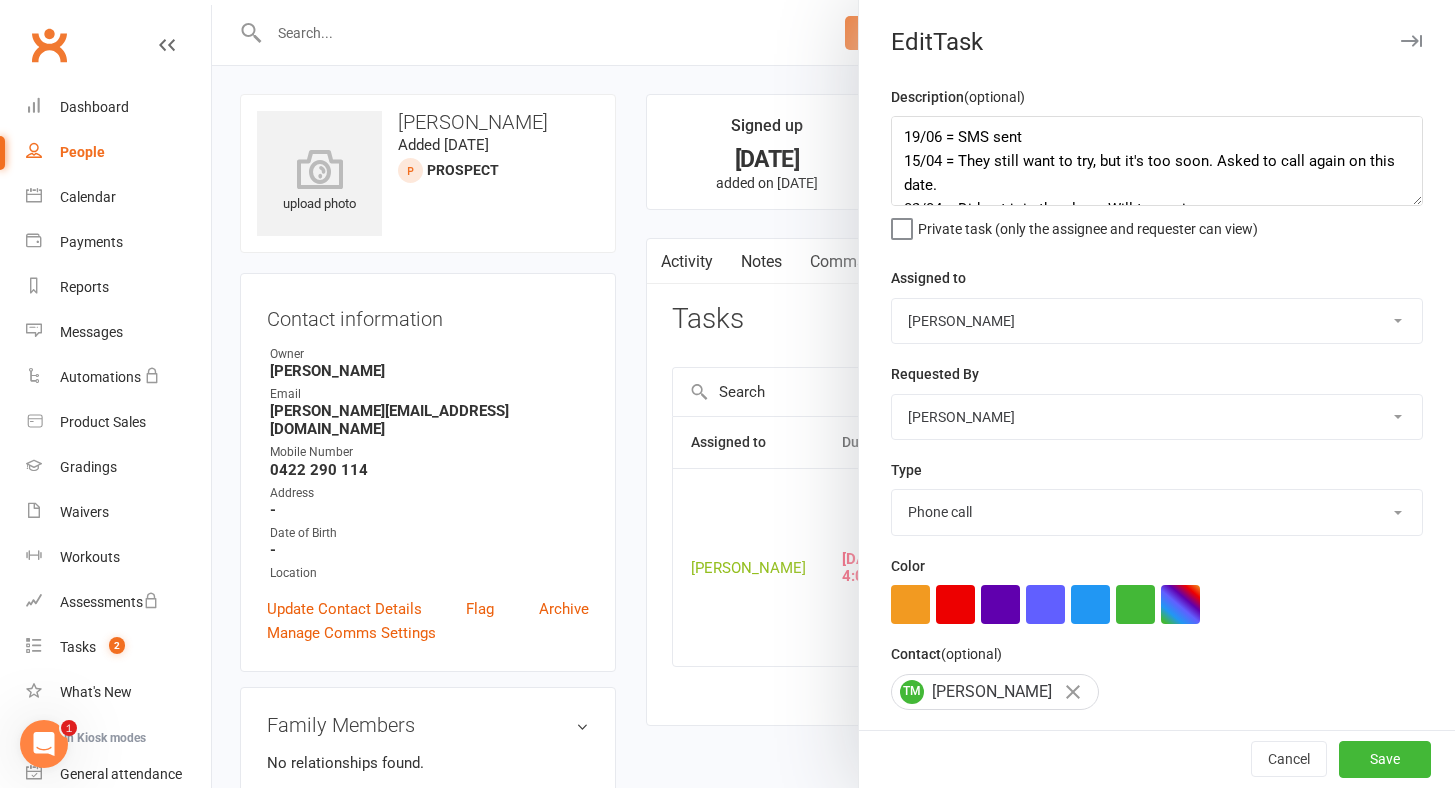 click on "19/06 = SMS sent
15/04 = They still want to try, but it's too soon. Asked to call again on this date.
02/04 = Did not join the class. Will try again soon
31/03 = [PERSON_NAME] 3:40 Trial - [DEMOGRAPHIC_DATA]" at bounding box center [1157, 161] 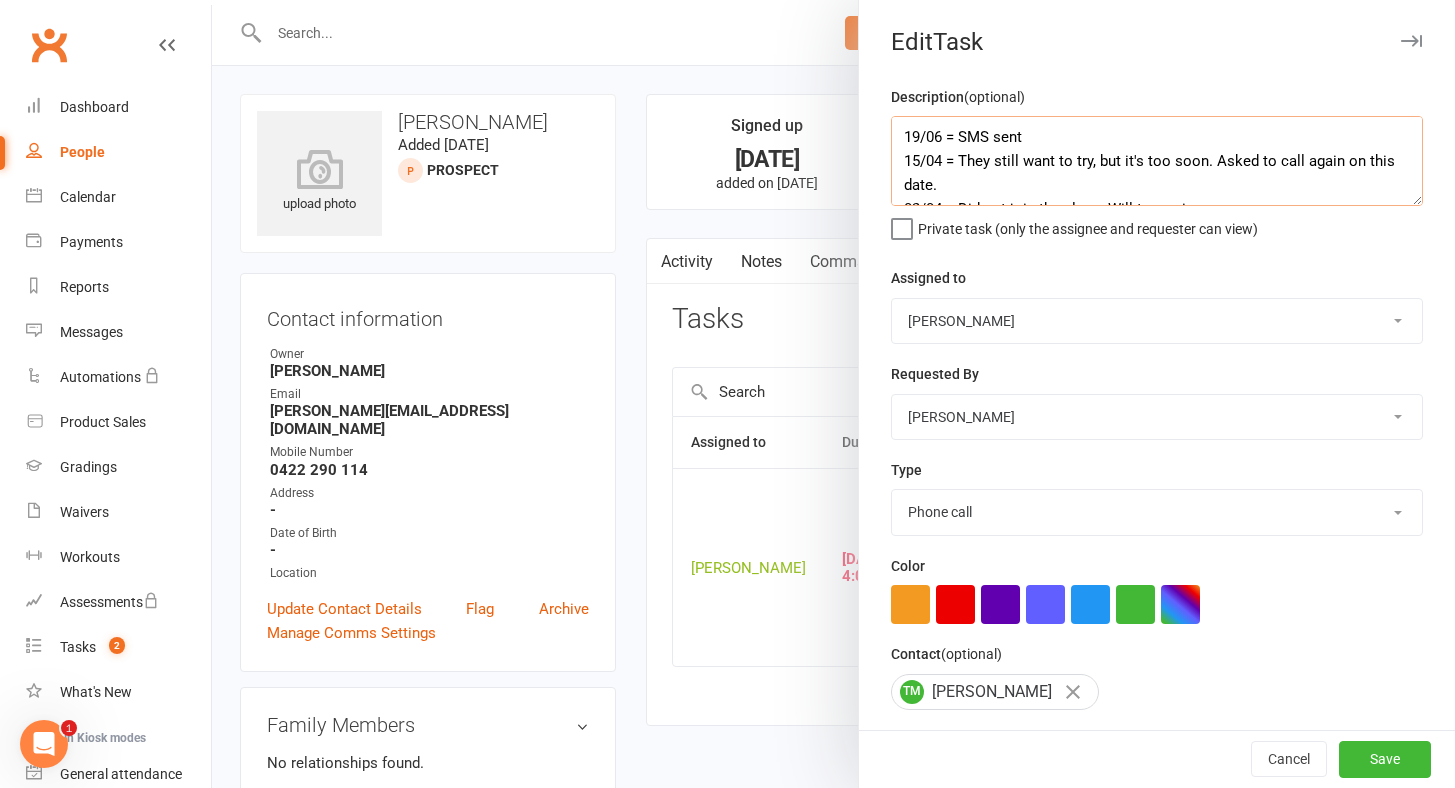 drag, startPoint x: 891, startPoint y: 129, endPoint x: 943, endPoint y: 187, distance: 77.89737 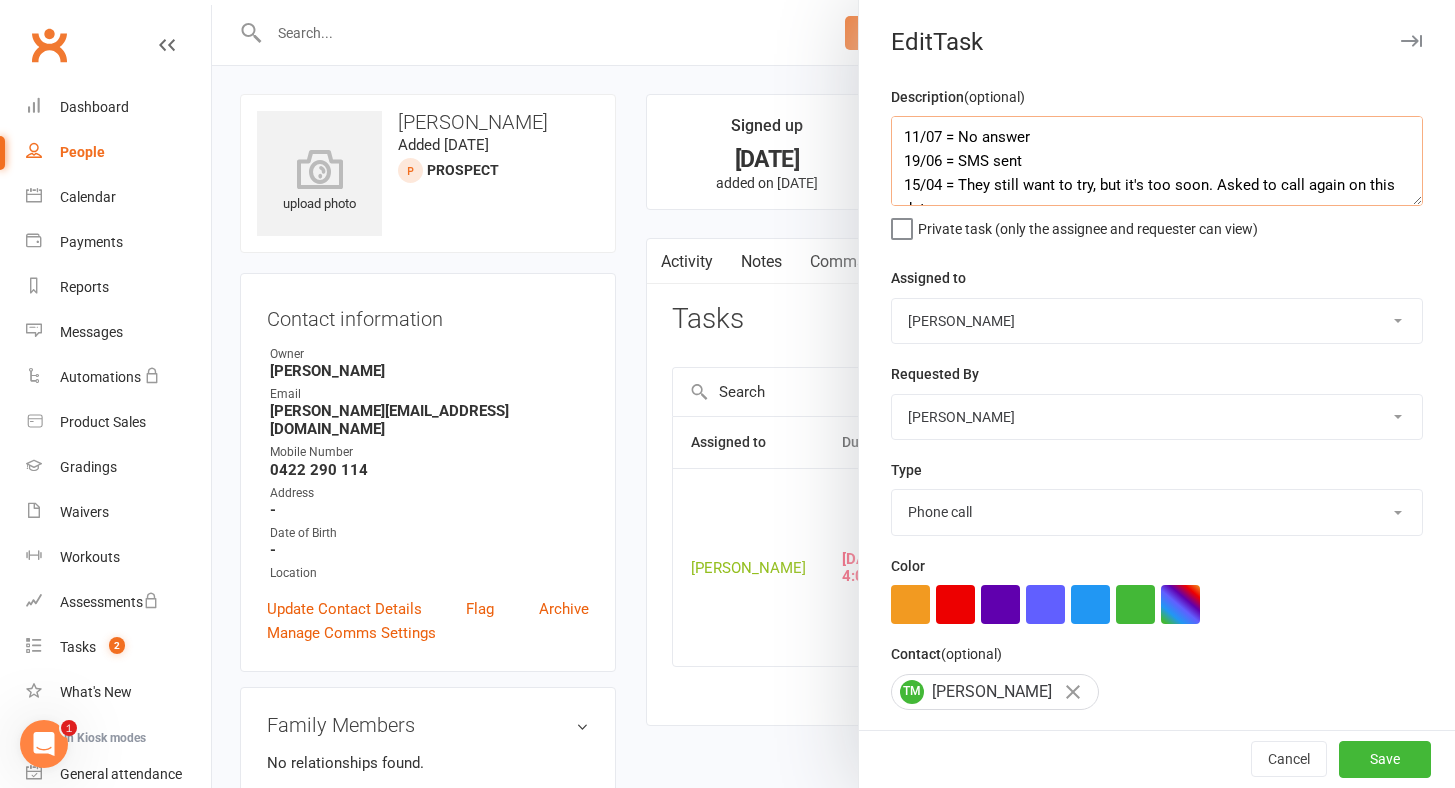 scroll, scrollTop: 256, scrollLeft: 0, axis: vertical 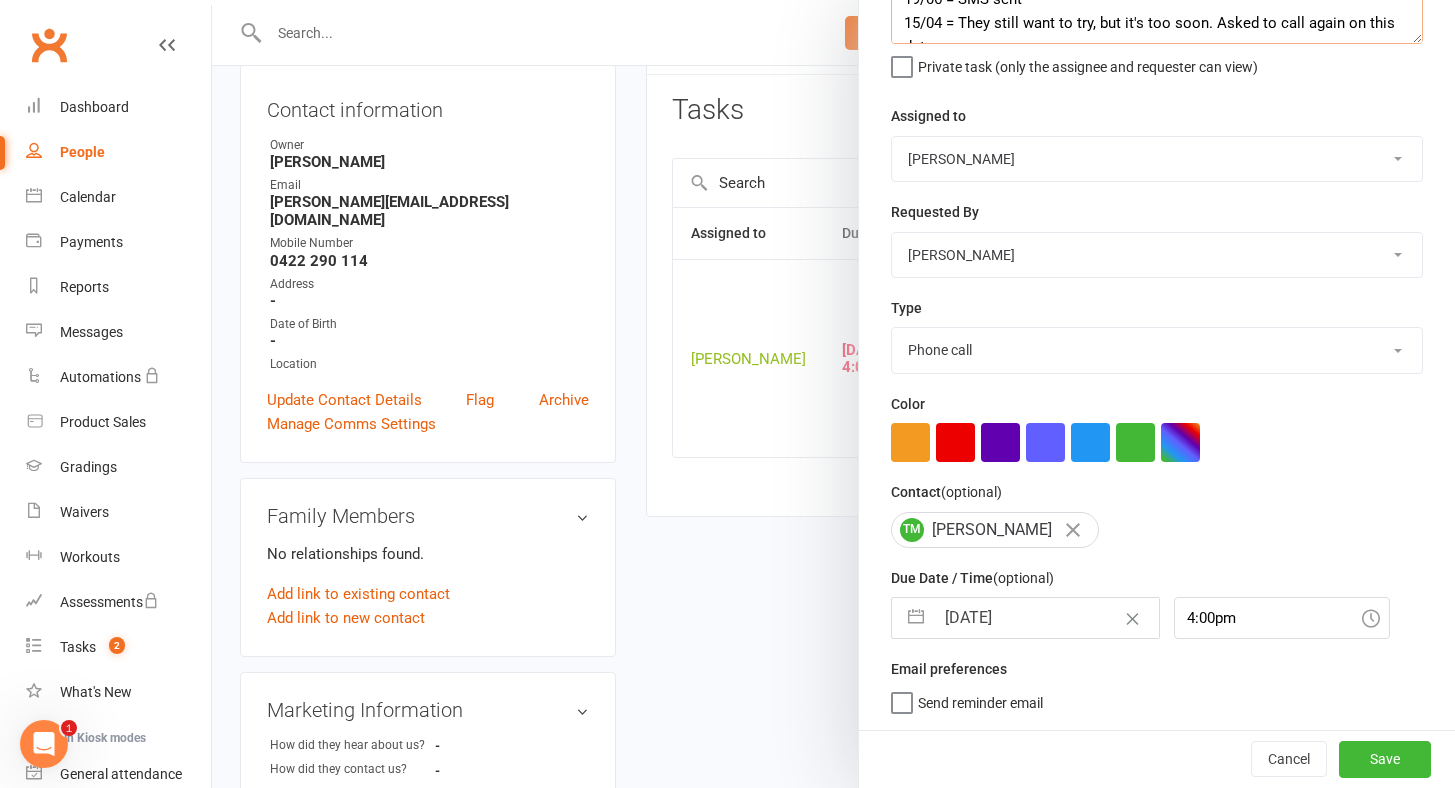 type on "11/07 = No answer
19/06 = SMS sent
15/04 = They still want to try, but it's too soon. Asked to call again on this date.
02/04 = Did not join the class. Will try again soon
31/03 = [PERSON_NAME] 3:40 Trial - [DEMOGRAPHIC_DATA]" 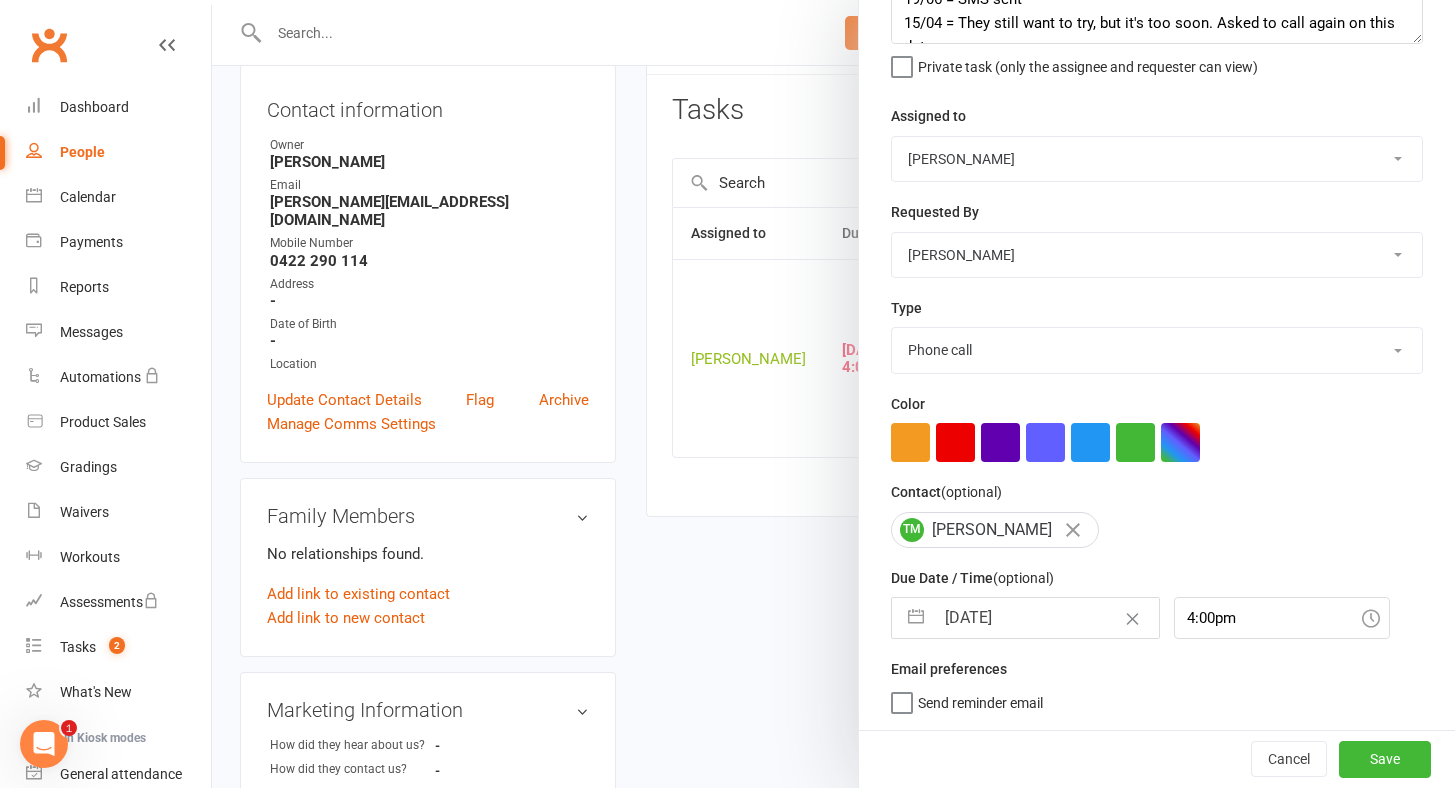 click at bounding box center [916, 618] 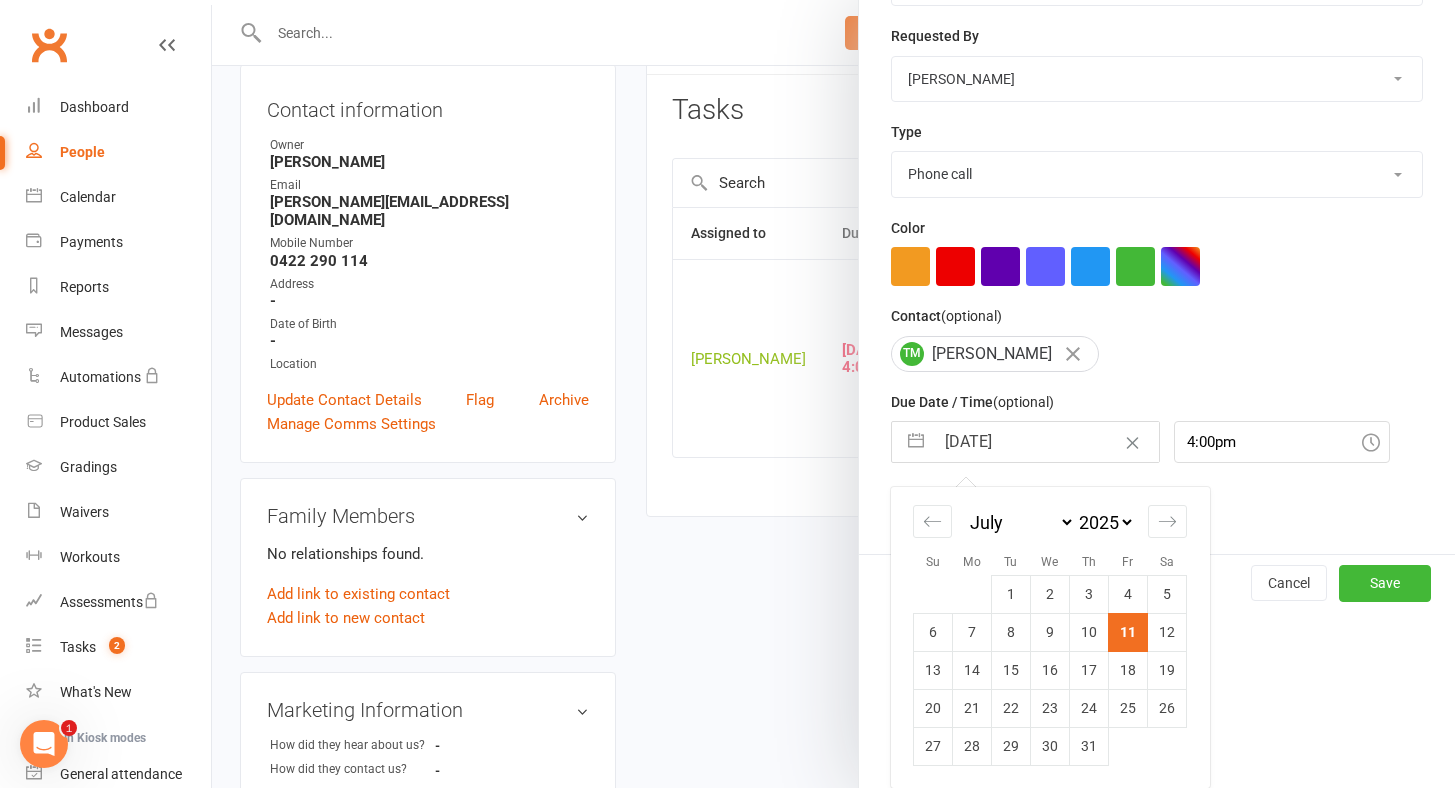 scroll, scrollTop: 433, scrollLeft: 0, axis: vertical 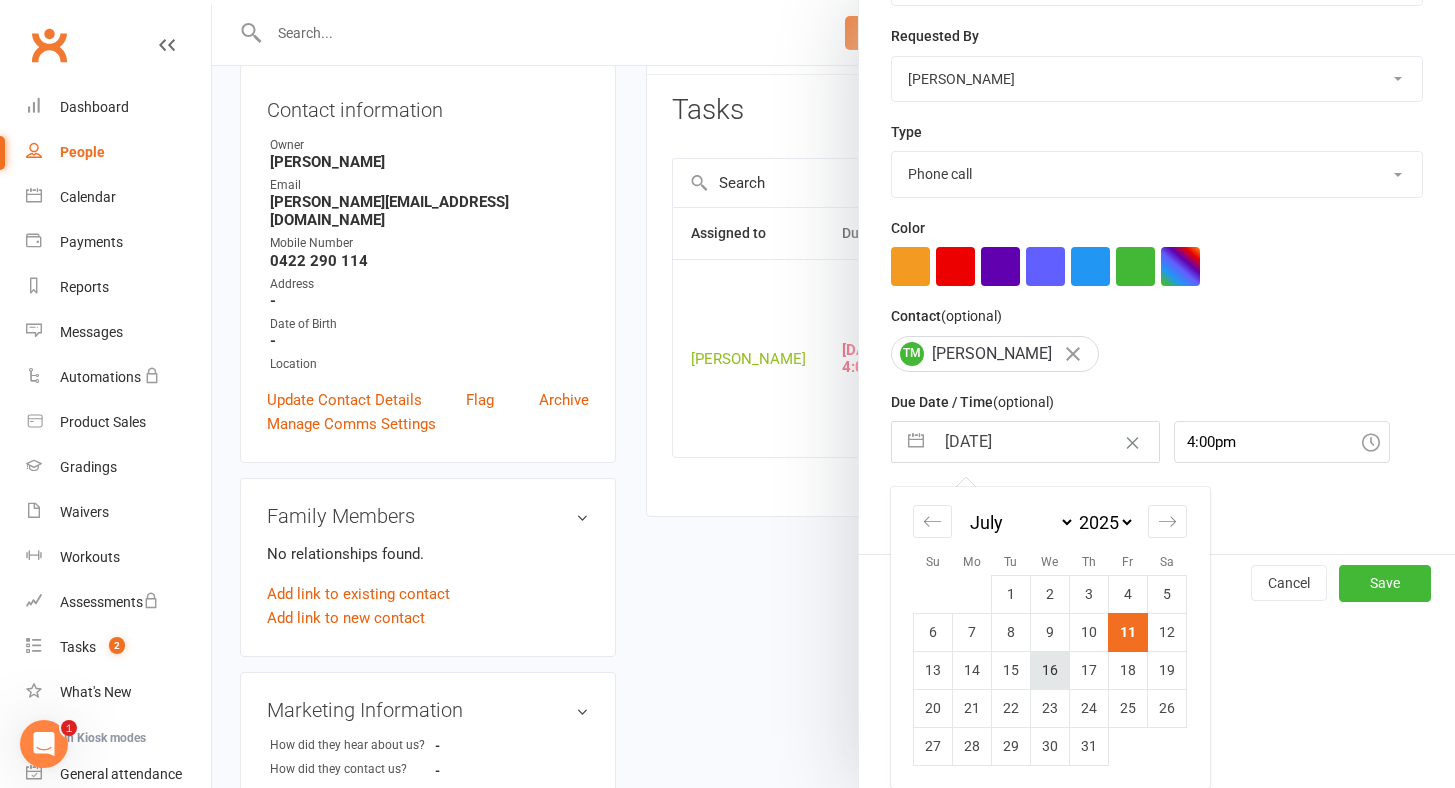 click on "16" at bounding box center (1050, 670) 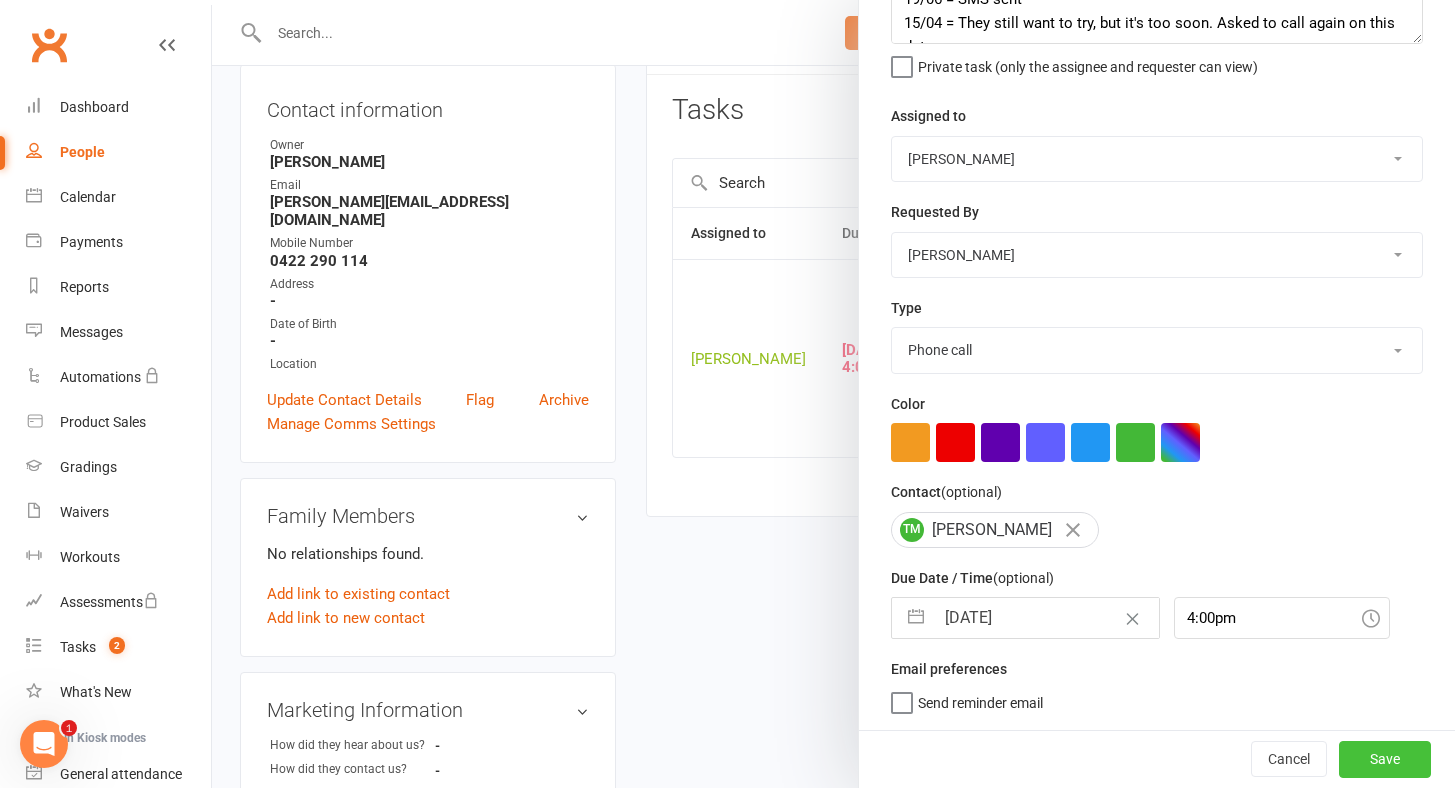 click on "Save" at bounding box center (1385, 759) 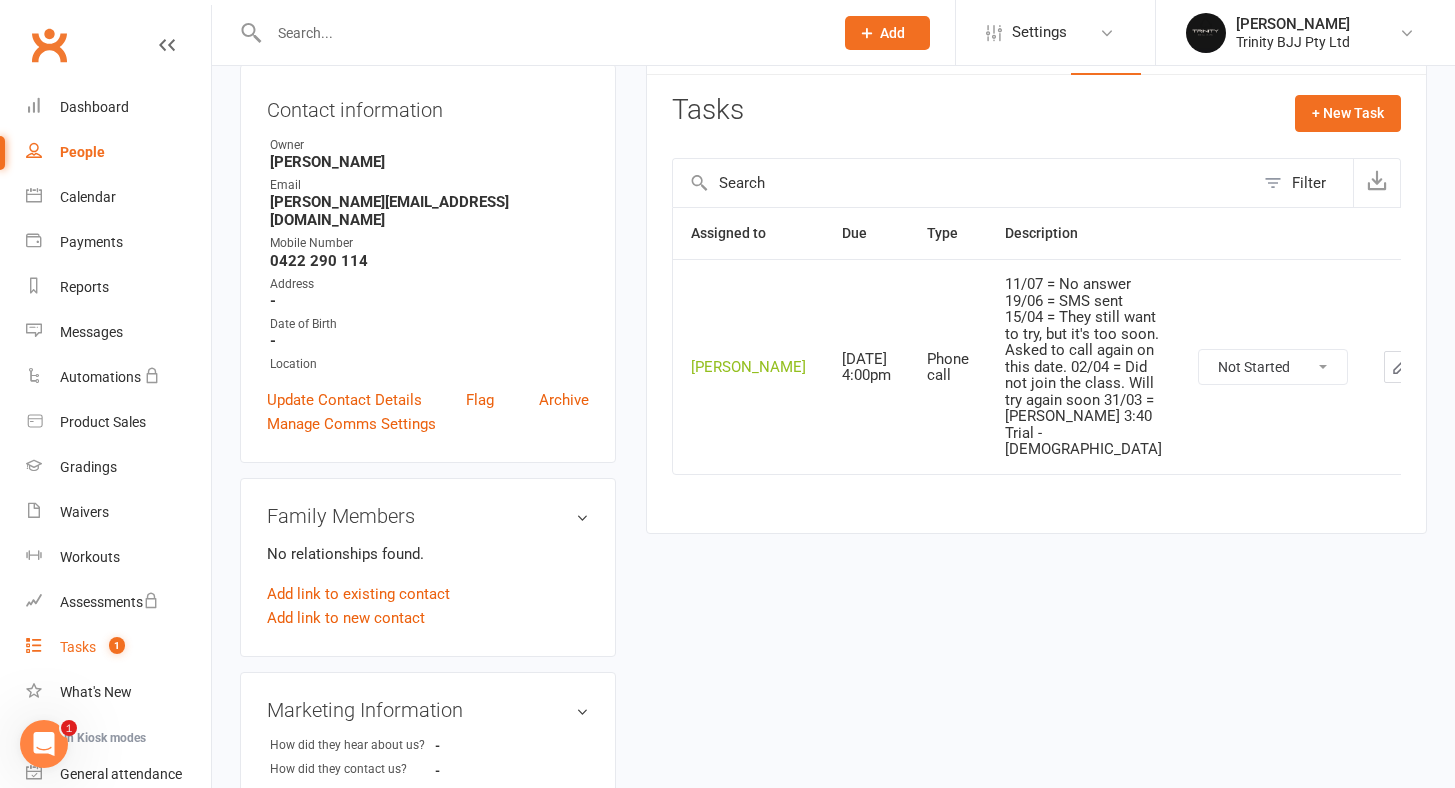 click on "Tasks" at bounding box center [78, 647] 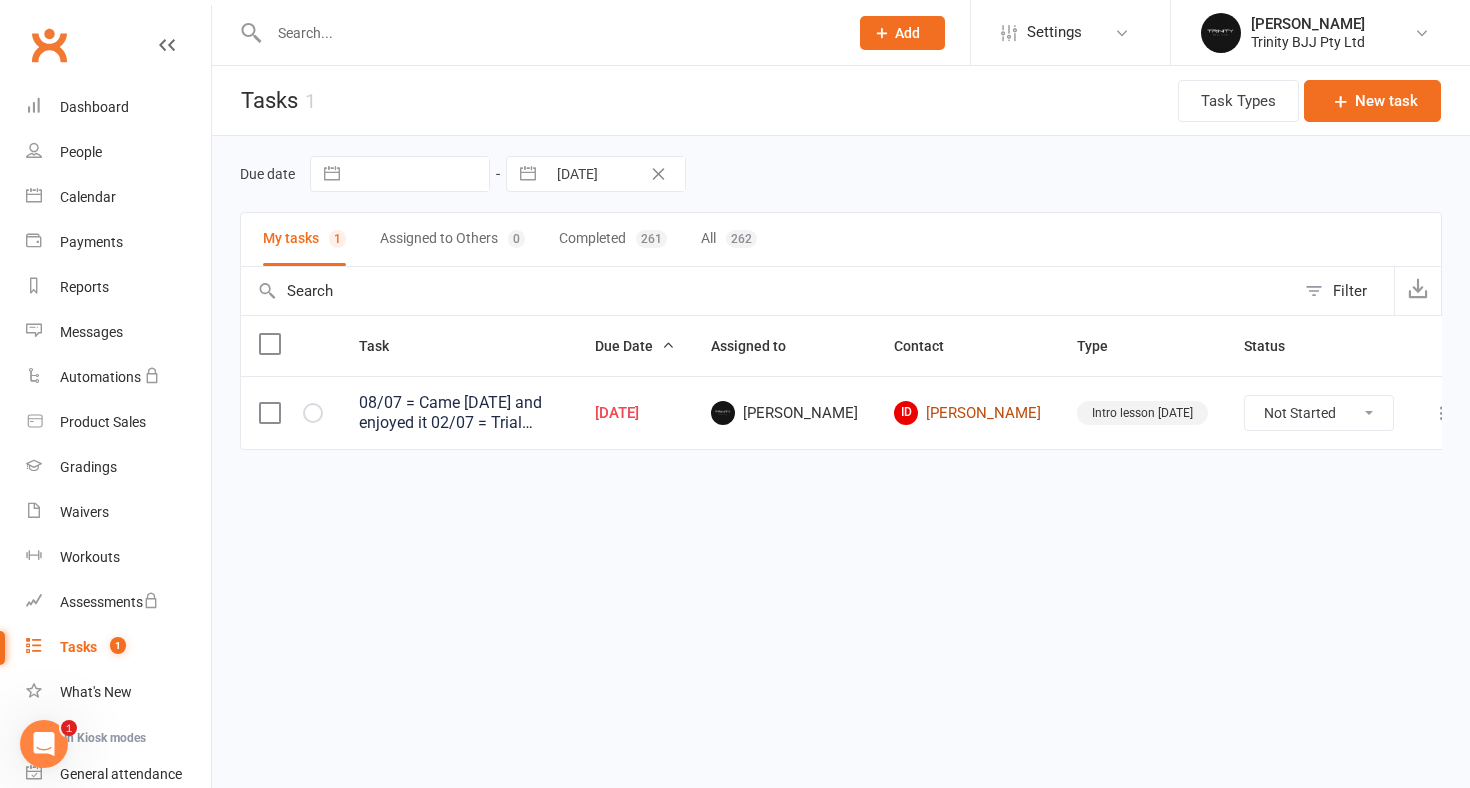 click on "ID [PERSON_NAME]" at bounding box center (967, 413) 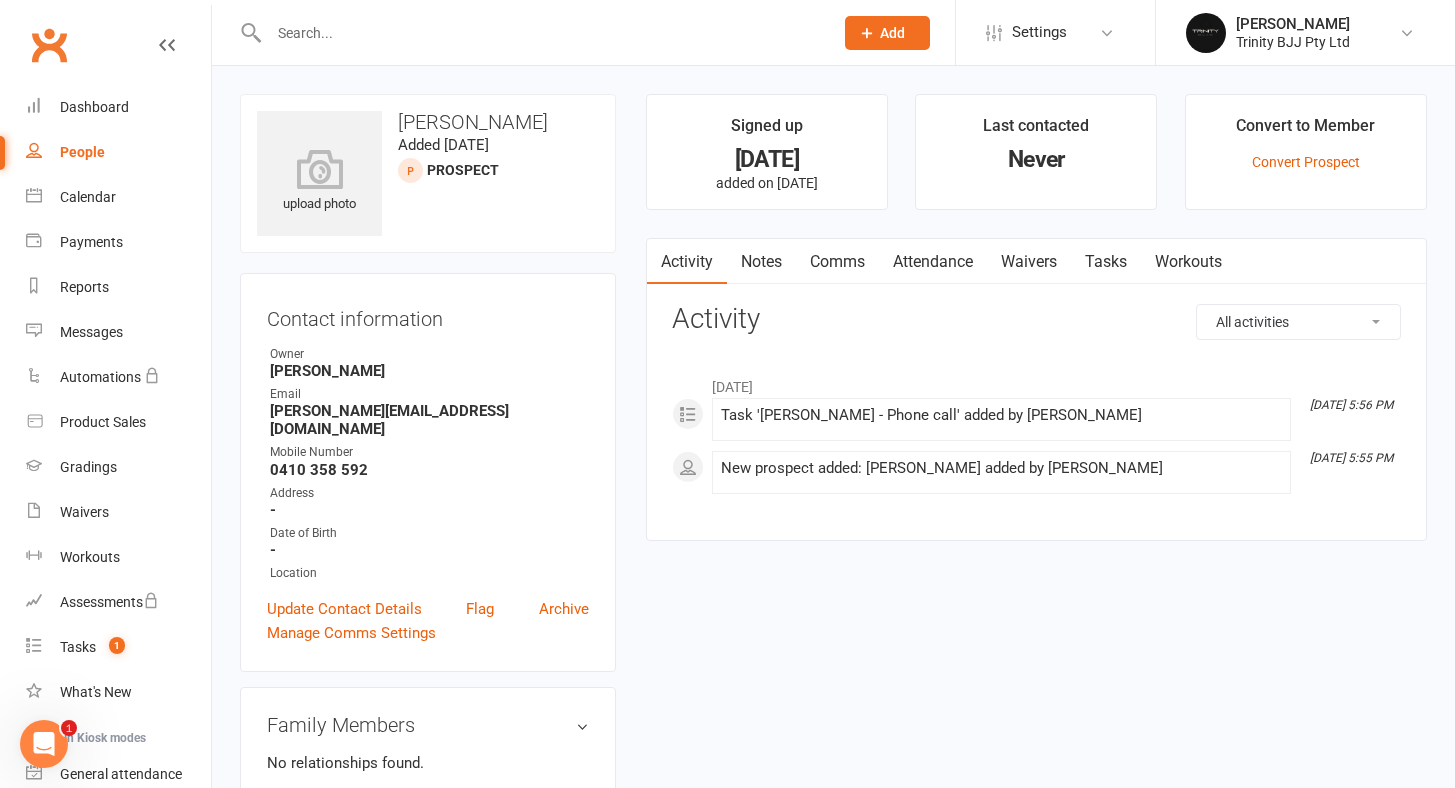 click on "Tasks" at bounding box center [1106, 262] 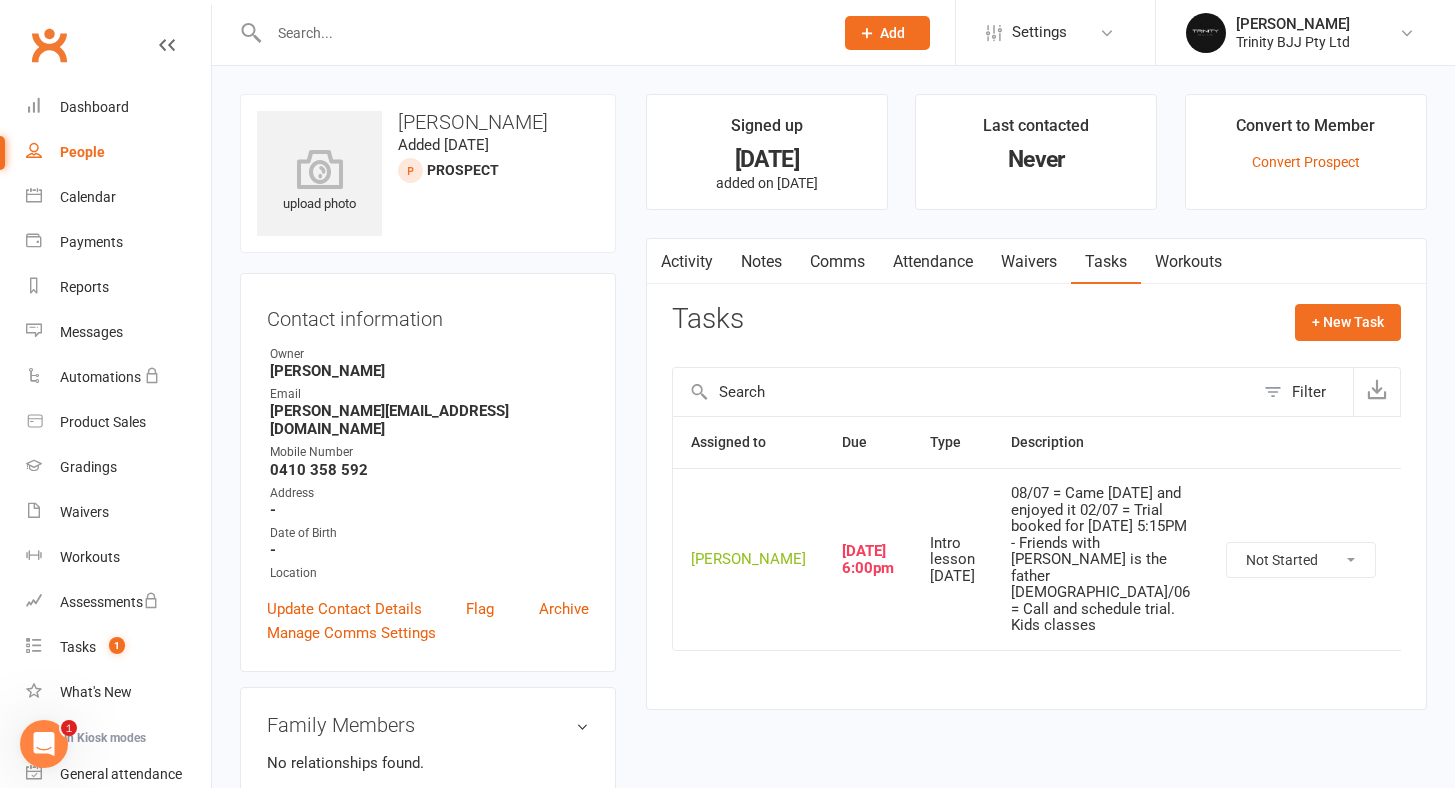 click 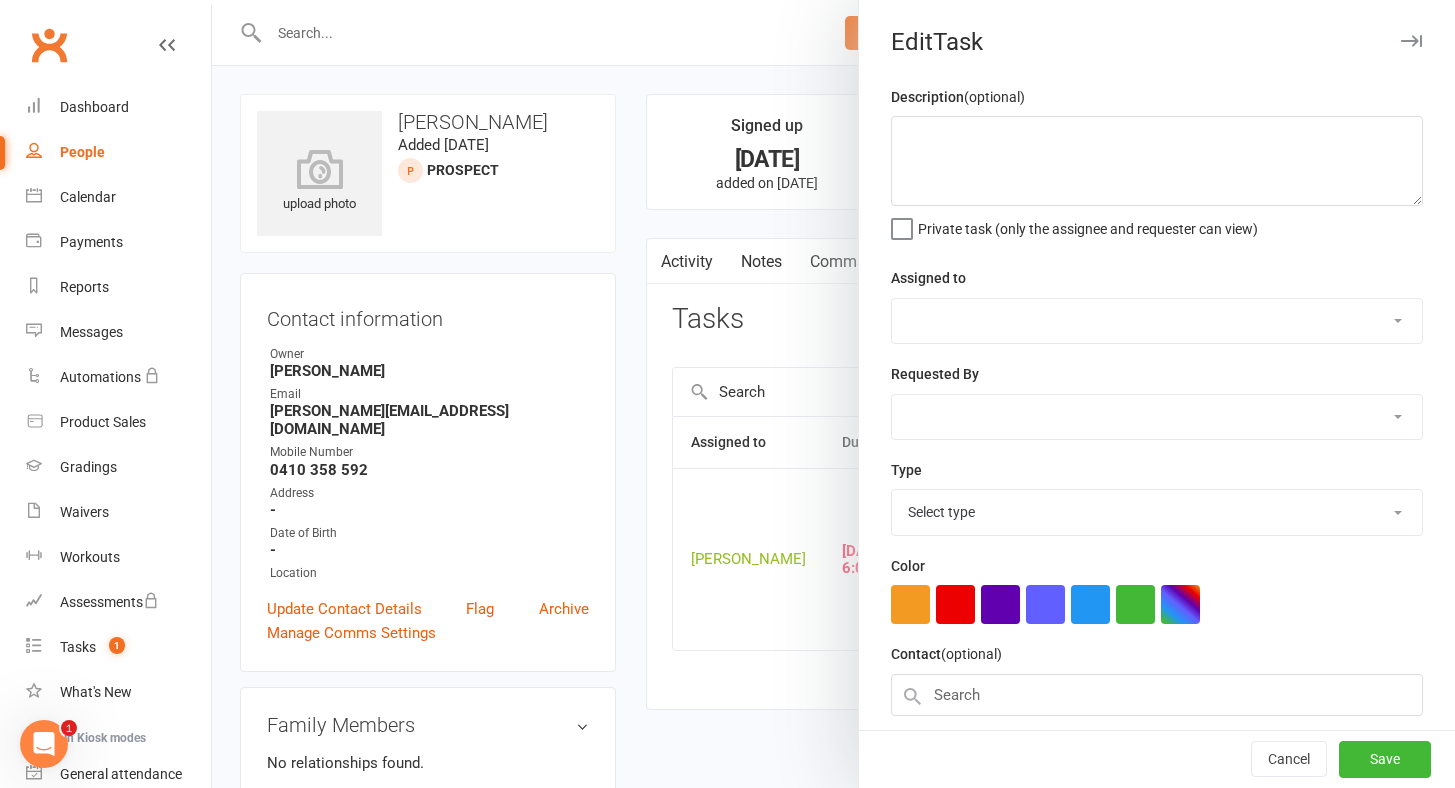 type on "08/07 = Came [DATE] and enjoyed it
02/07 = Trial booked for [DATE] 5:15PM - Friends with [PERSON_NAME] is the father
[DEMOGRAPHIC_DATA]/06 = Call and schedule trial. Kids classes" 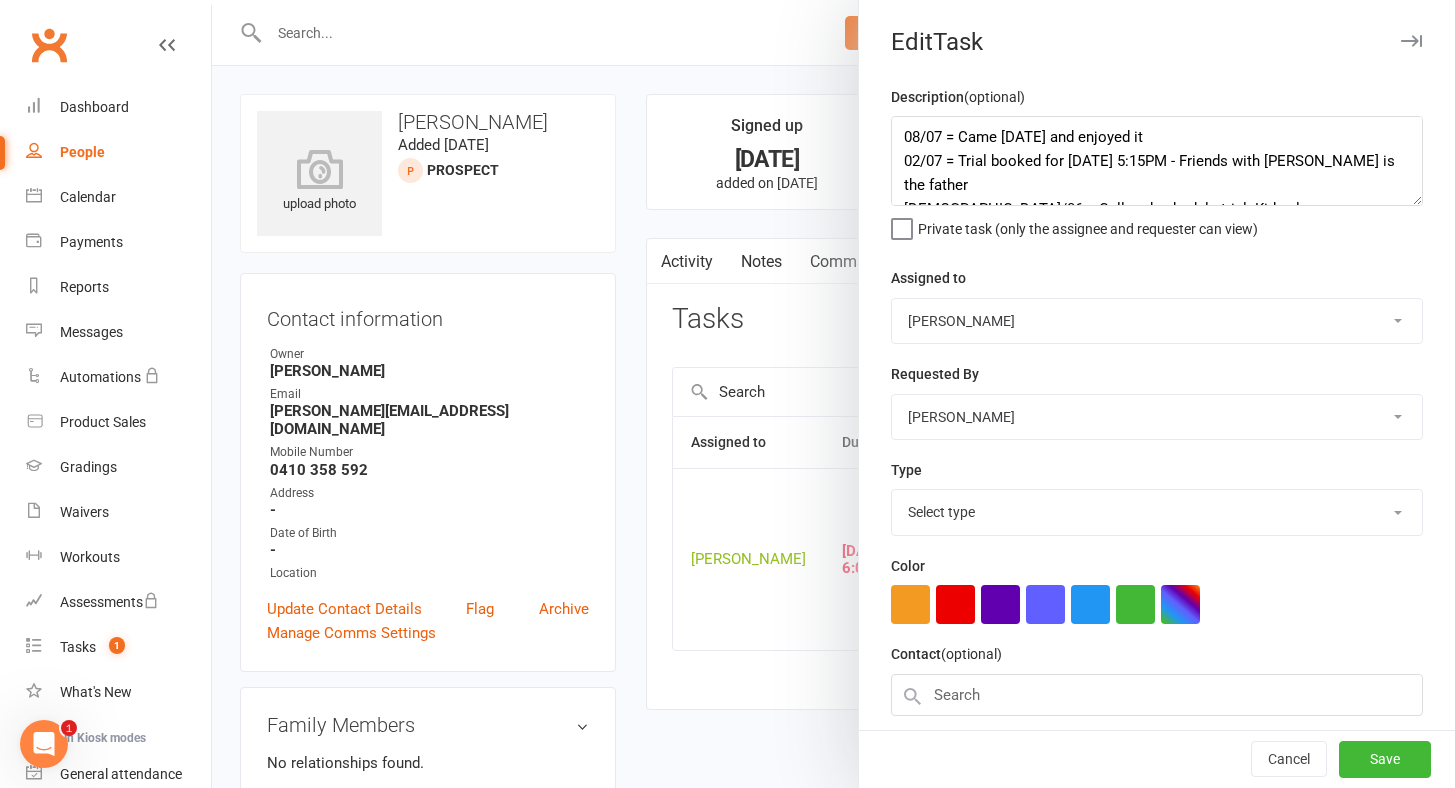 type on "6:00pm" 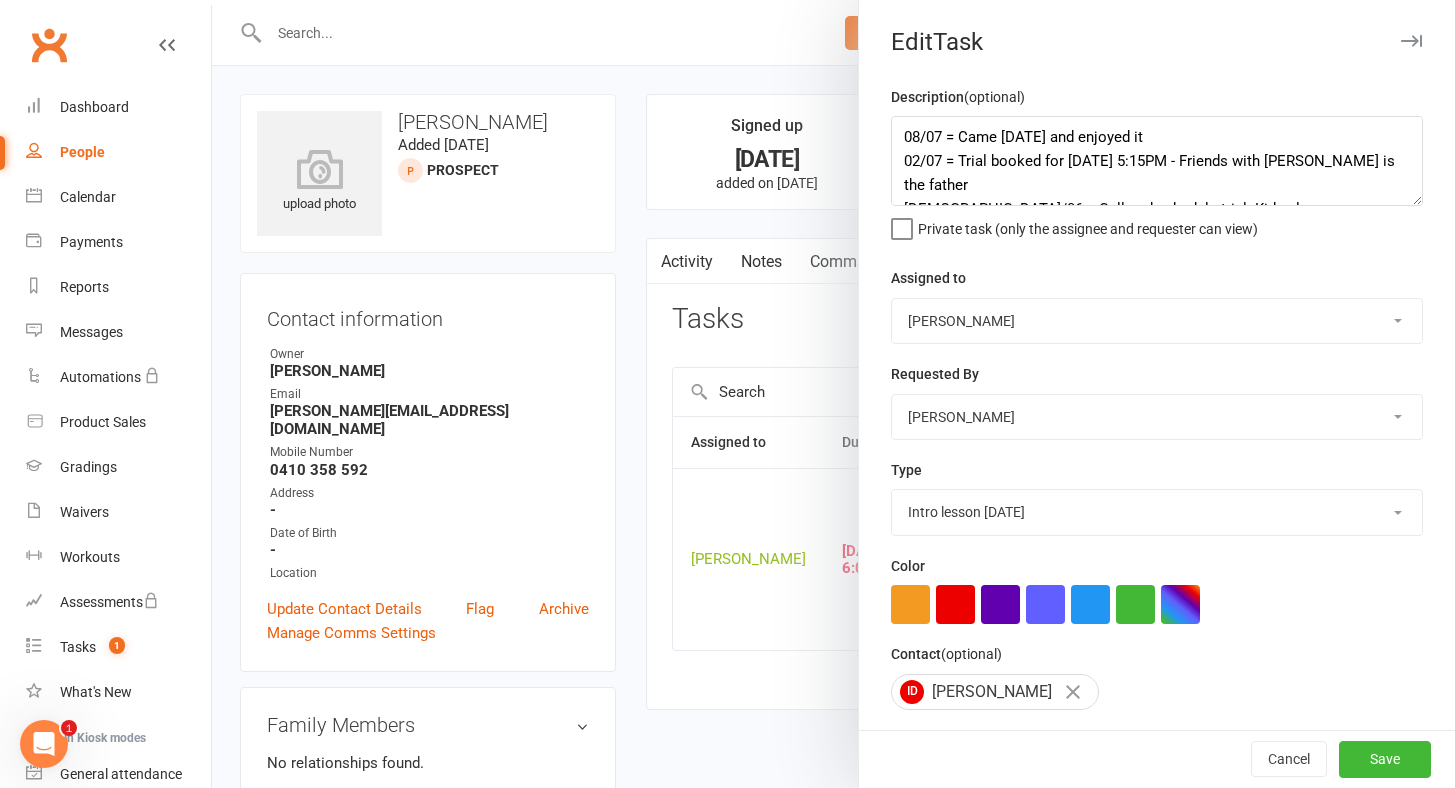 click on "08/07 = Came [DATE] and enjoyed it
02/07 = Trial booked for [DATE] 5:15PM - Friends with [PERSON_NAME] is the father
[DEMOGRAPHIC_DATA]/06 = Call and schedule trial. Kids classes" at bounding box center [1157, 161] 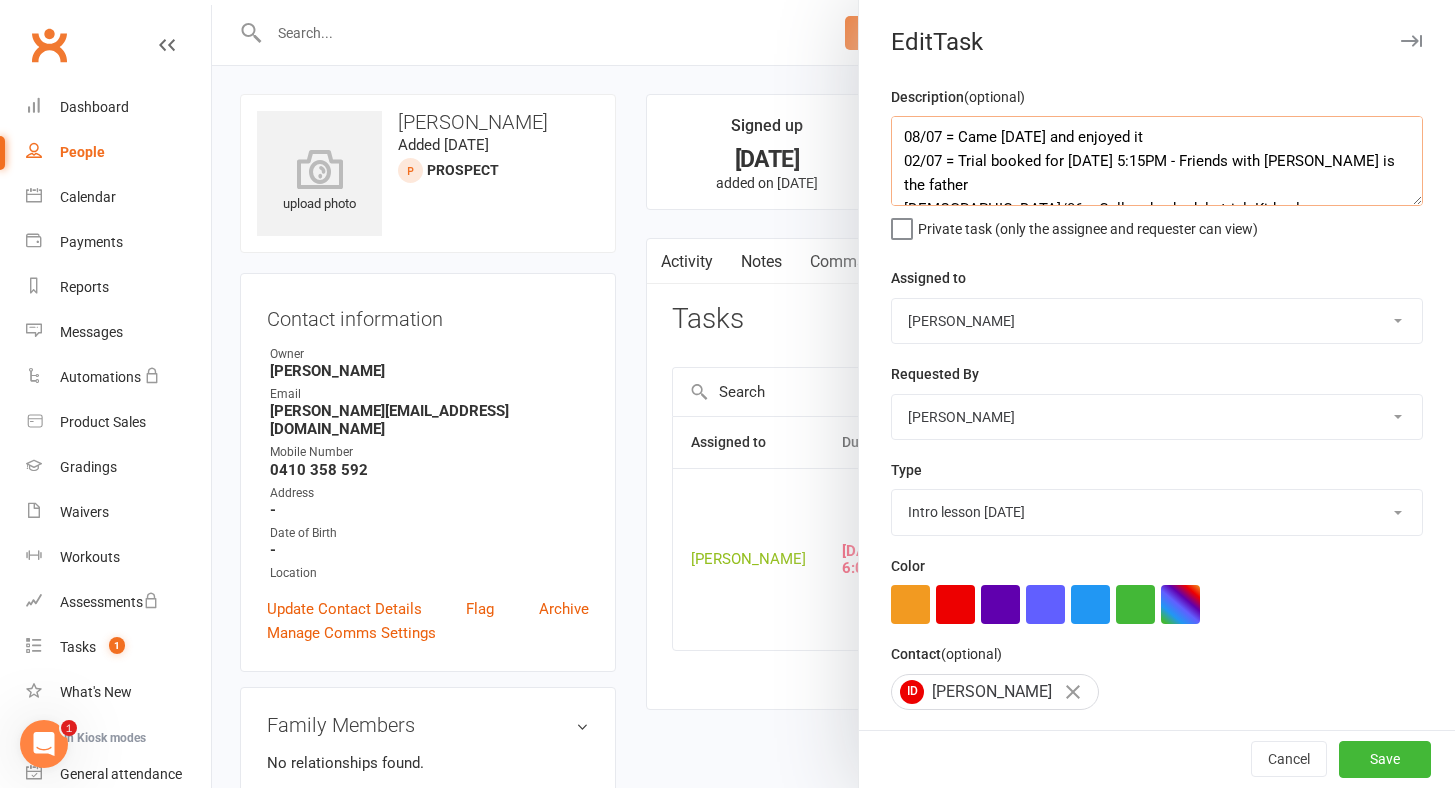 click on "08/07 = Came [DATE] and enjoyed it
02/07 = Trial booked for [DATE] 5:15PM - Friends with [PERSON_NAME] is the father
[DEMOGRAPHIC_DATA]/06 = Call and schedule trial. Kids classes" at bounding box center (1157, 161) 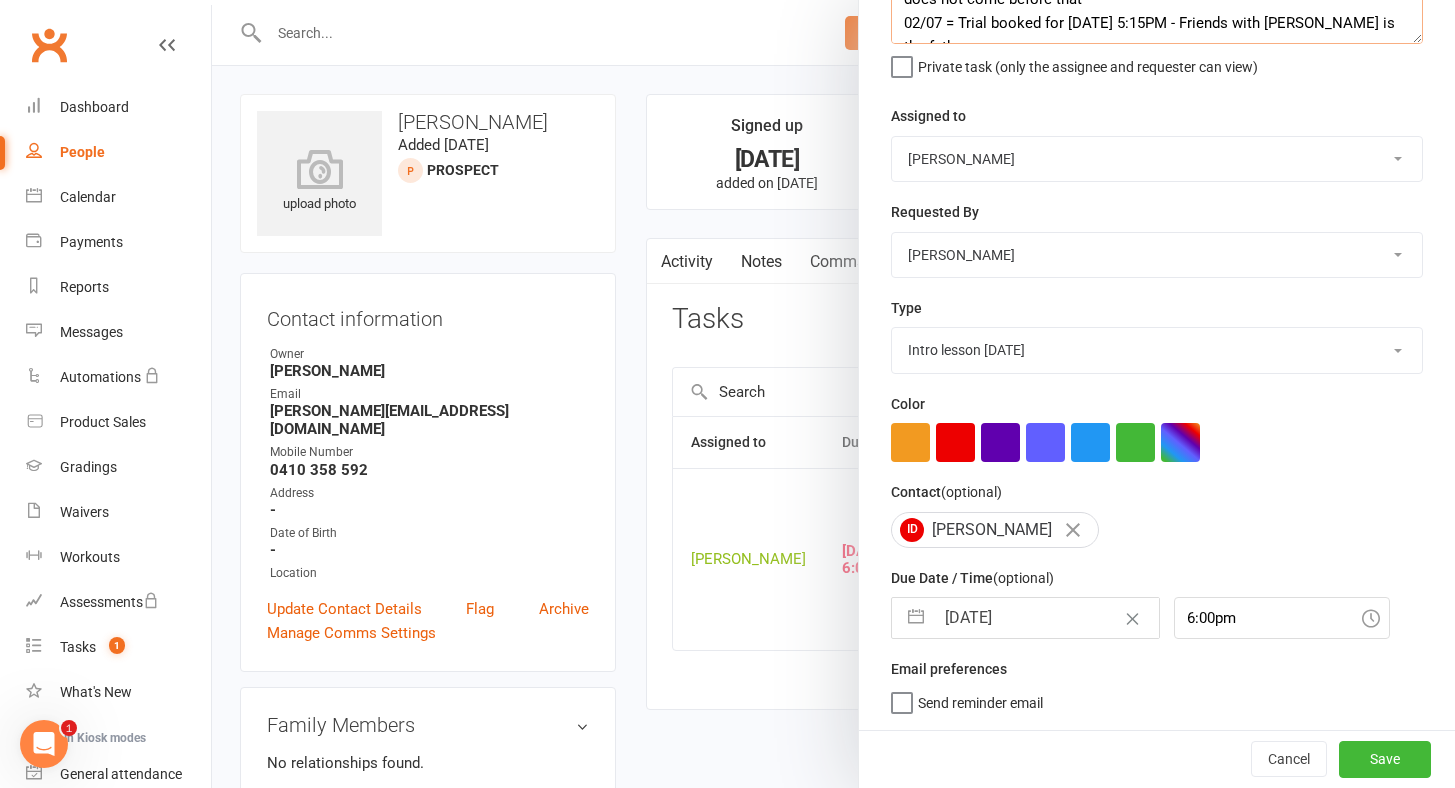 scroll, scrollTop: 451, scrollLeft: 0, axis: vertical 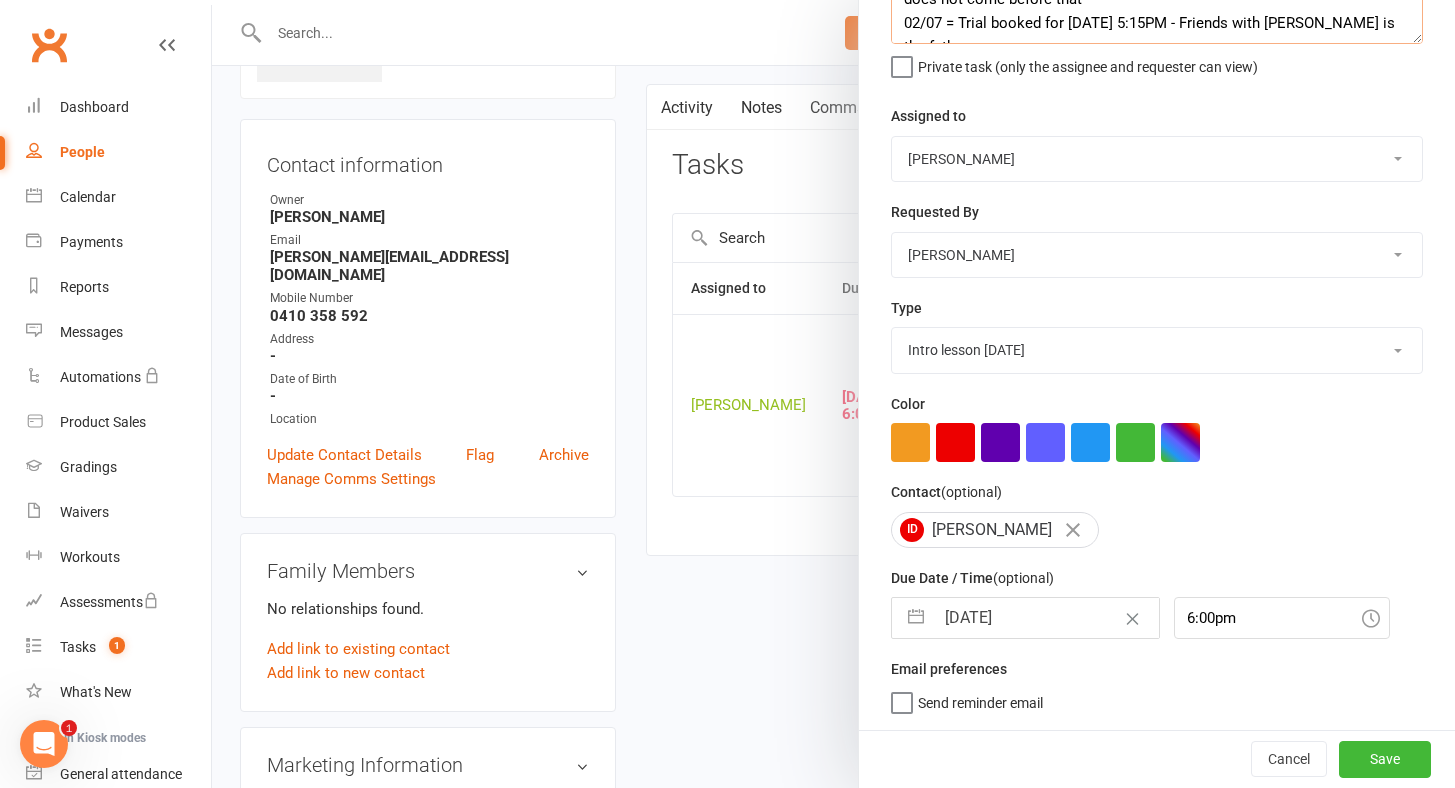type on "08/07 = Came [DATE] and enjoyed it. Forms sent. Follow up [DATE] if she does not come before that
02/07 = Trial booked for [DATE] 5:15PM - Friends with [PERSON_NAME] is the father
[DEMOGRAPHIC_DATA]/06 = Call and schedule trial. Kids classes" 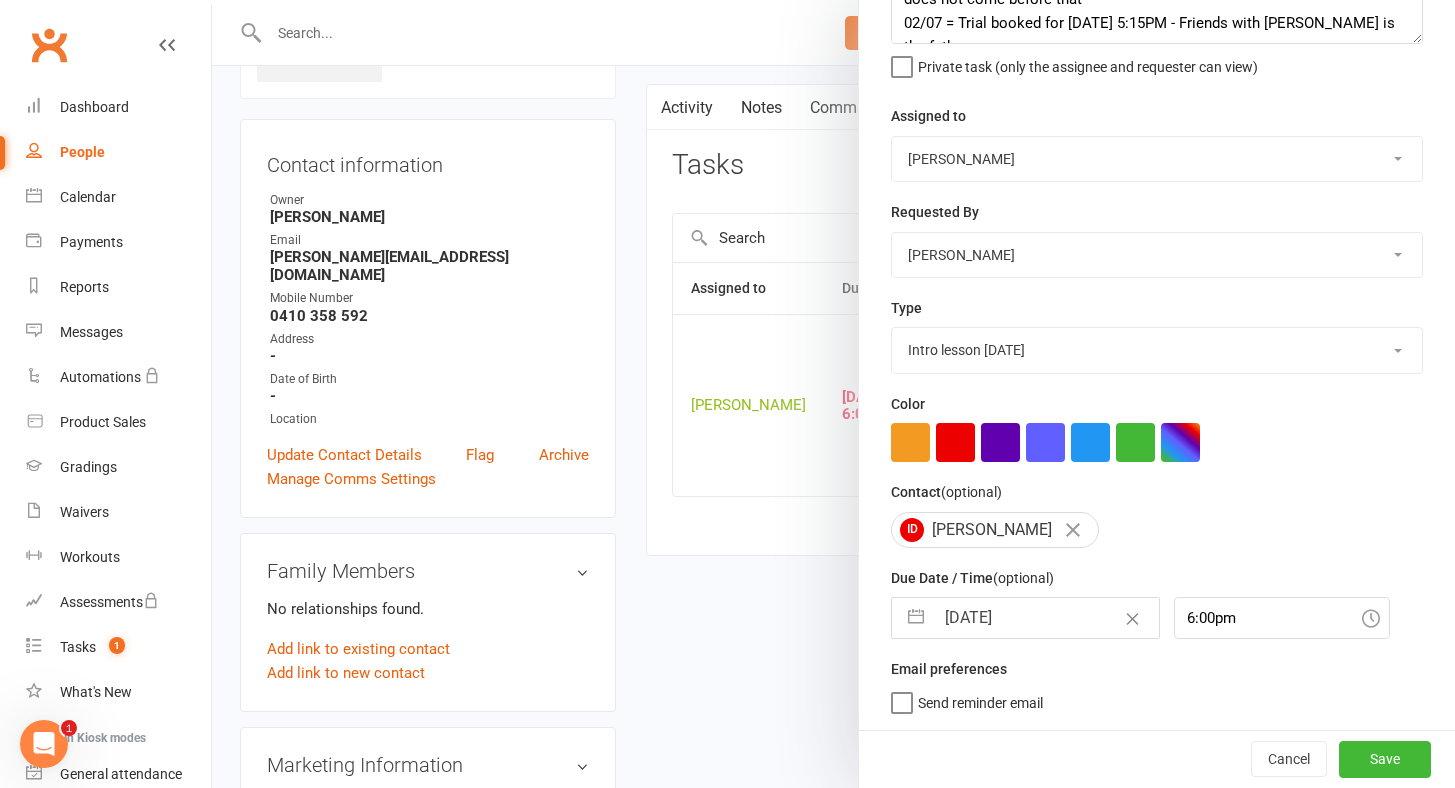 click at bounding box center [916, 618] 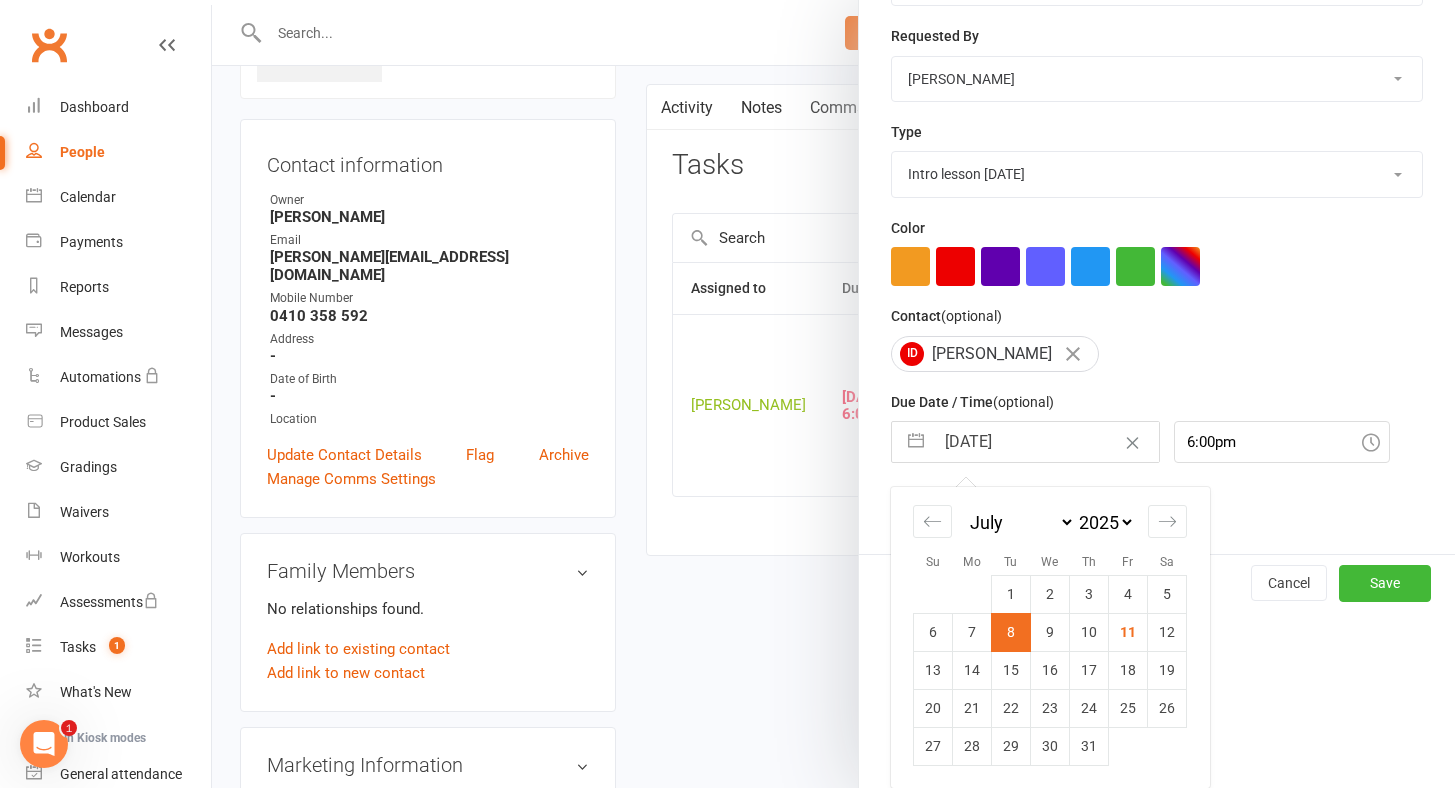 scroll, scrollTop: 628, scrollLeft: 0, axis: vertical 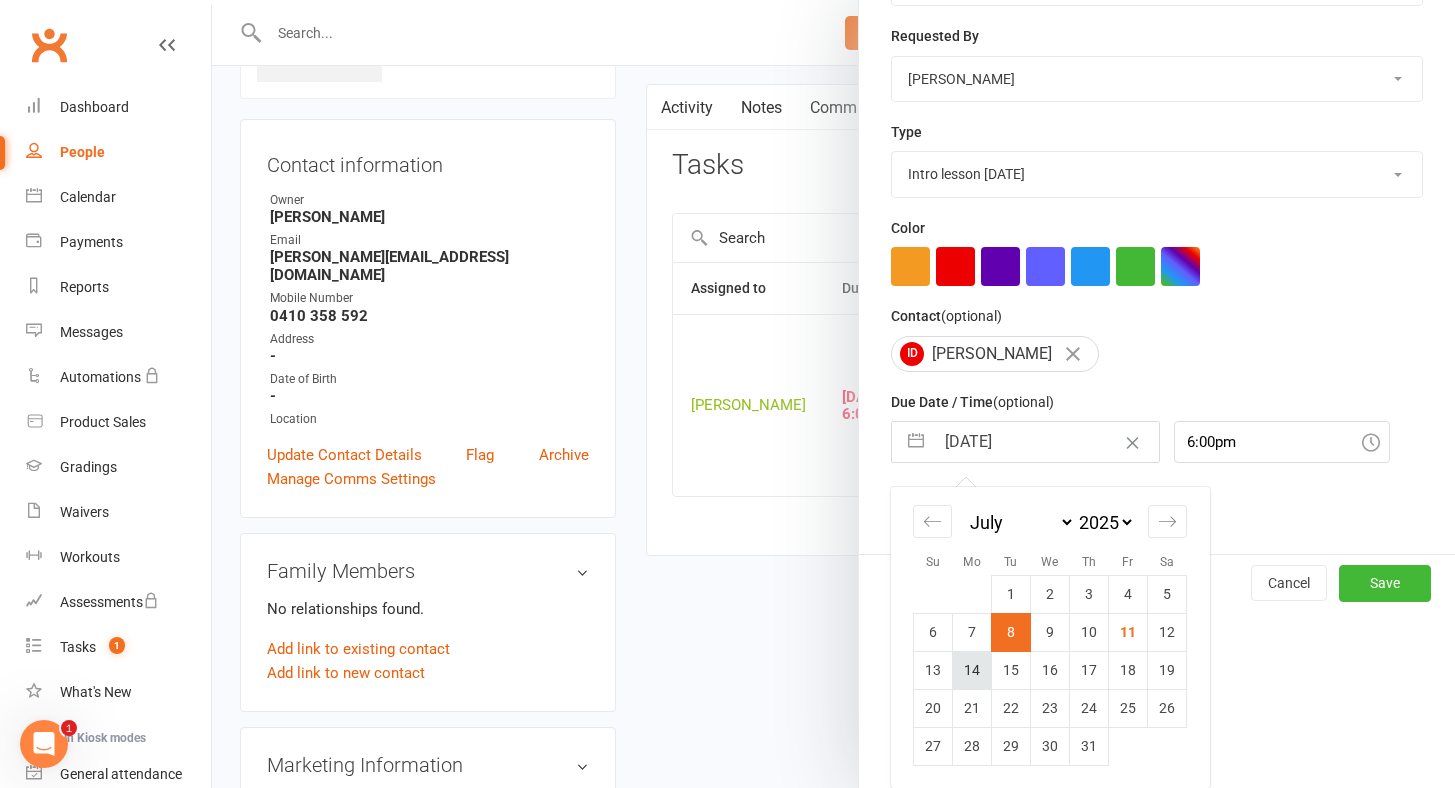 click on "14" at bounding box center (972, 670) 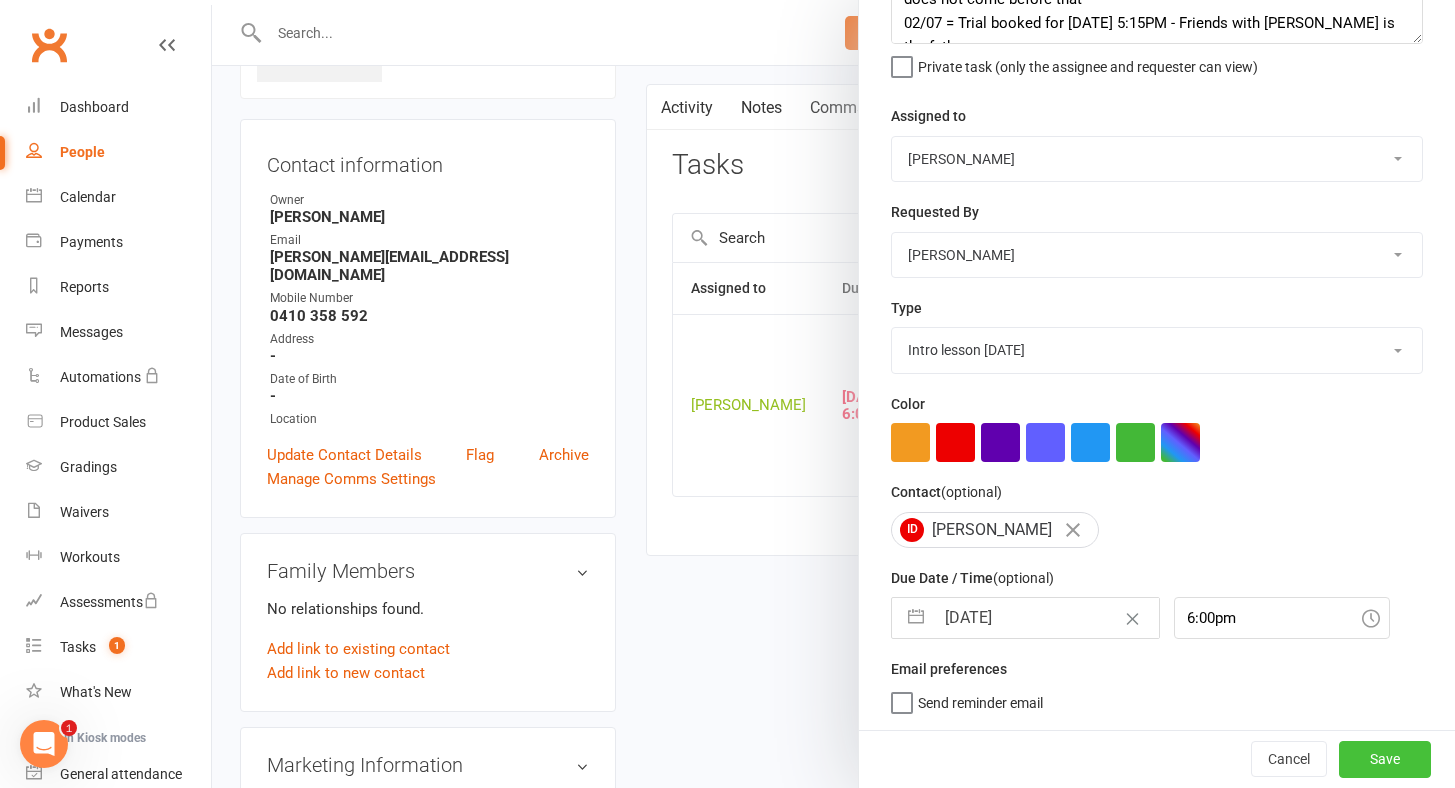 click on "Save" at bounding box center (1385, 759) 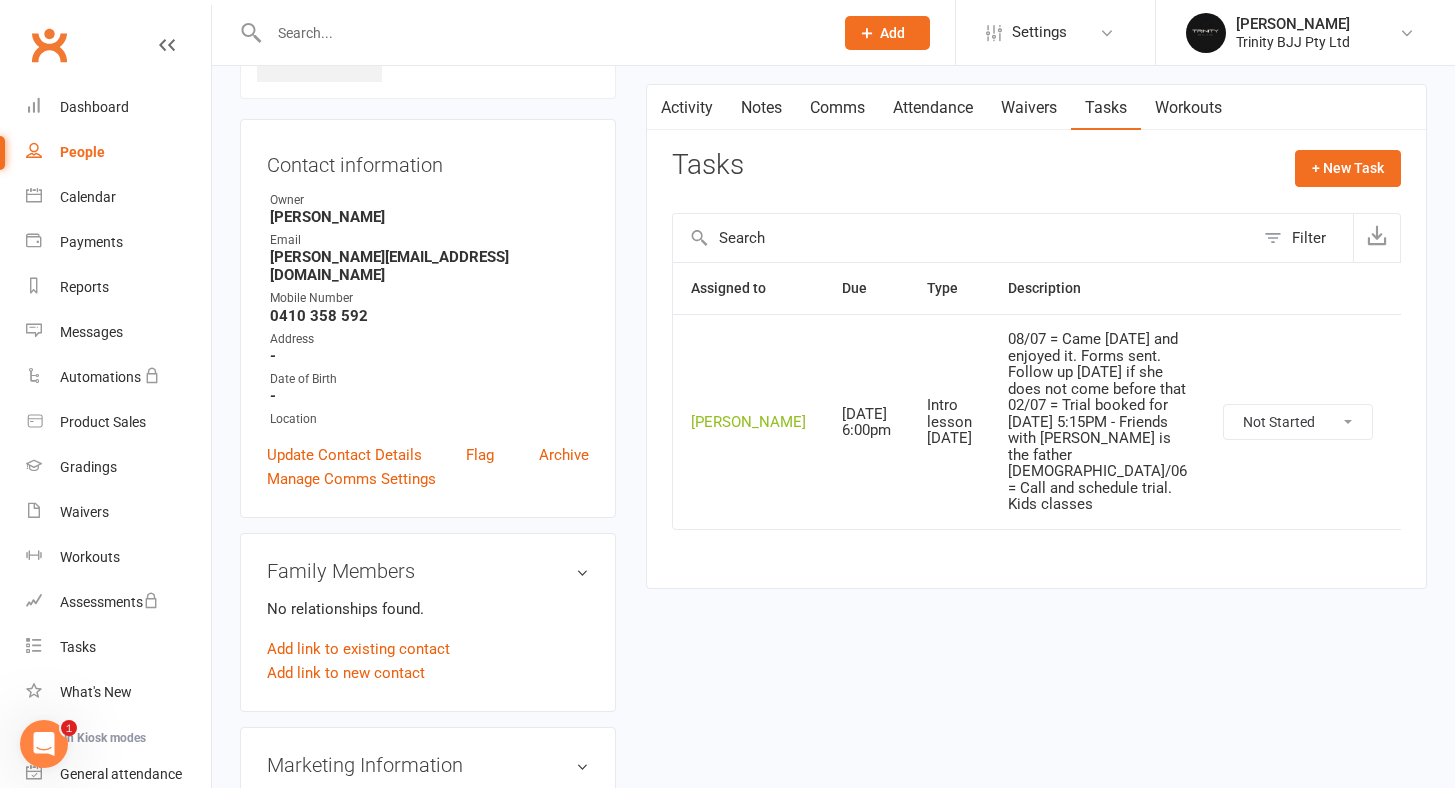 click on "People" at bounding box center (82, 152) 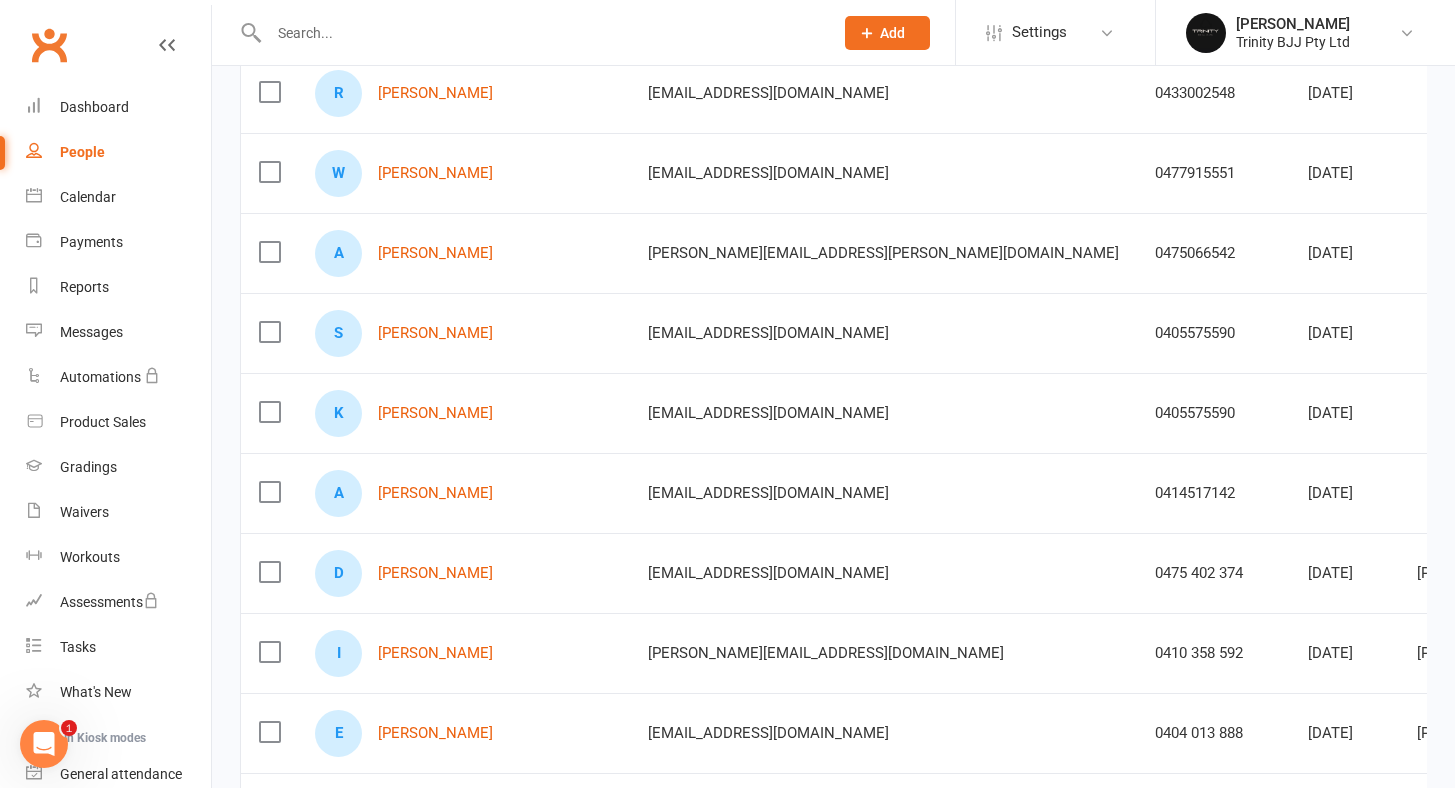 scroll, scrollTop: 975, scrollLeft: 0, axis: vertical 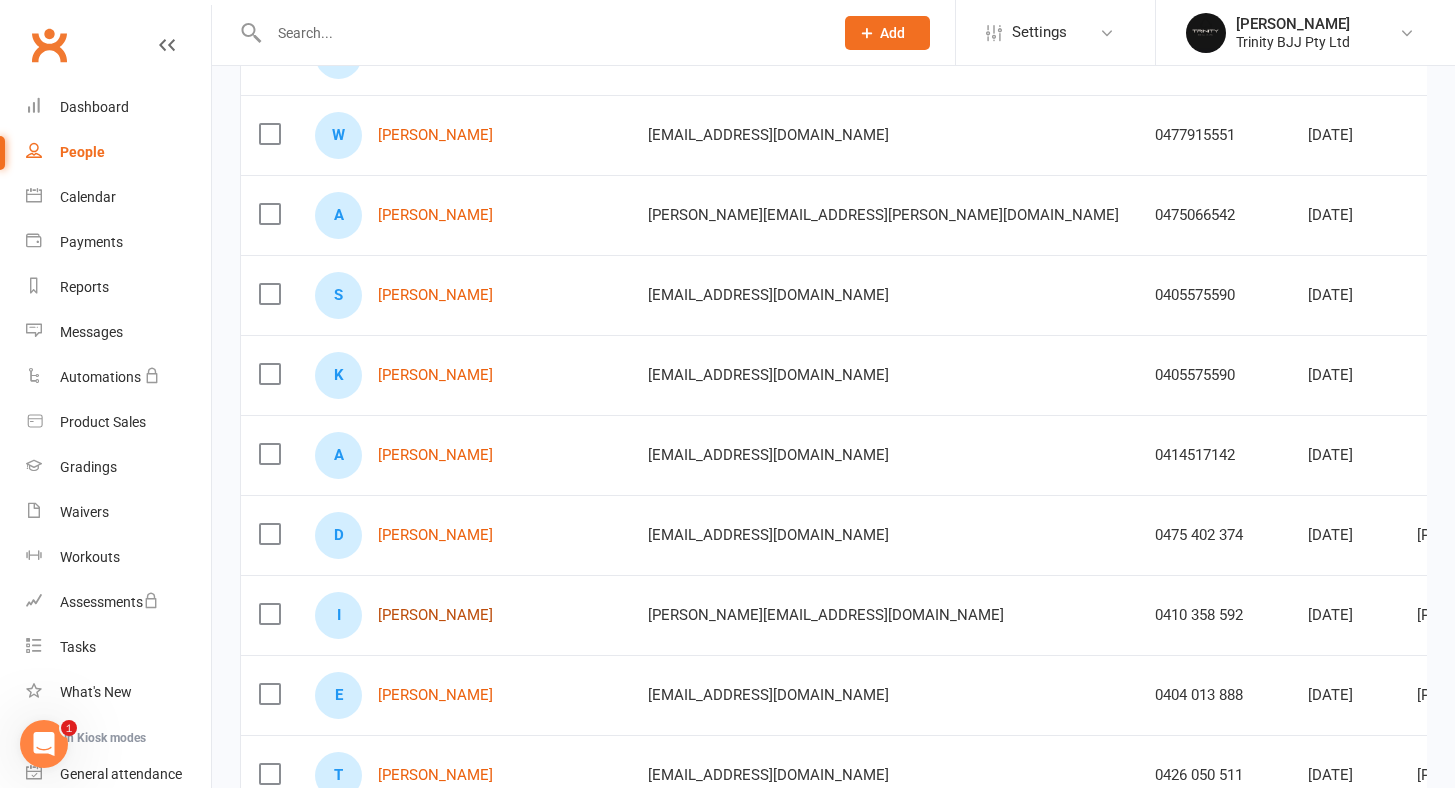 click on "[PERSON_NAME]" at bounding box center (435, 615) 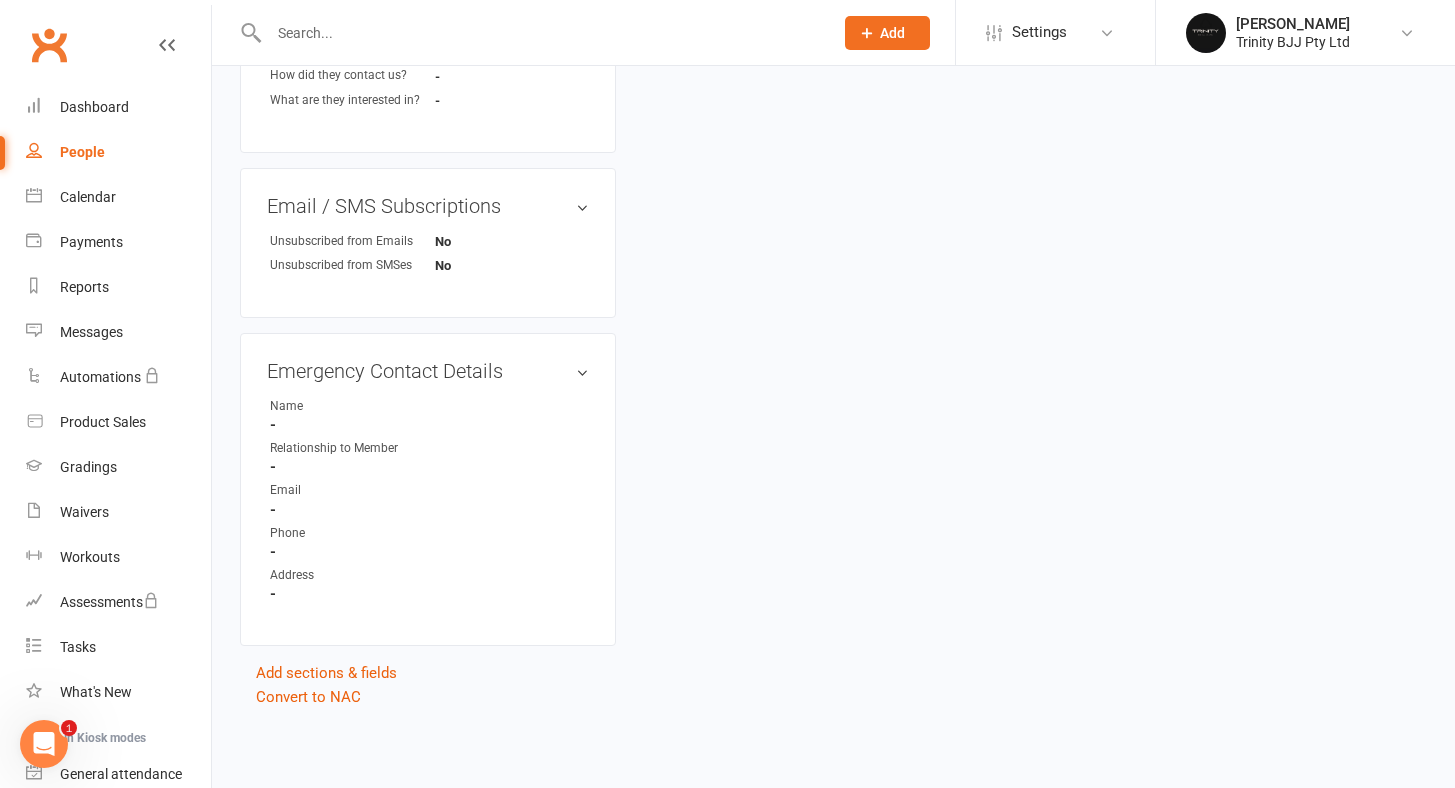 scroll, scrollTop: 0, scrollLeft: 0, axis: both 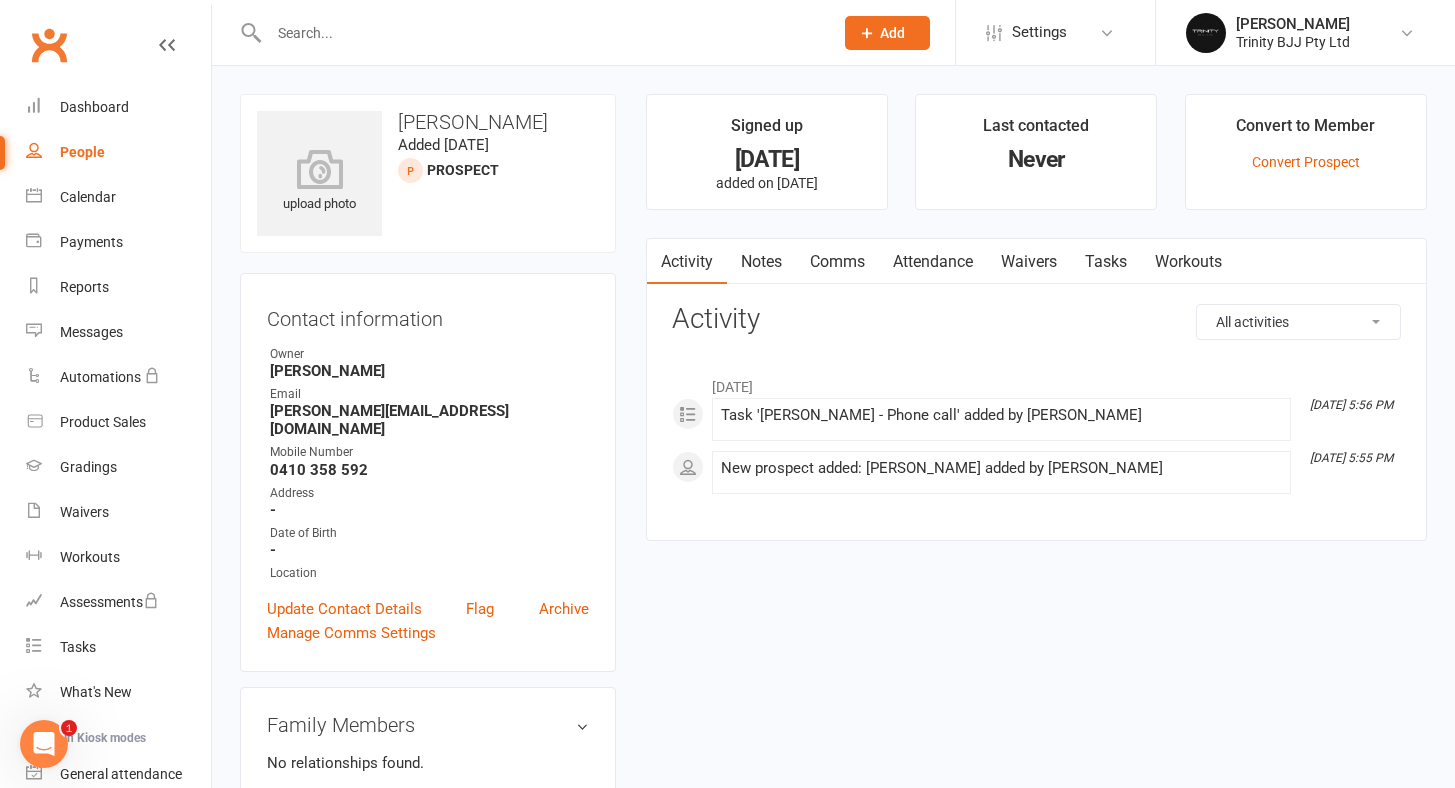 select on "100" 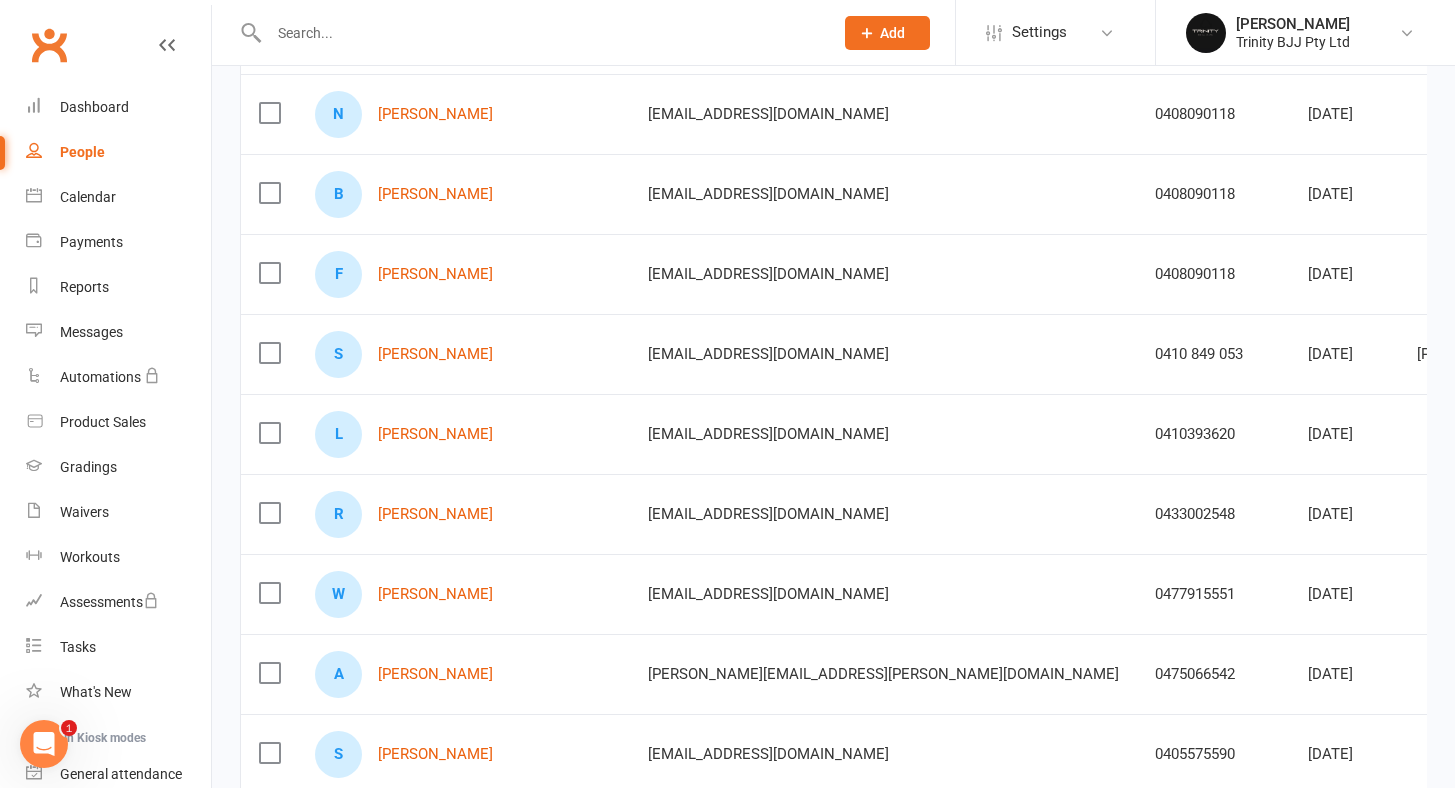 scroll, scrollTop: 0, scrollLeft: 0, axis: both 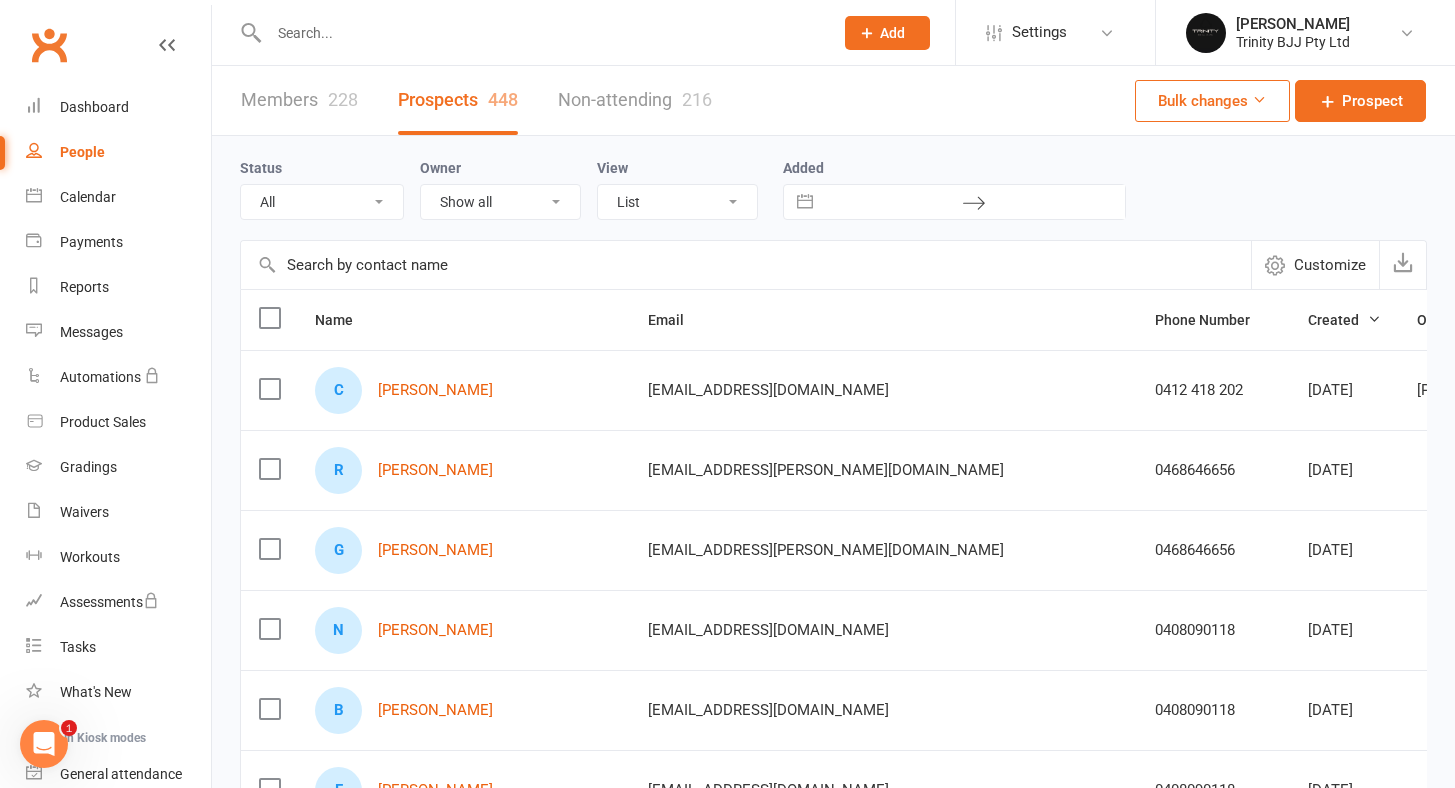 click at bounding box center [746, 265] 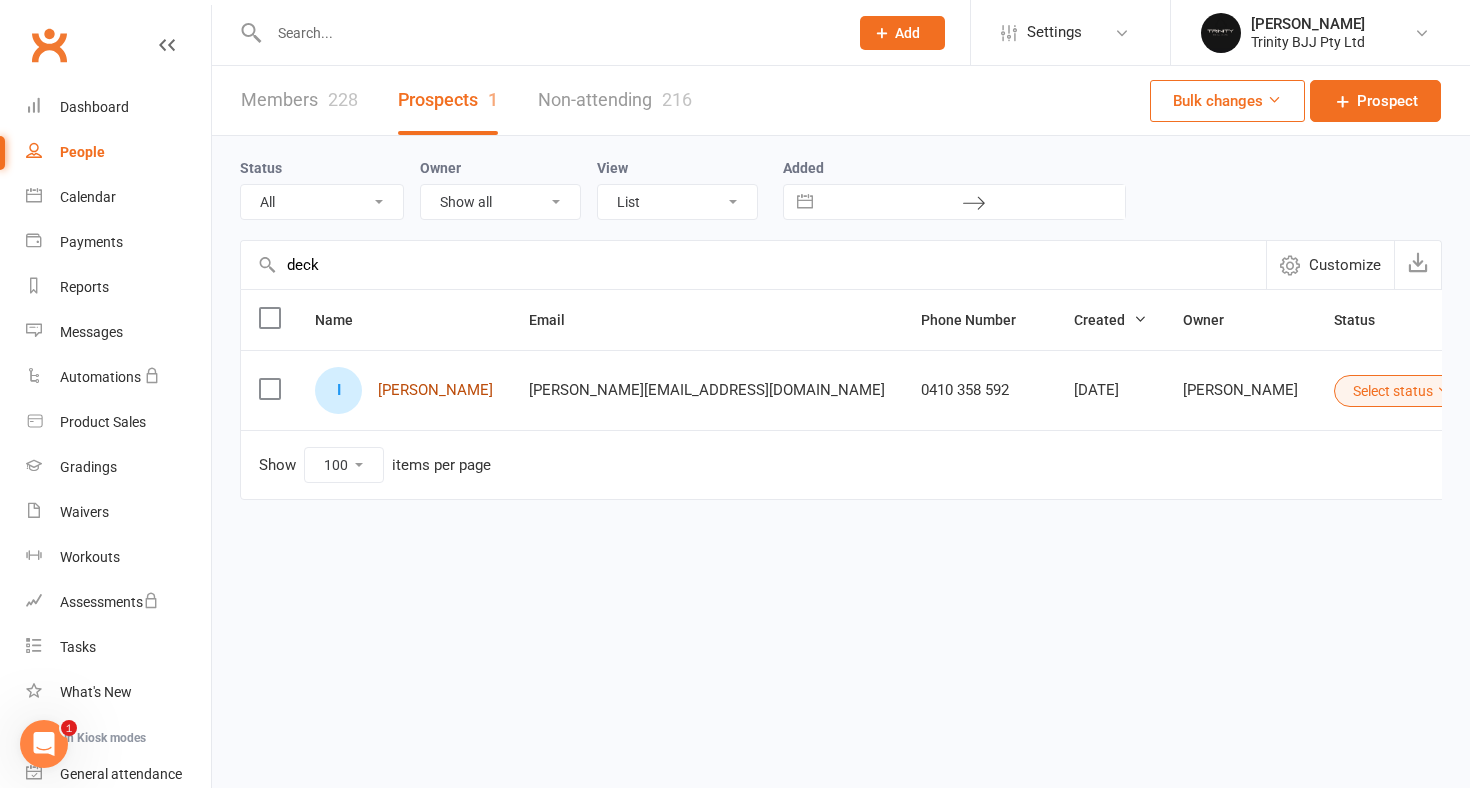 type on "deck" 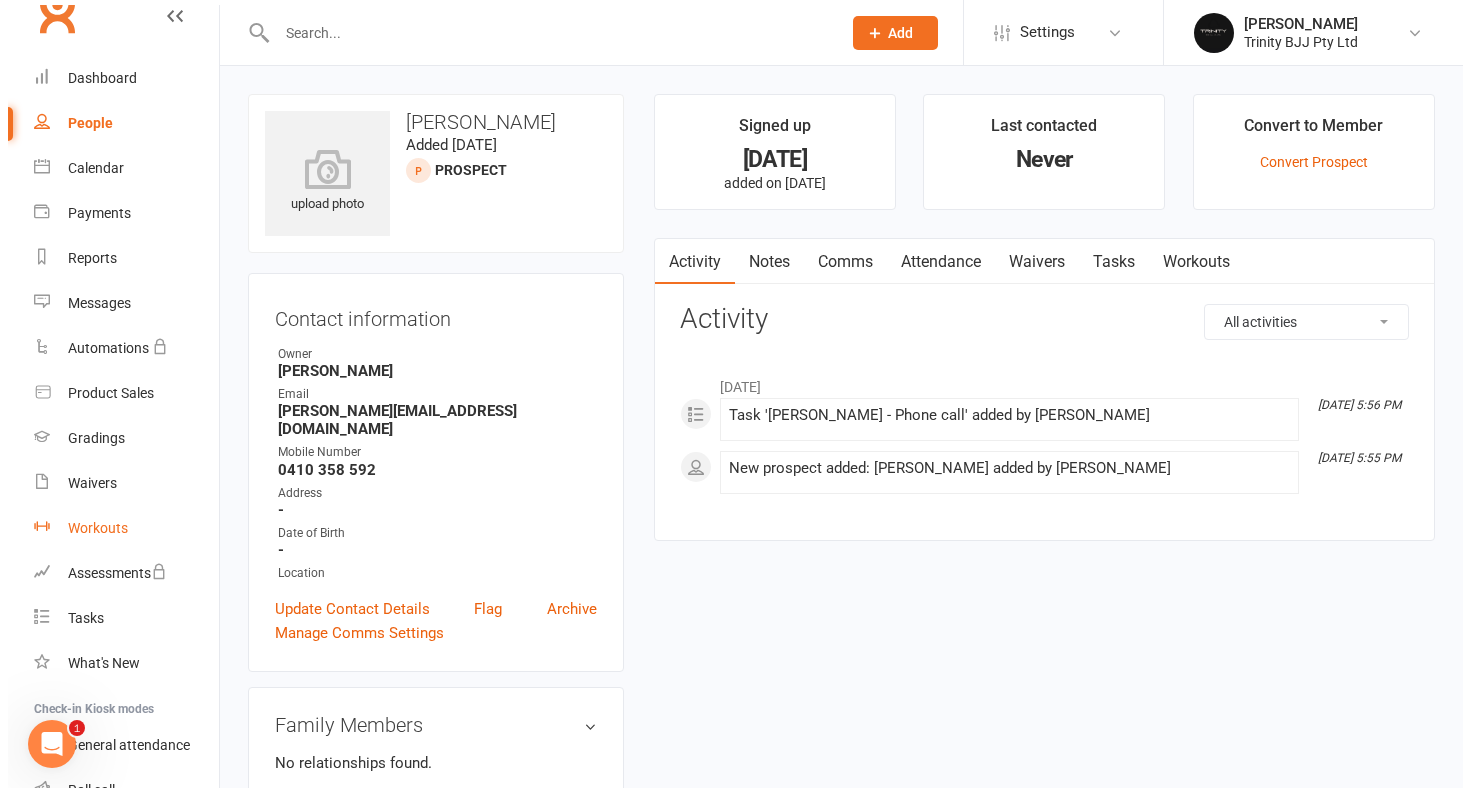 scroll, scrollTop: 119, scrollLeft: 0, axis: vertical 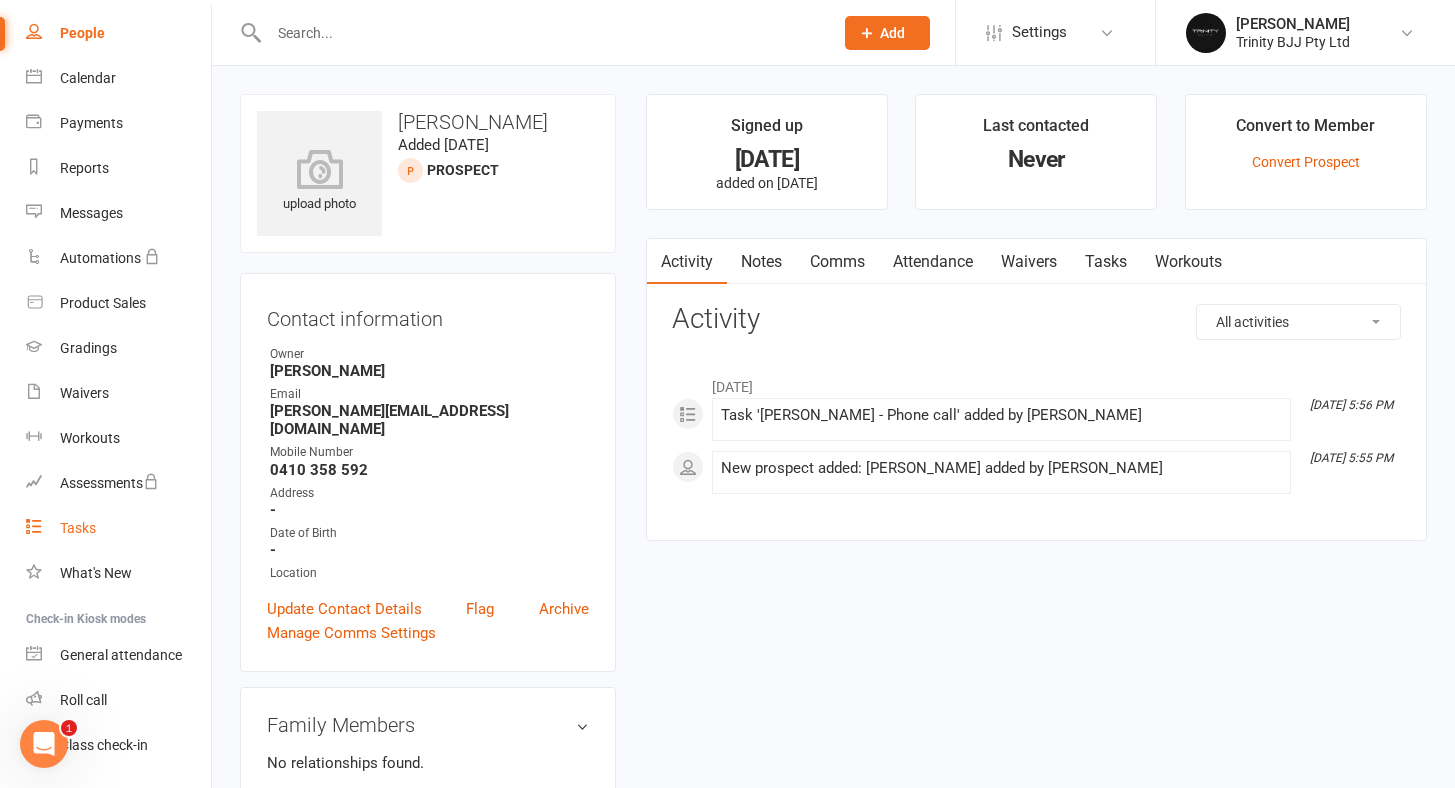 click on "Tasks" at bounding box center (78, 528) 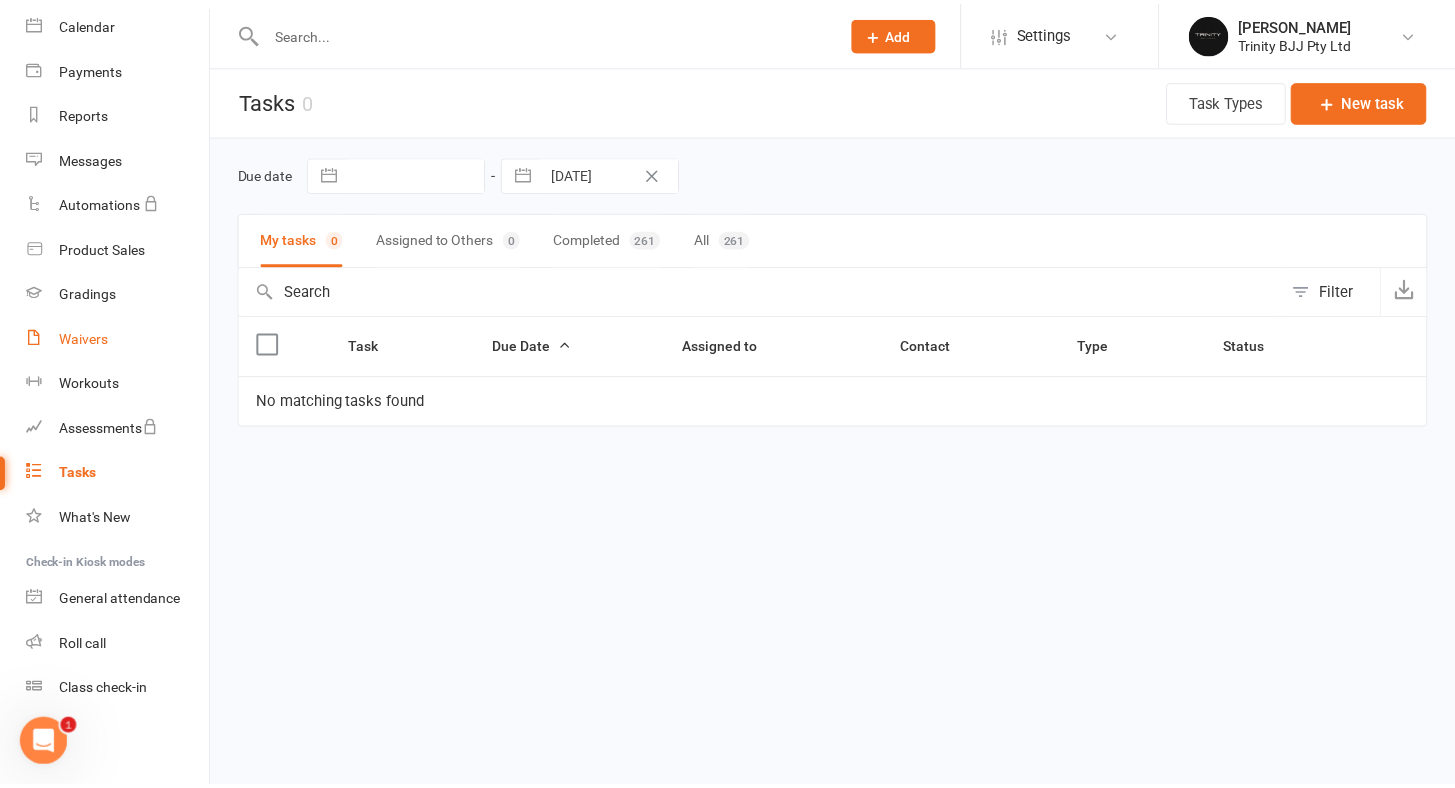 scroll, scrollTop: 0, scrollLeft: 0, axis: both 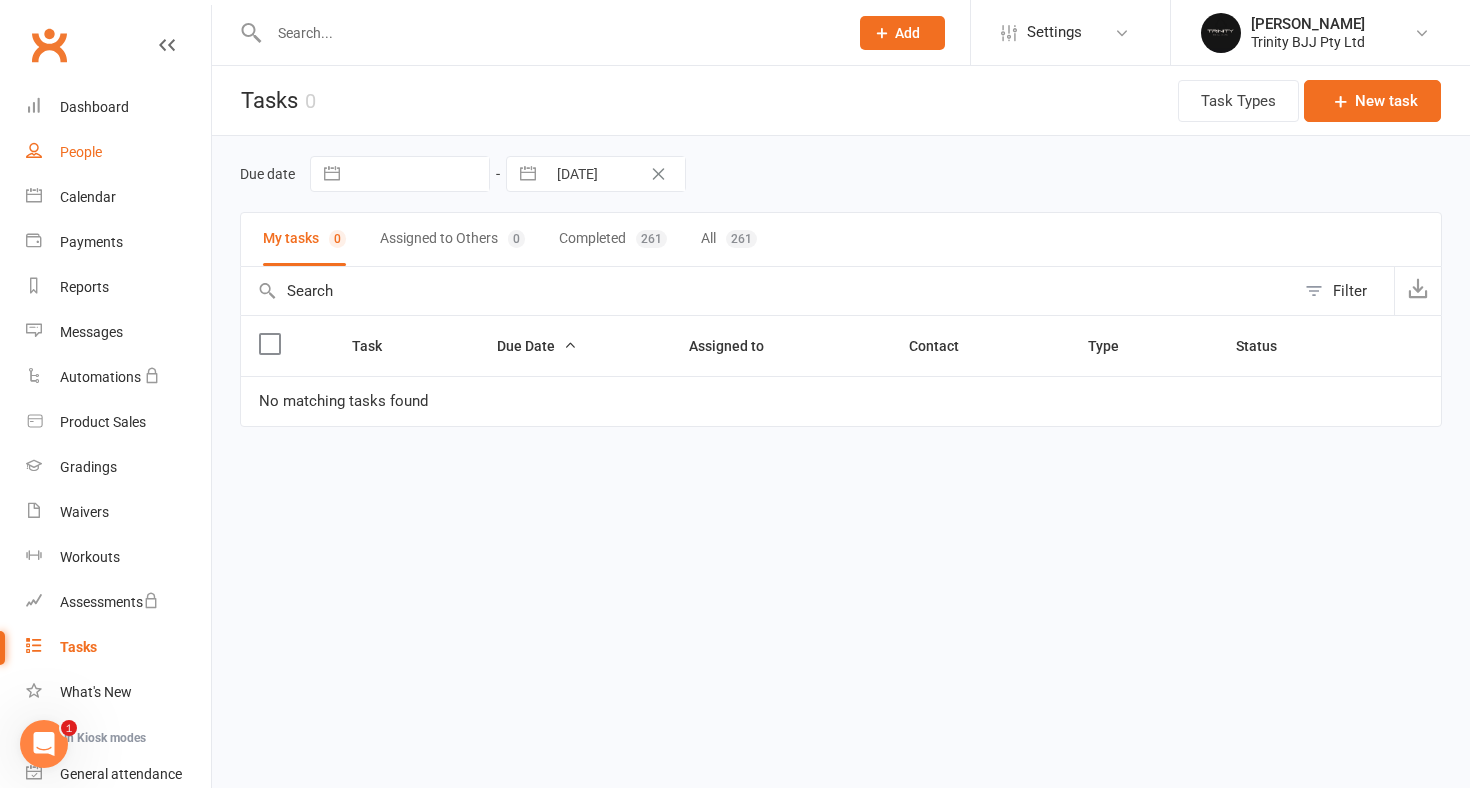 click on "People" at bounding box center (81, 152) 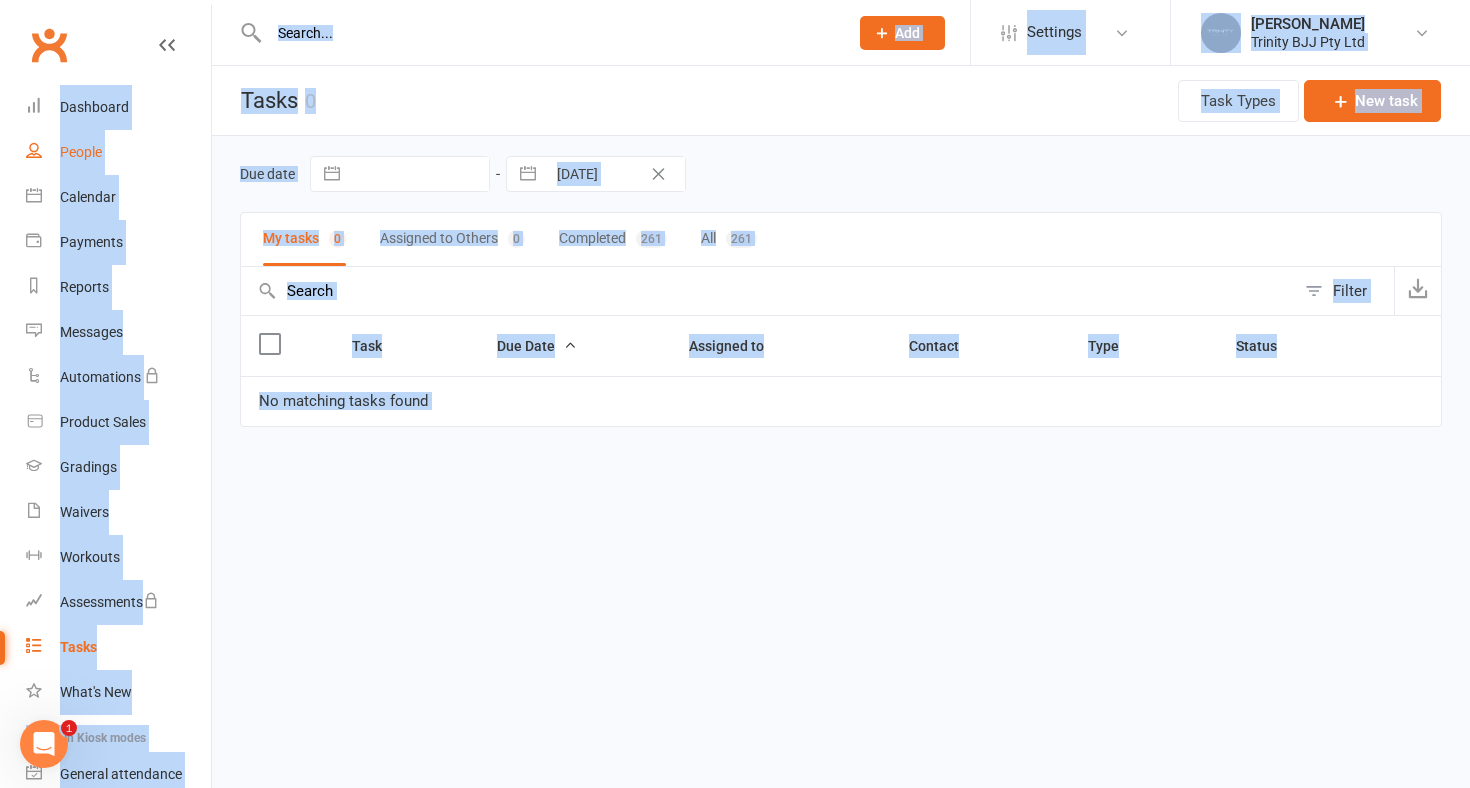 click on "Loading" at bounding box center [0, 0] 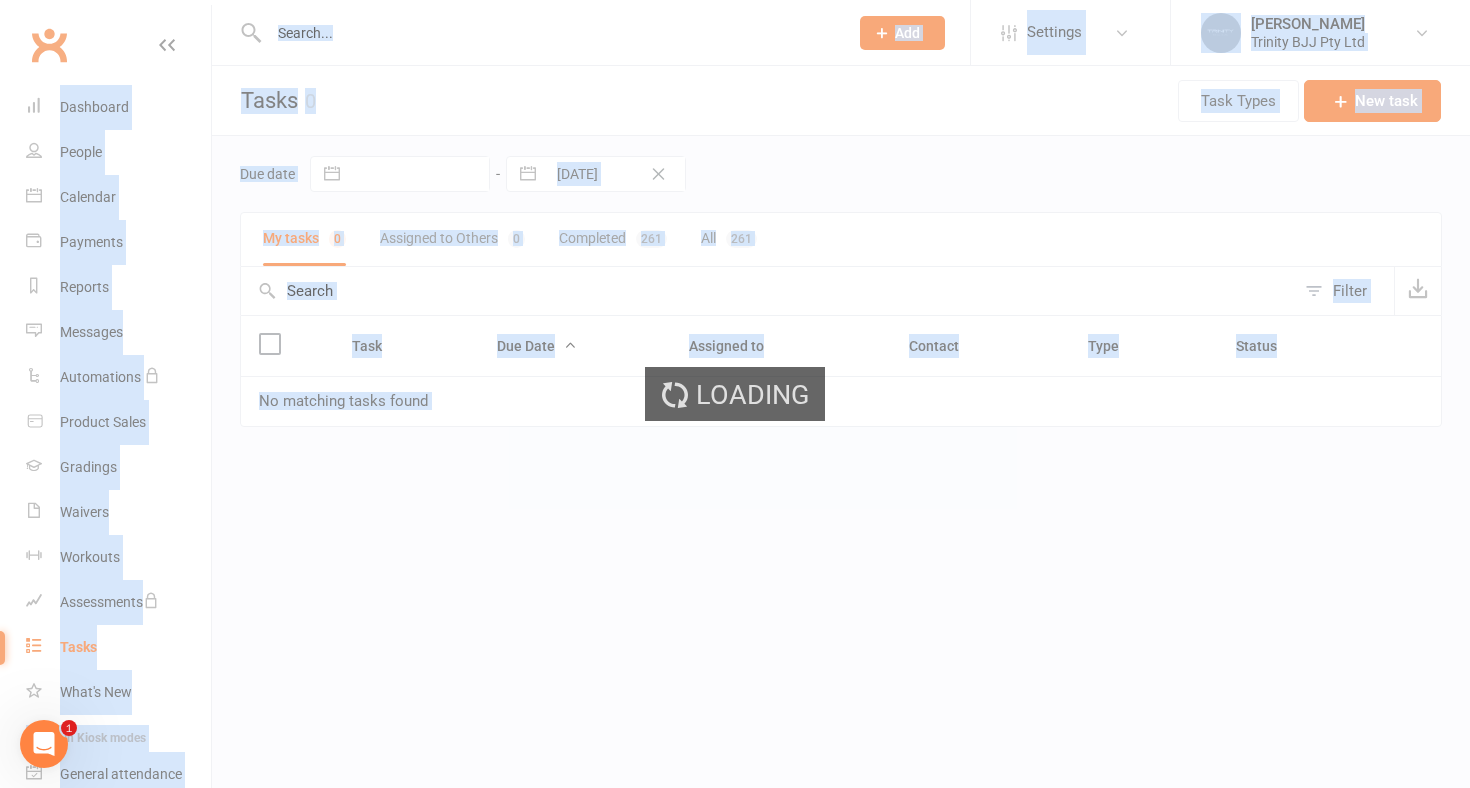 select on "100" 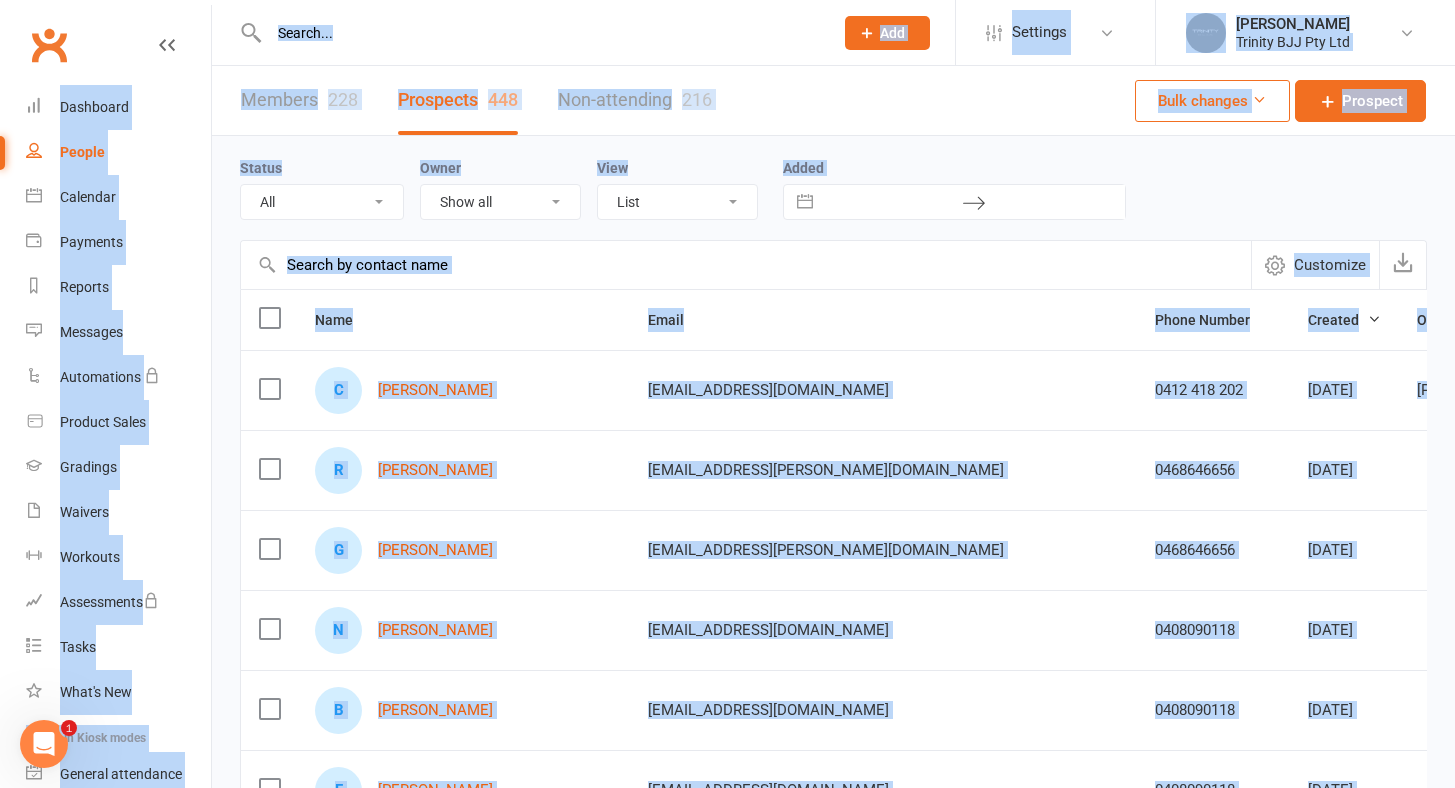 click on "Members 228" at bounding box center [299, 100] 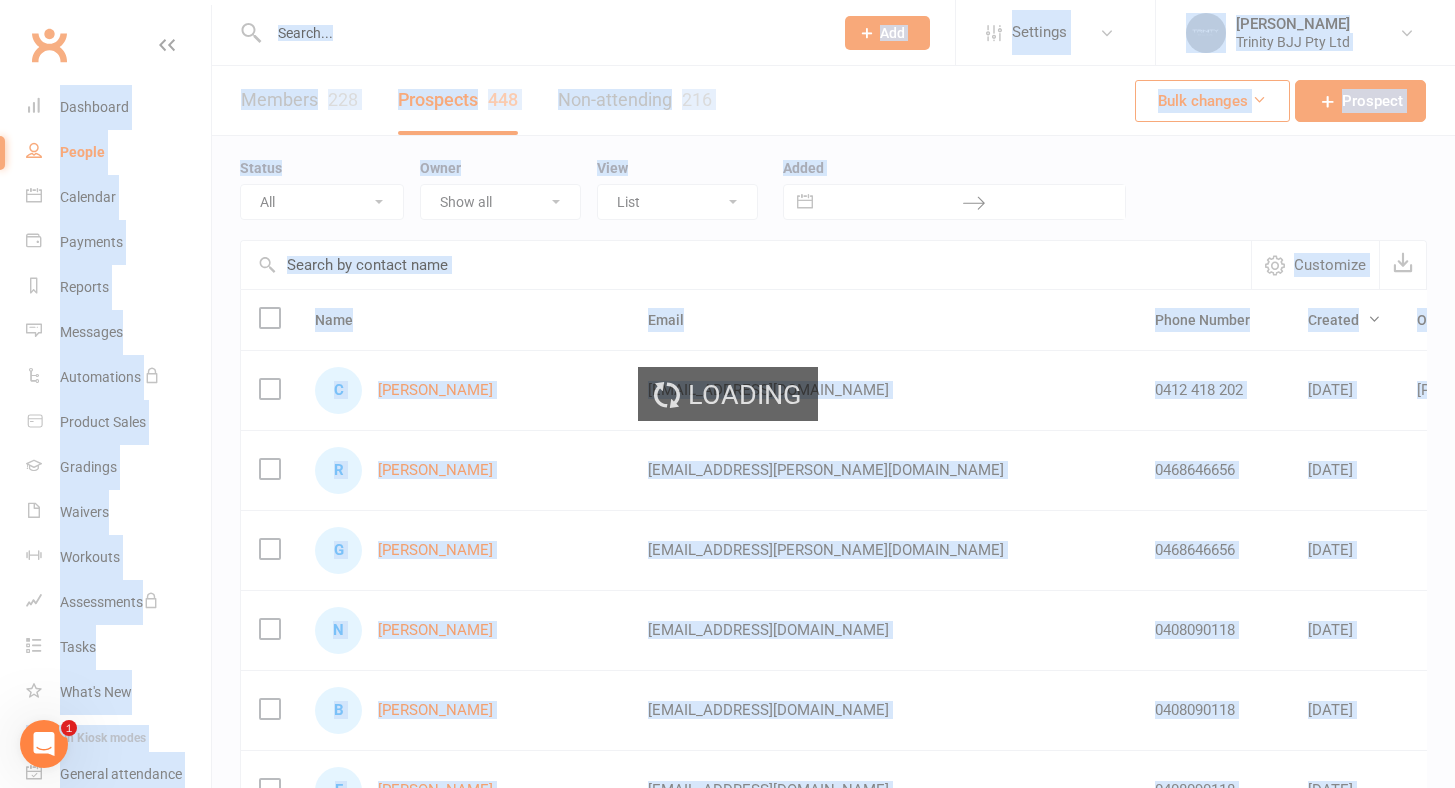 select on "100" 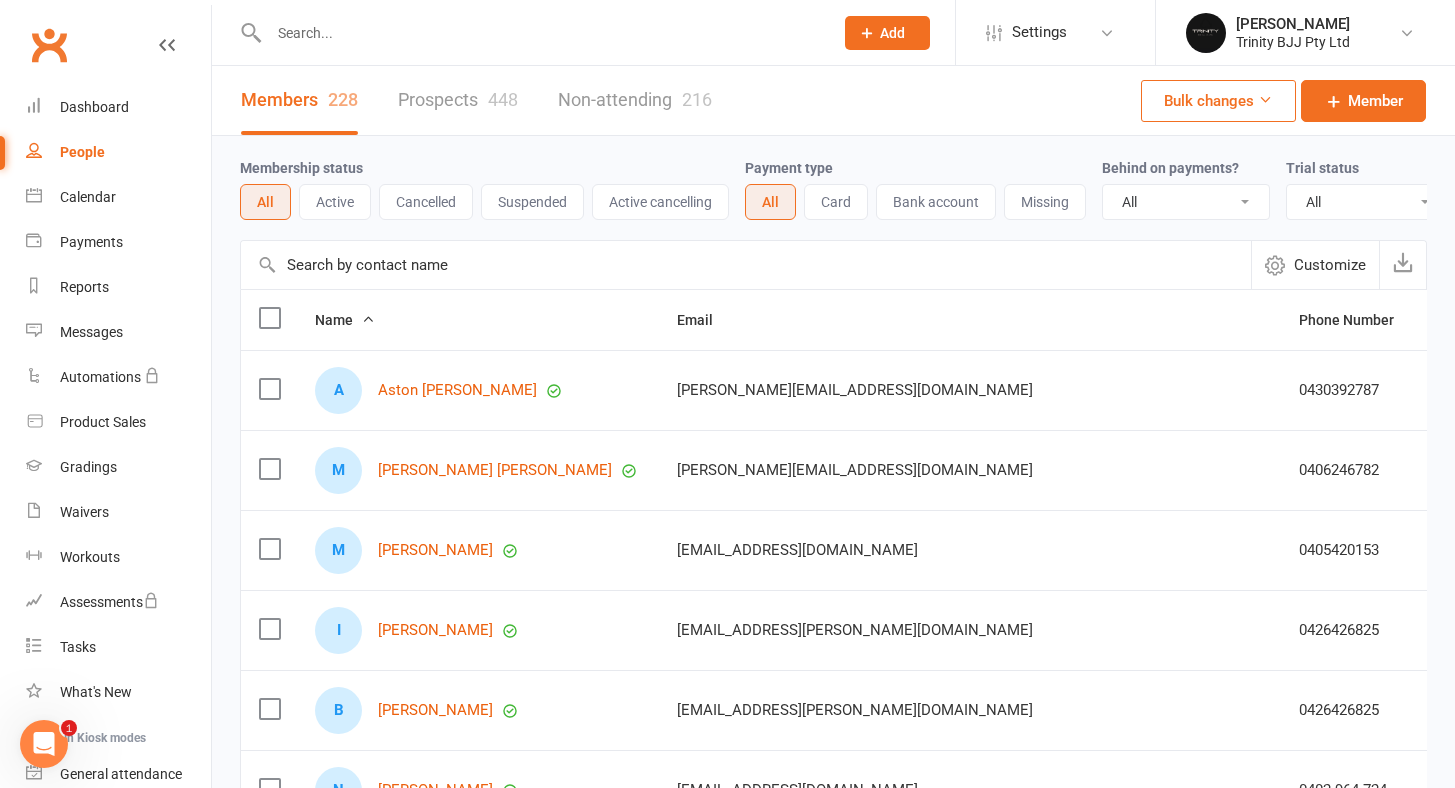 click at bounding box center [746, 265] 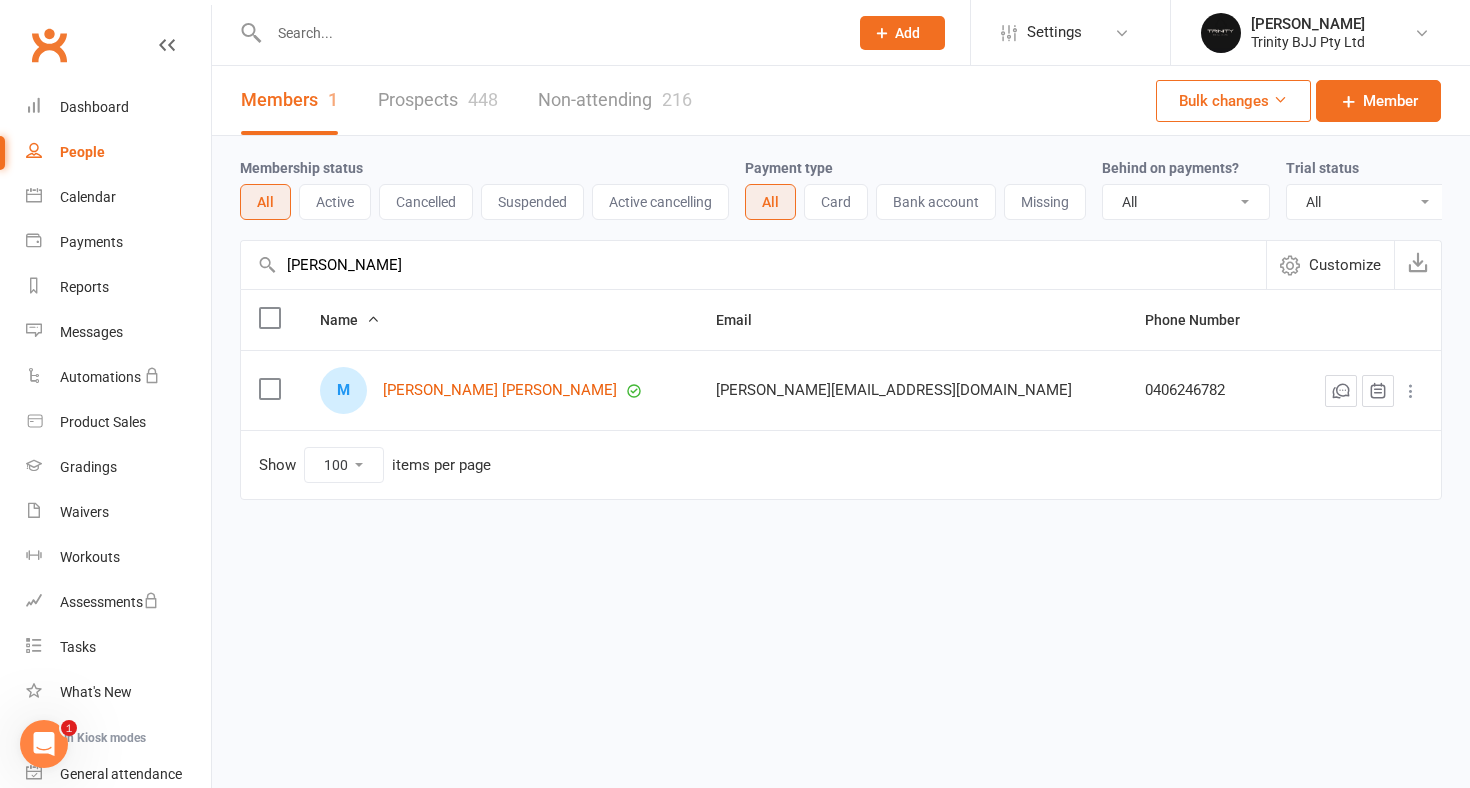 type on "[PERSON_NAME]" 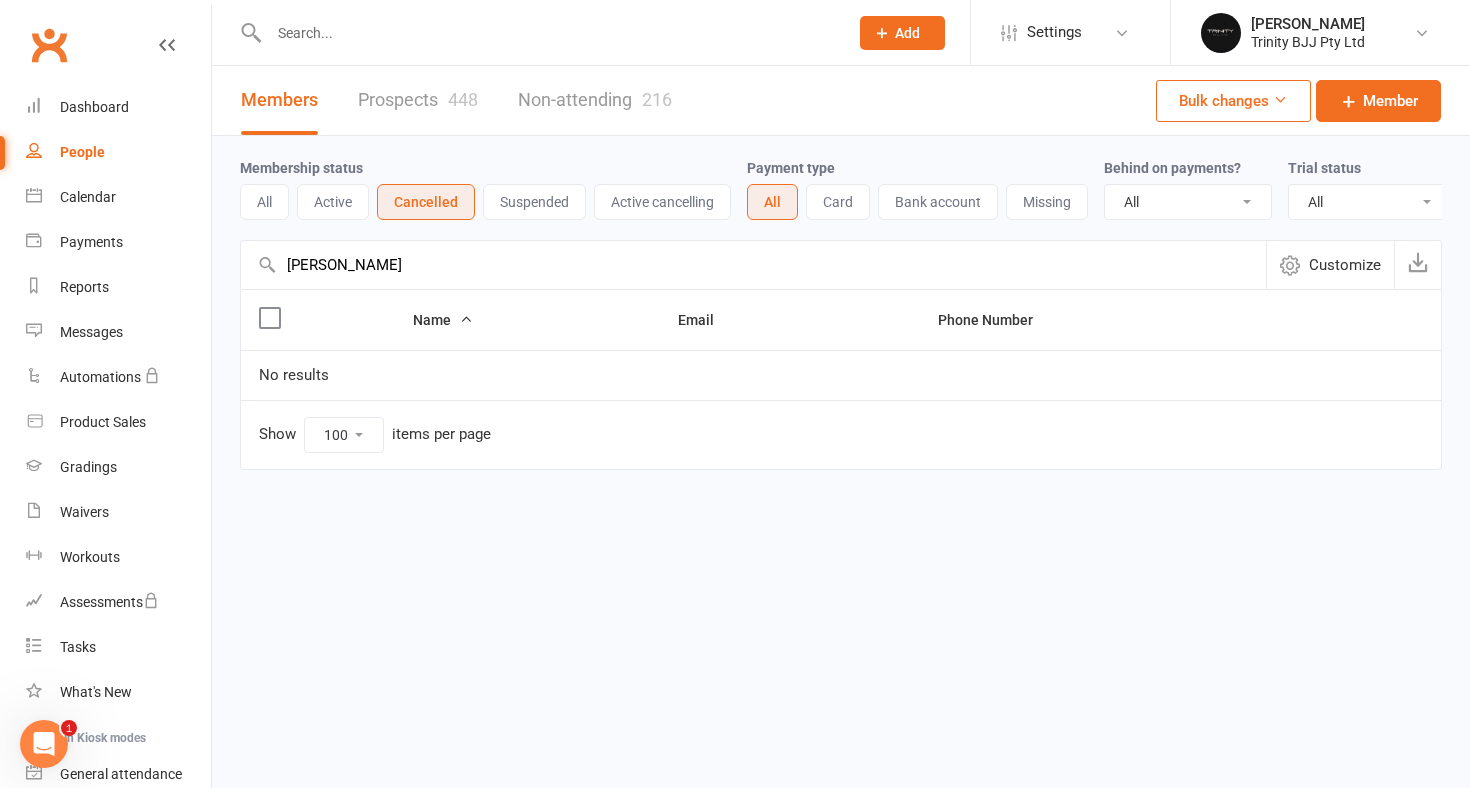 click on "[PERSON_NAME]" at bounding box center (753, 265) 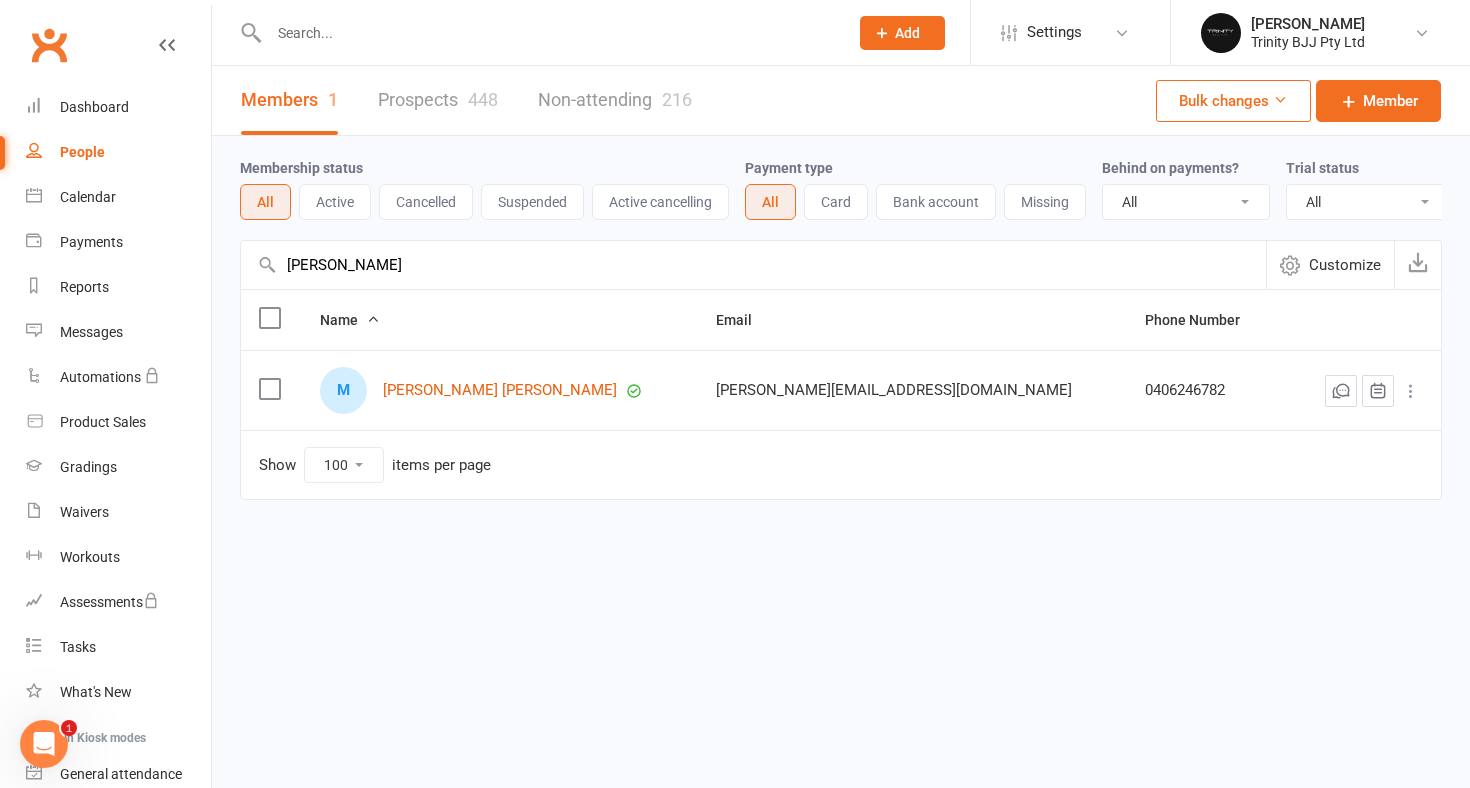 click on "All" at bounding box center (265, 202) 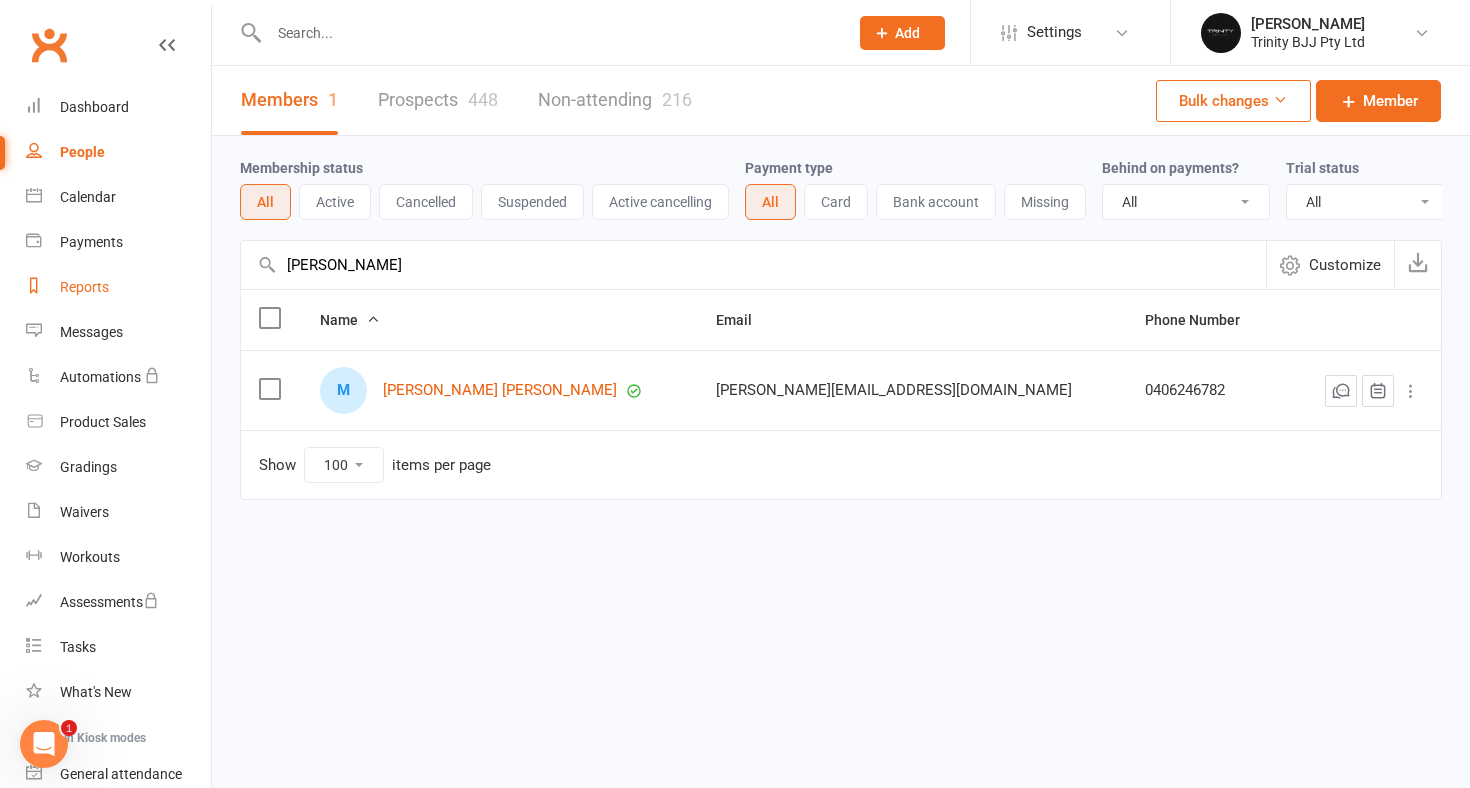 click on "Reports" at bounding box center (84, 287) 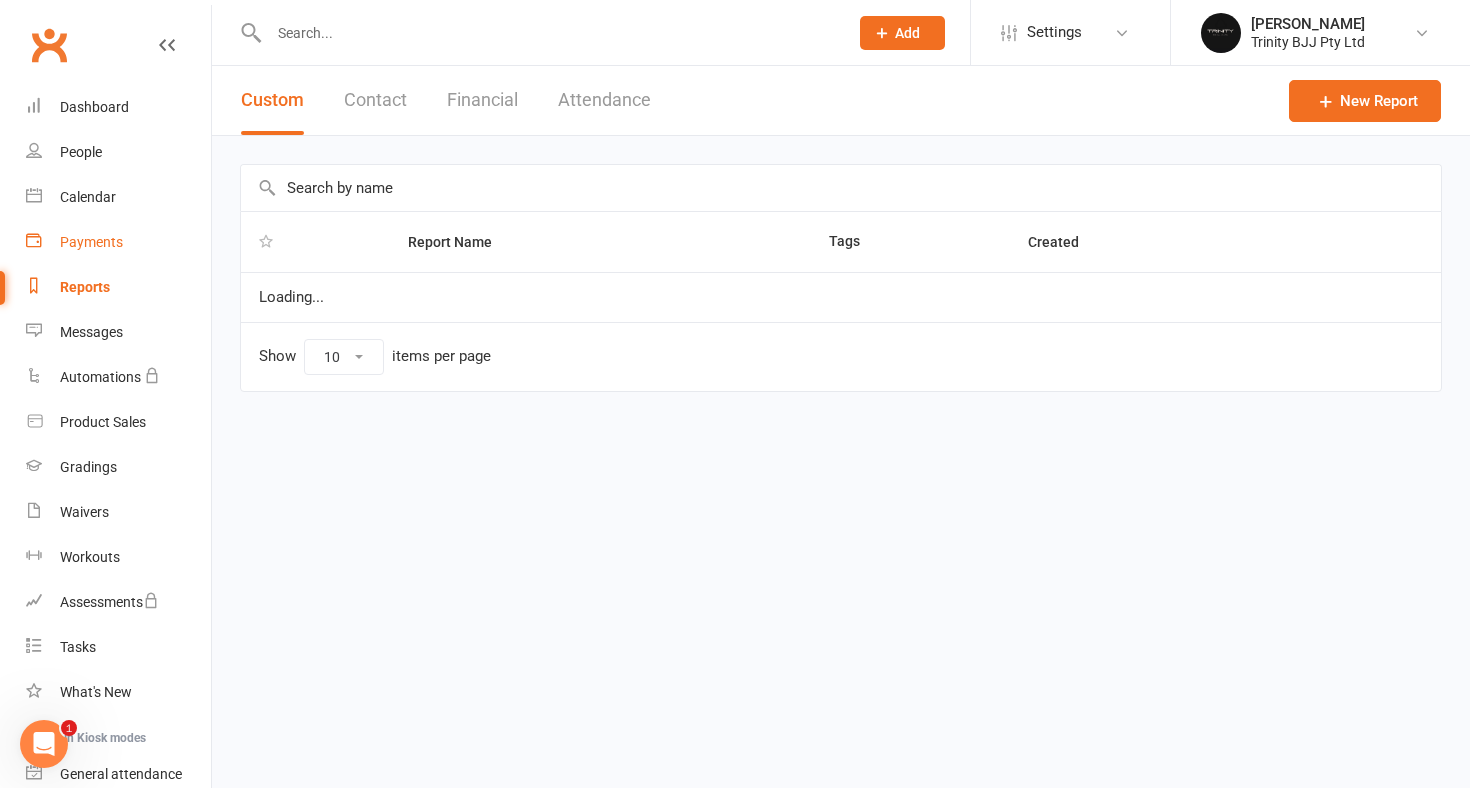 select on "100" 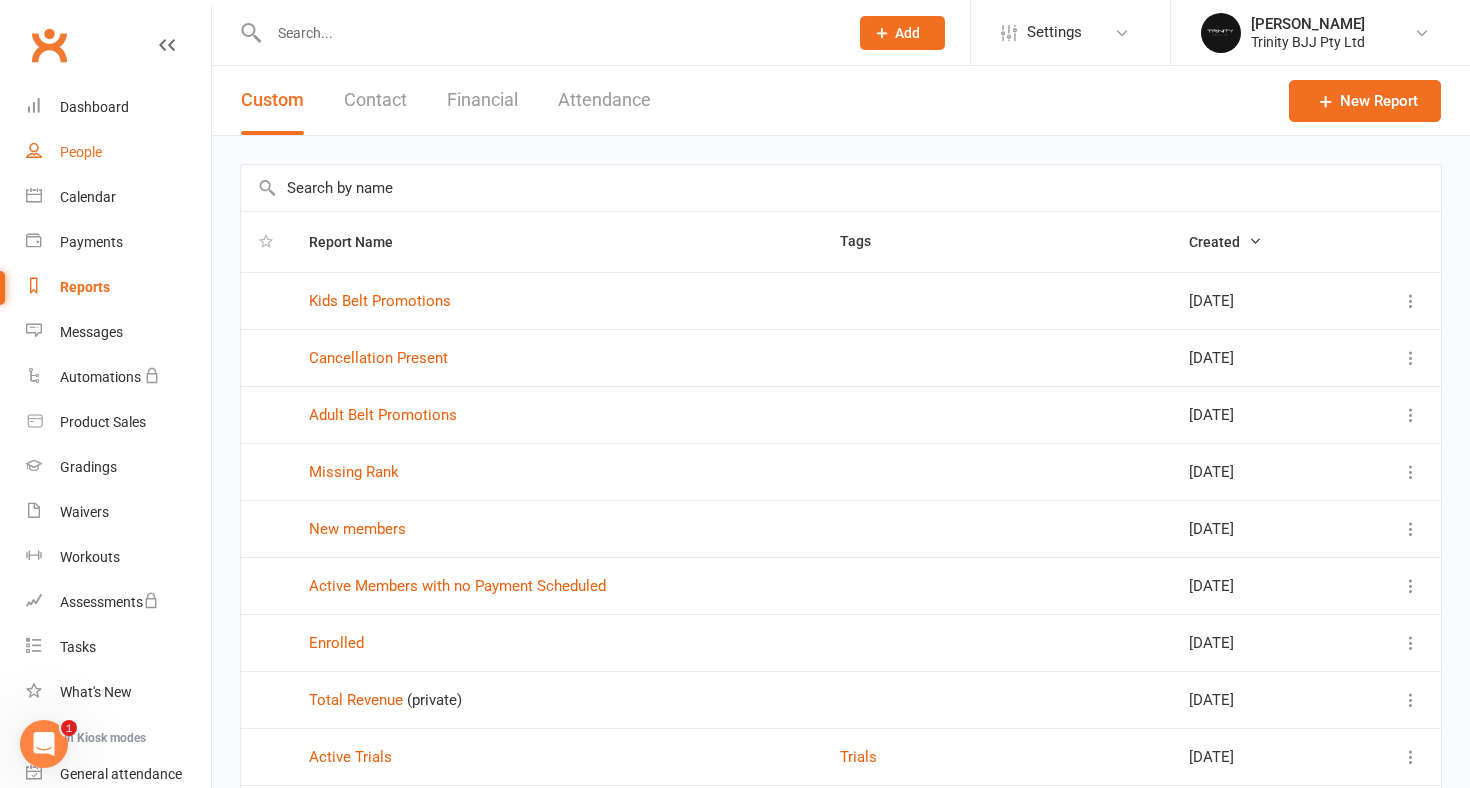 click on "People" at bounding box center [81, 152] 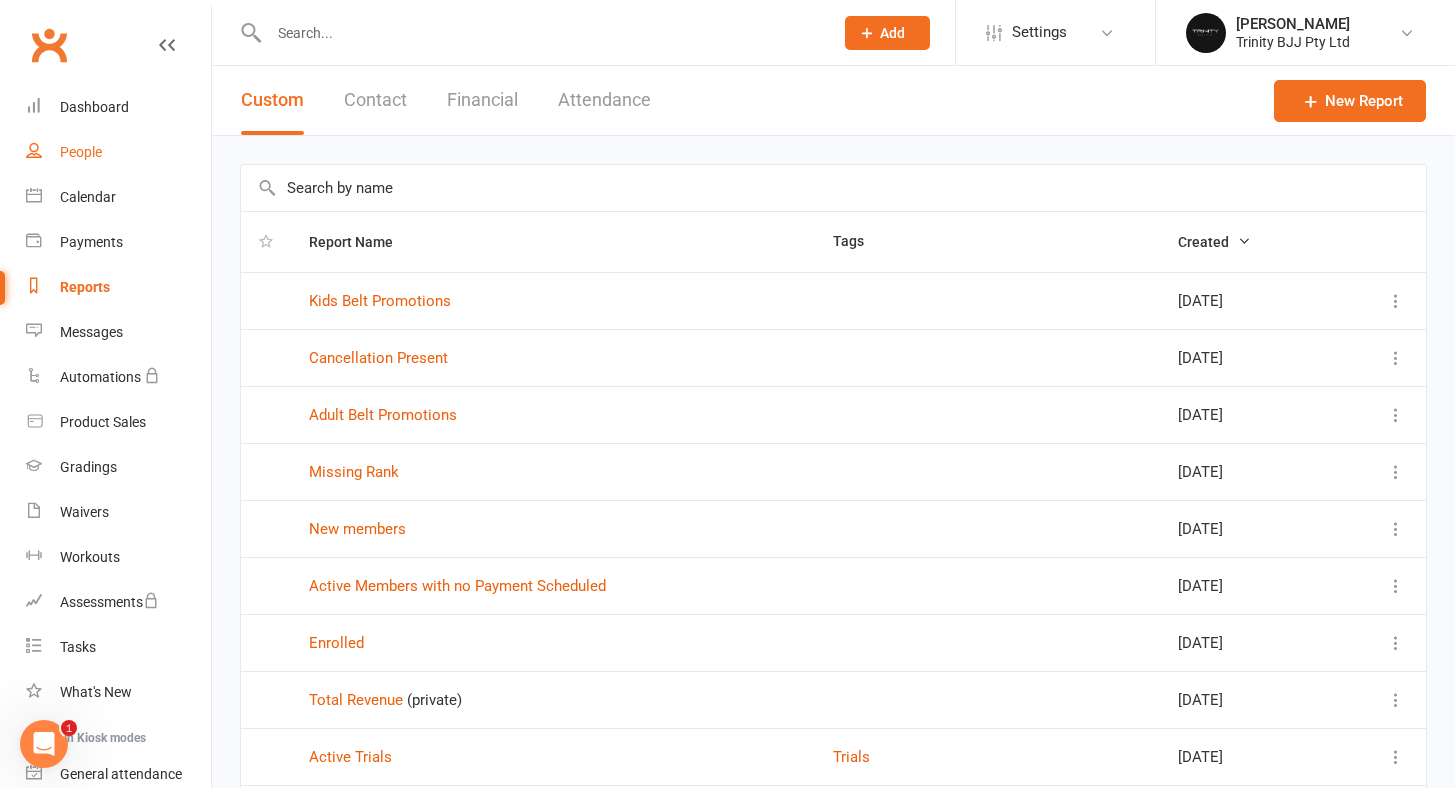 select on "100" 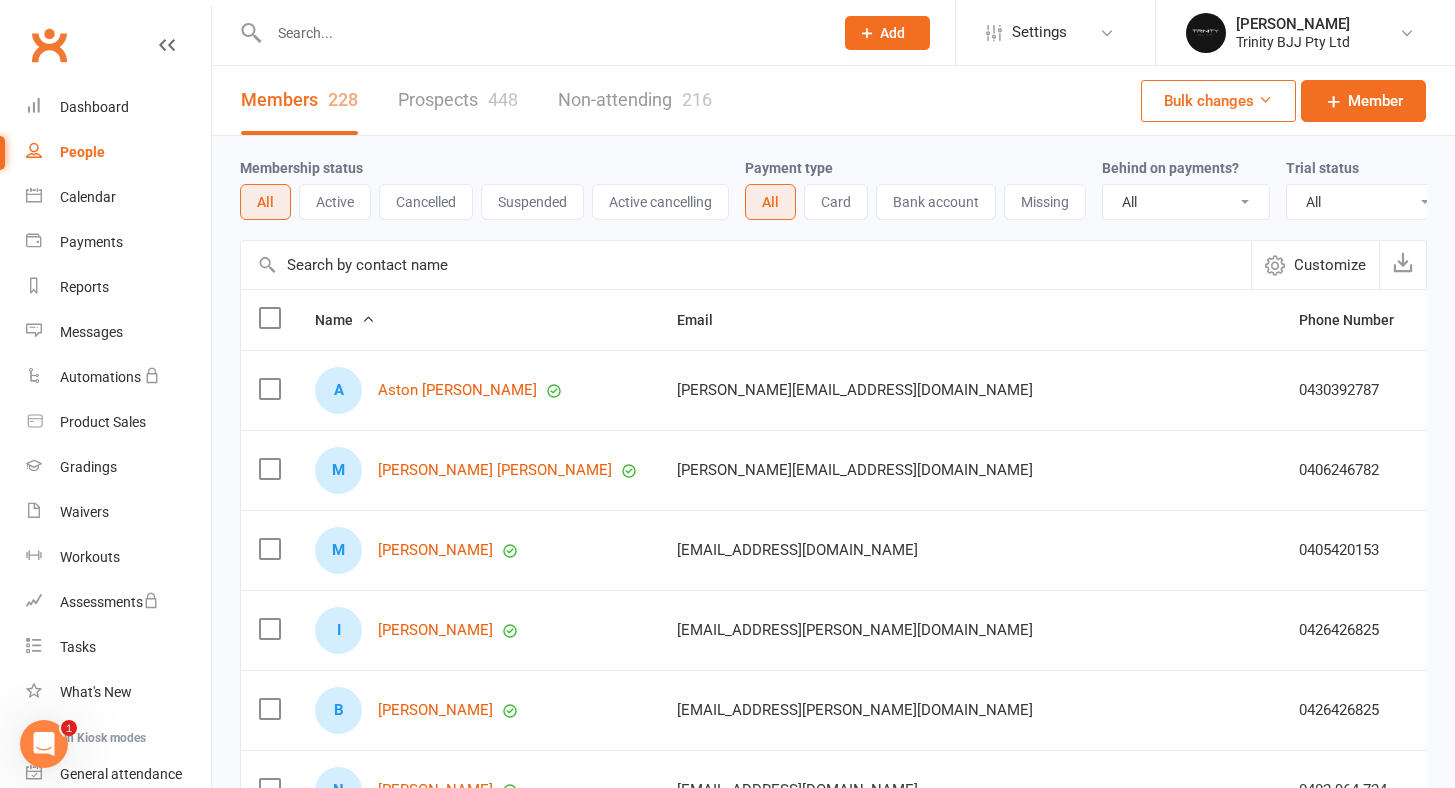 click on "Prospects 448" at bounding box center [458, 100] 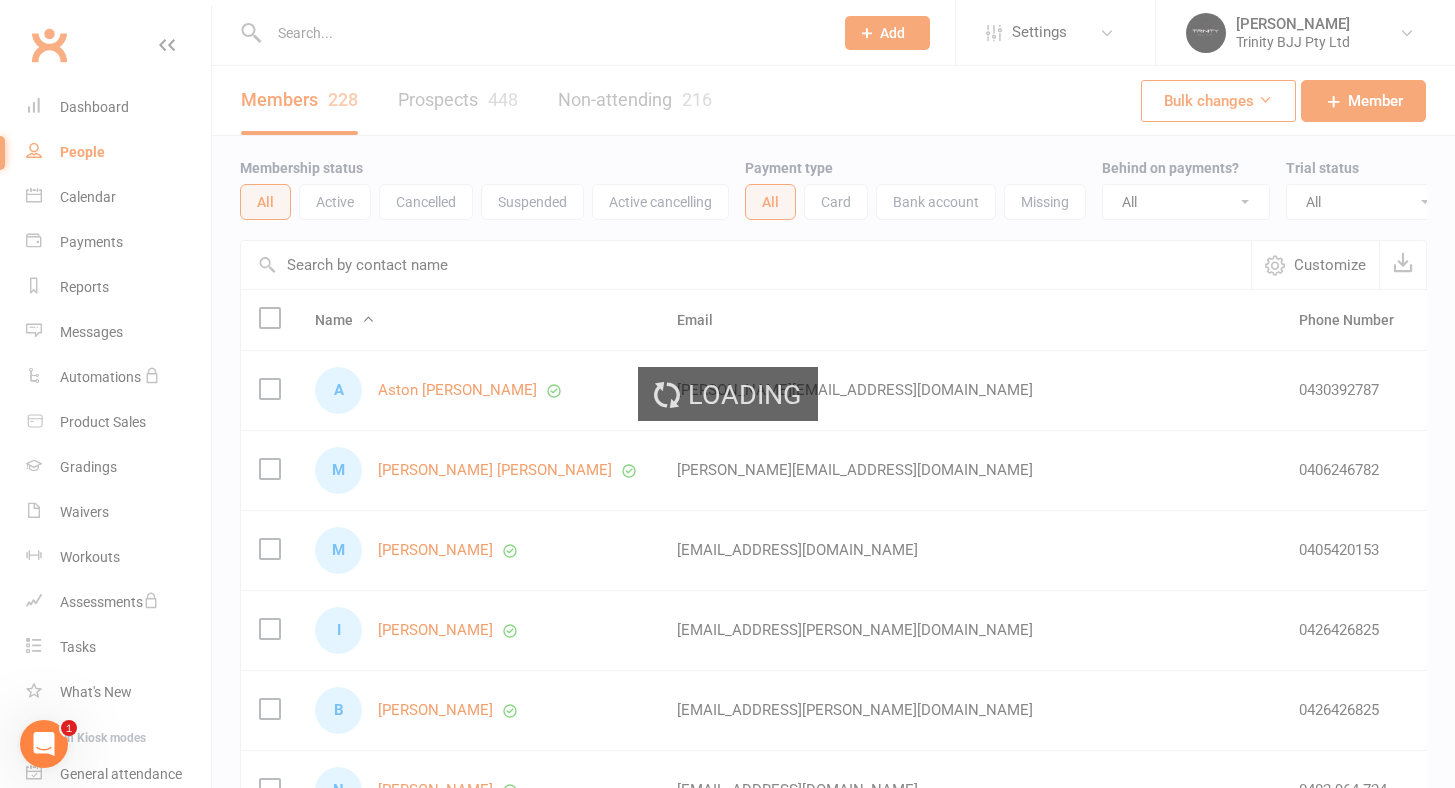 select on "100" 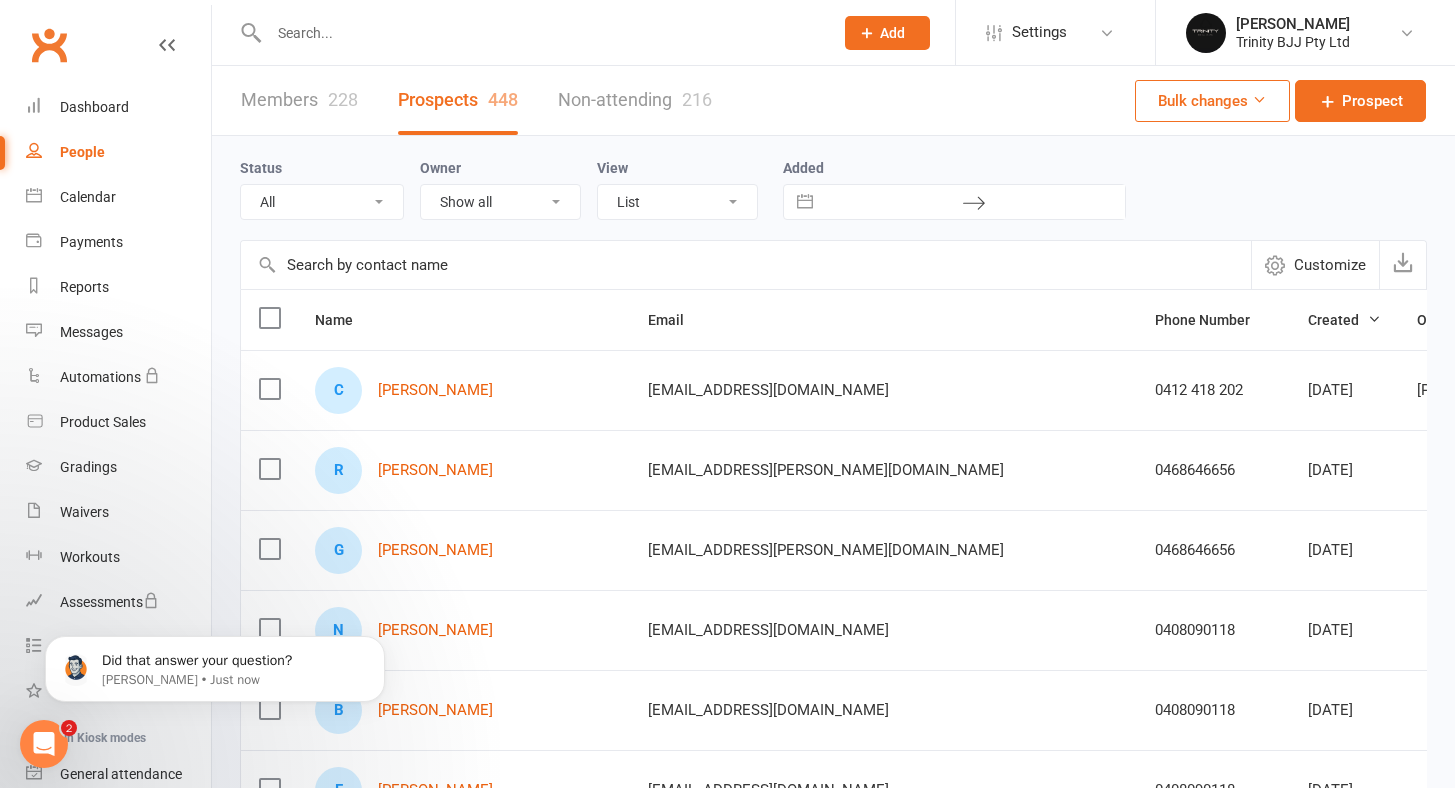 scroll, scrollTop: 0, scrollLeft: 0, axis: both 